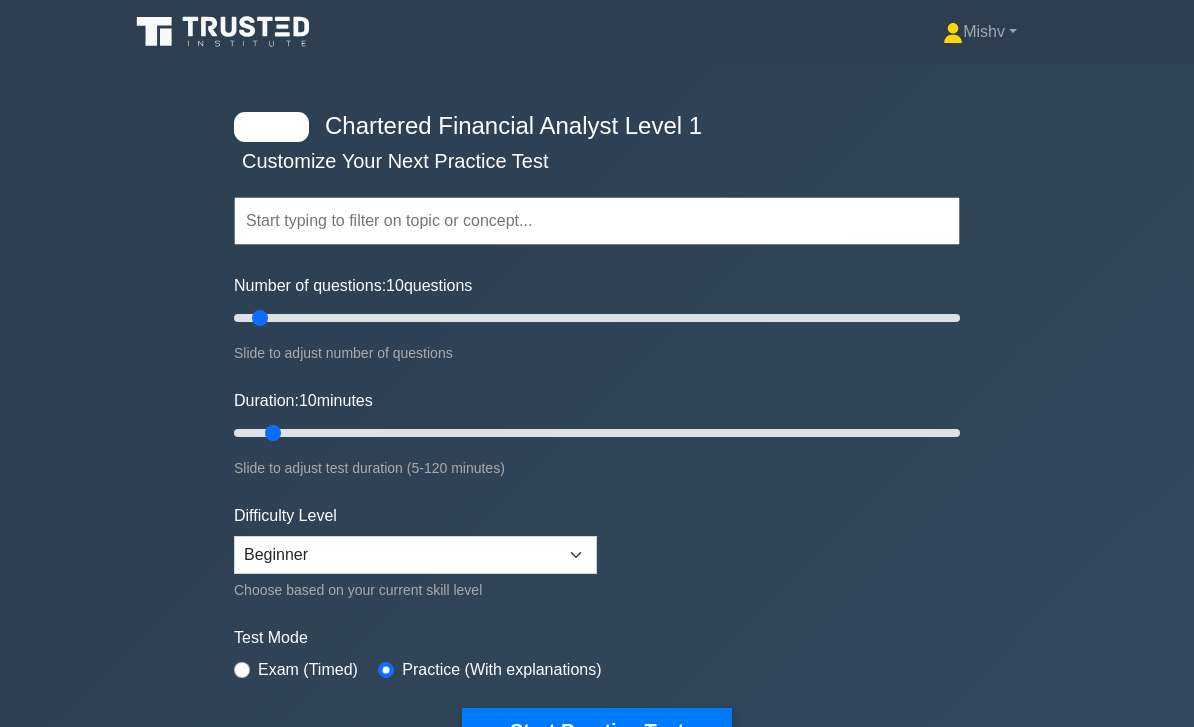 scroll, scrollTop: 0, scrollLeft: 0, axis: both 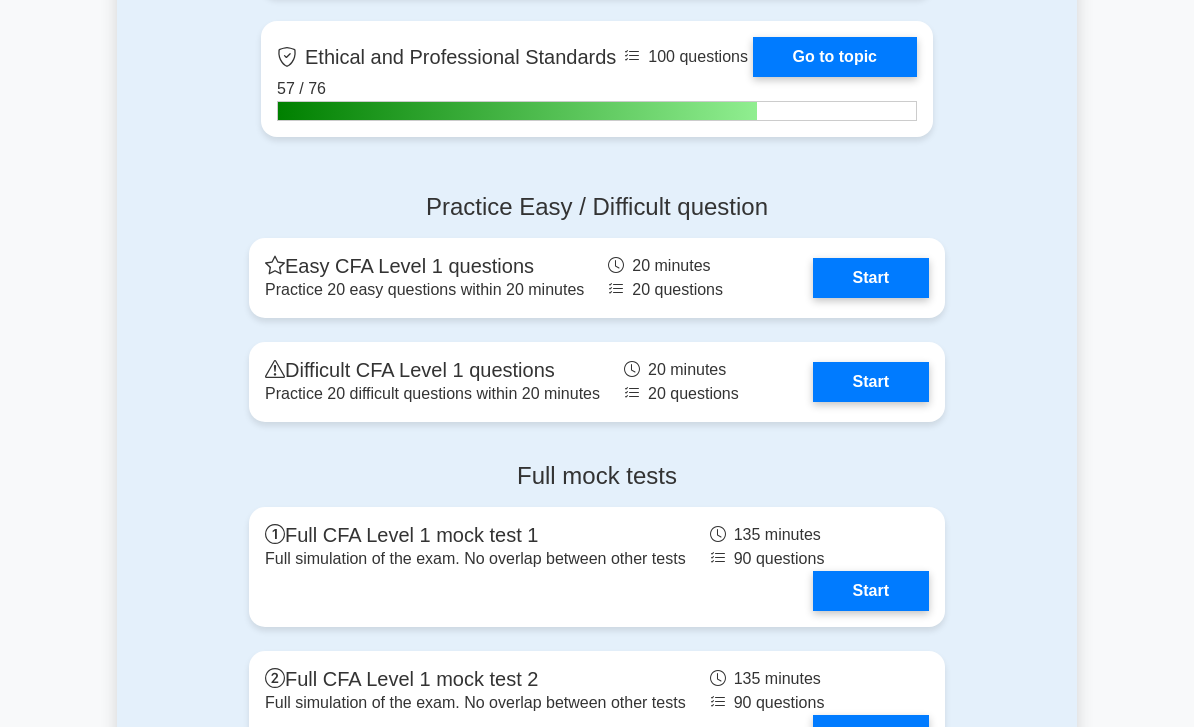 click on "Start" at bounding box center [871, 382] 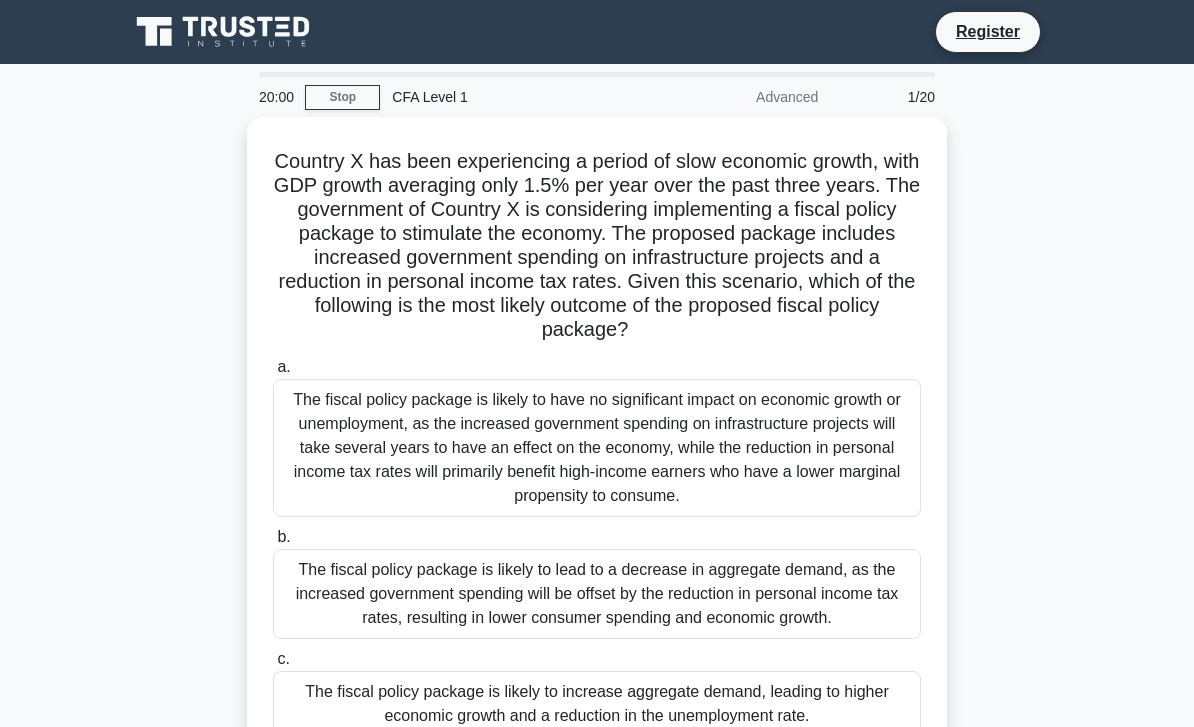 scroll, scrollTop: 0, scrollLeft: 0, axis: both 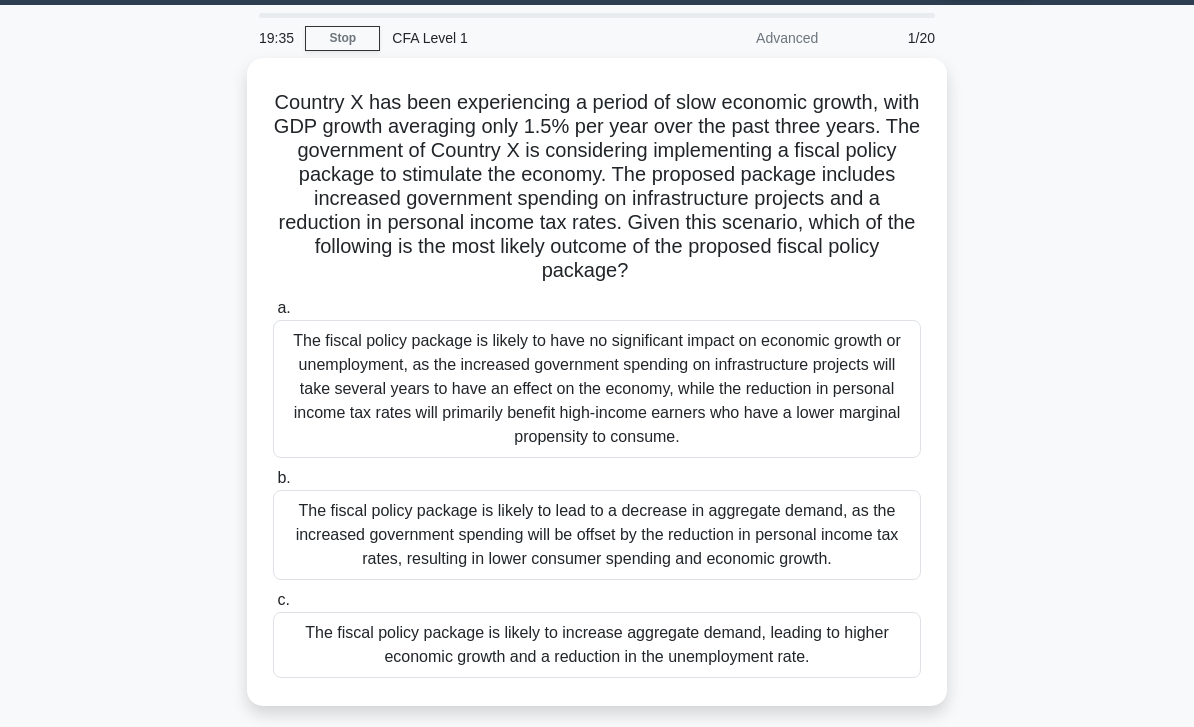 click on "The fiscal policy package is likely to increase aggregate demand, leading to higher economic growth and a reduction in the unemployment rate." at bounding box center [597, 645] 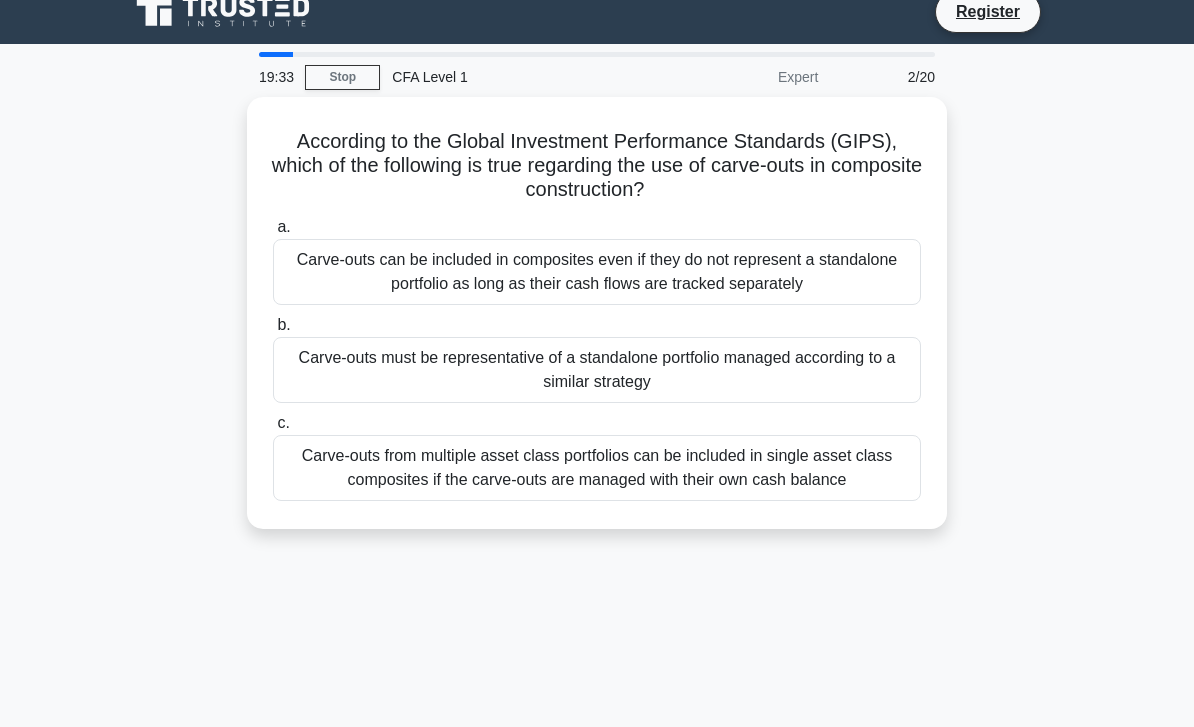 scroll, scrollTop: 0, scrollLeft: 0, axis: both 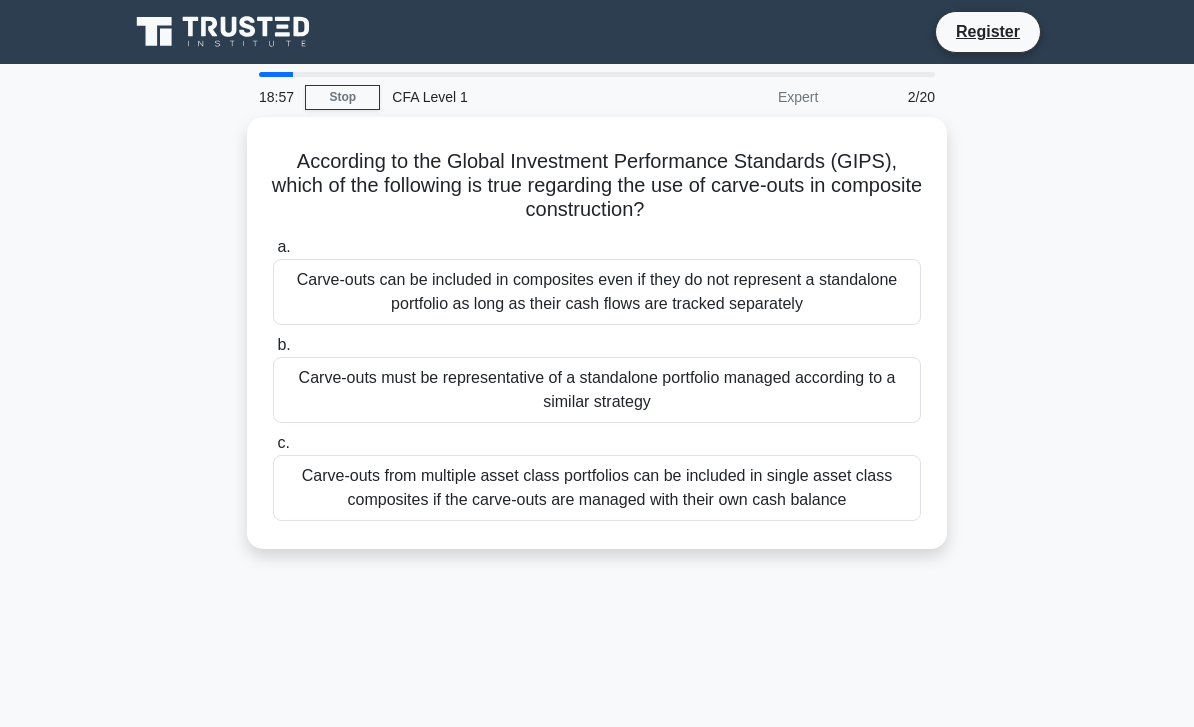click on "Carve-outs must be representative of a standalone portfolio managed according to a similar strategy" at bounding box center [597, 390] 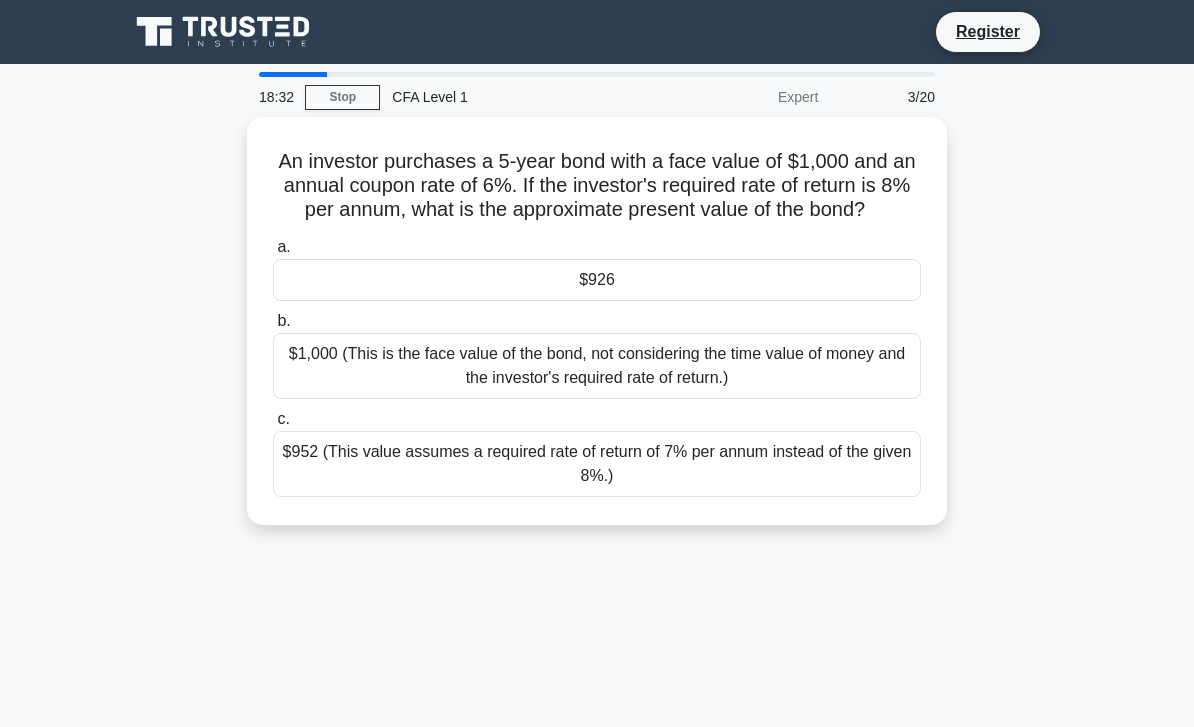 click on "$926" at bounding box center (597, 280) 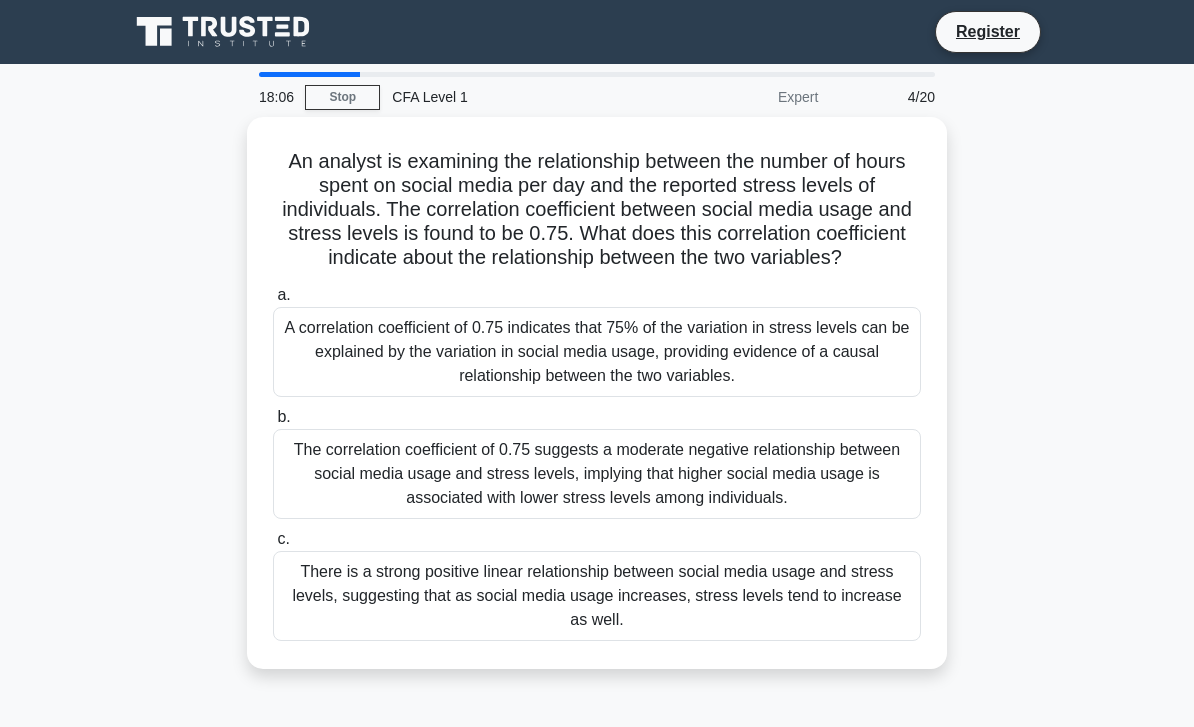 click on "There is a strong positive linear relationship between social media usage and stress levels, suggesting that as social media usage increases, stress levels tend to increase as well." at bounding box center [597, 596] 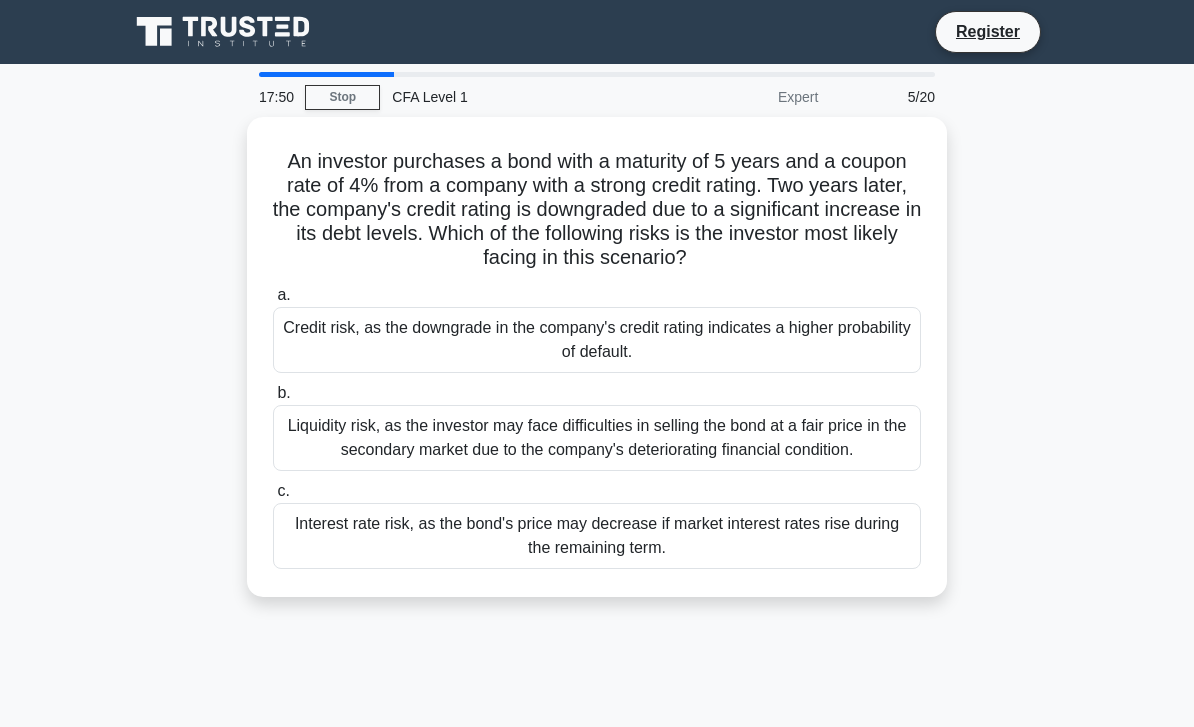 click on "Credit risk, as the downgrade in the company's credit rating indicates a higher probability of default." at bounding box center [597, 340] 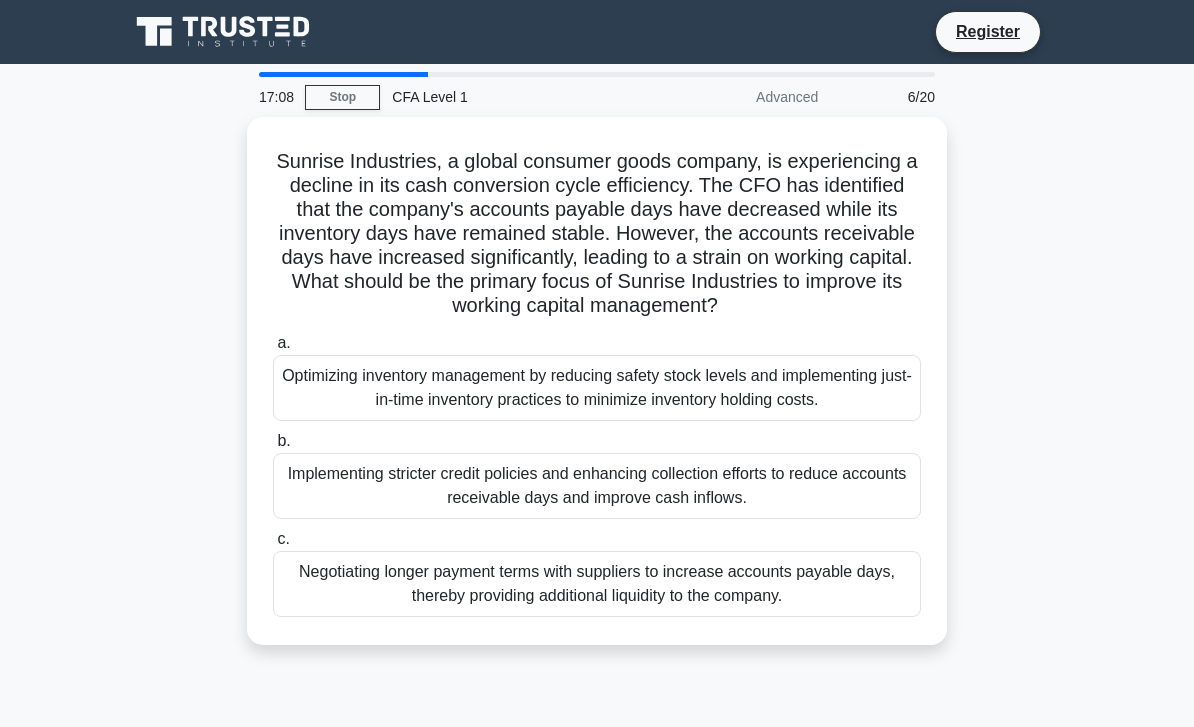 click on "Implementing stricter credit policies and enhancing collection efforts to reduce accounts receivable days and improve cash inflows." at bounding box center [597, 486] 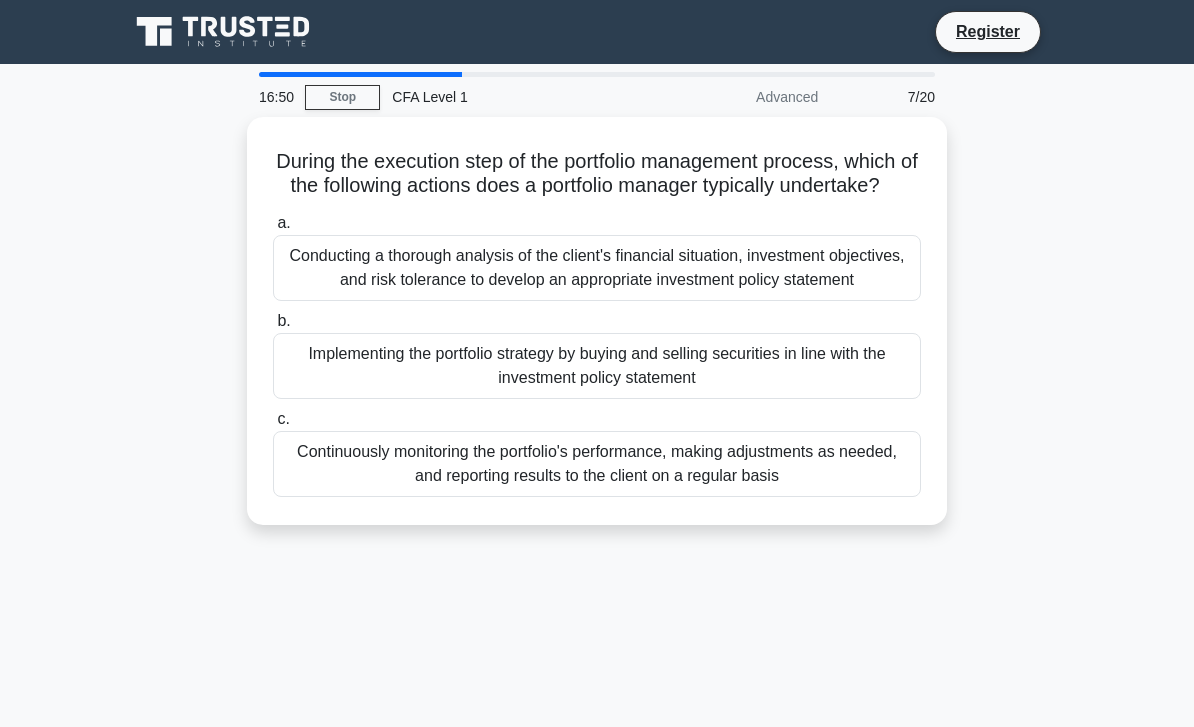 click on "Implementing the portfolio strategy by buying and selling securities in line with the investment policy statement" at bounding box center [597, 366] 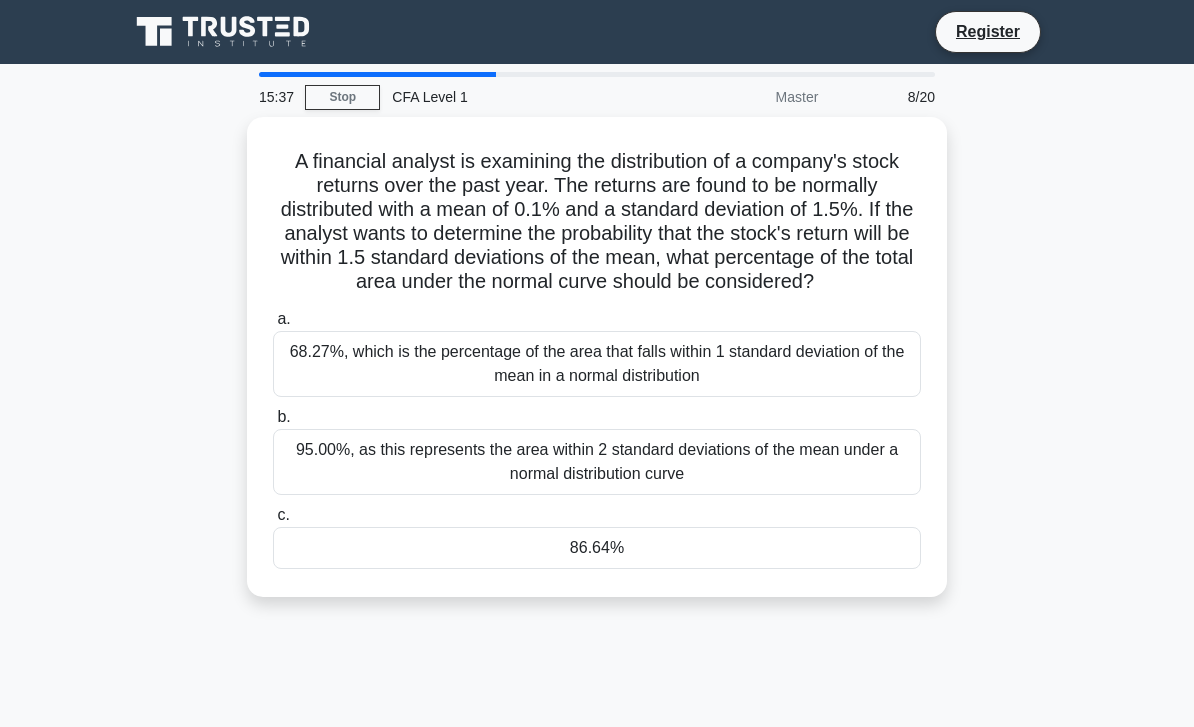 click on "86.64%" at bounding box center (597, 548) 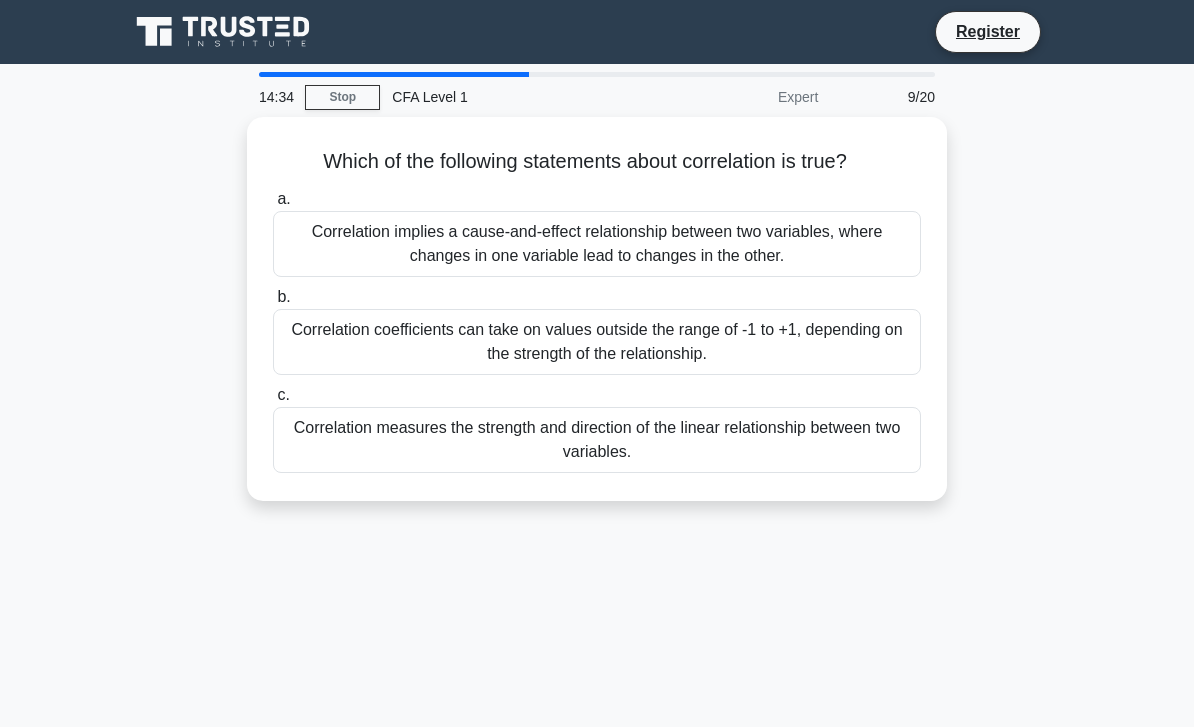 click on "Correlation measures the strength and direction of the linear relationship between two variables." at bounding box center (597, 440) 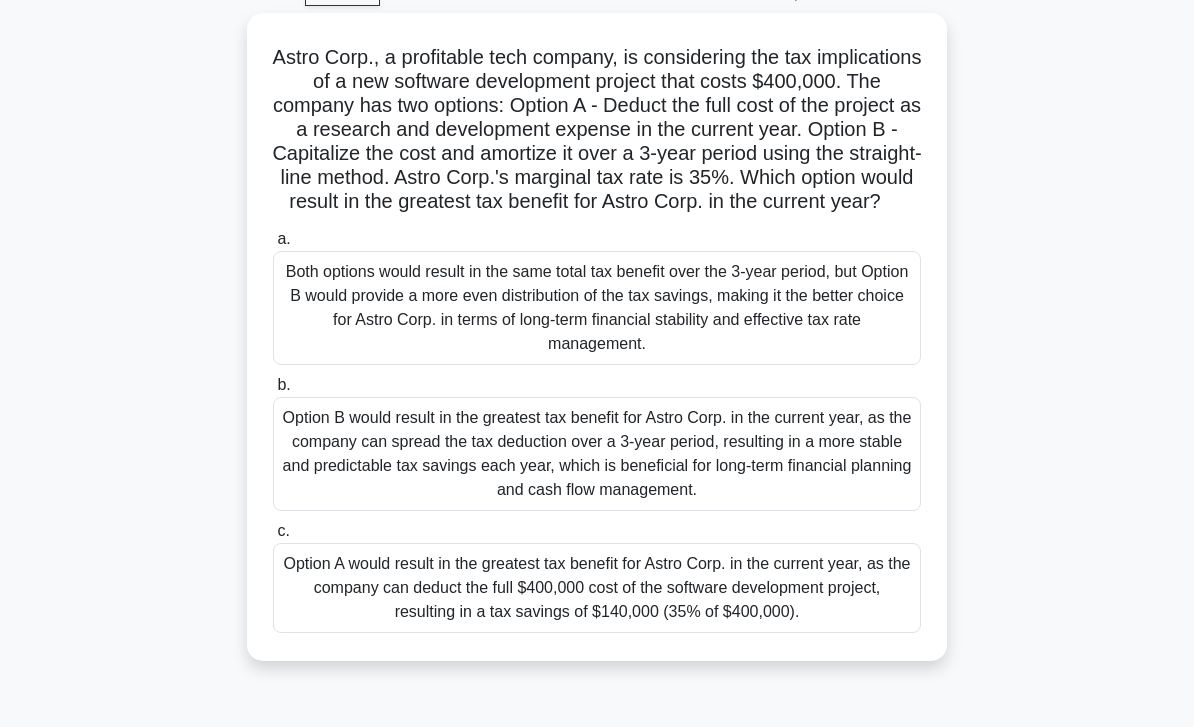 scroll, scrollTop: 103, scrollLeft: 0, axis: vertical 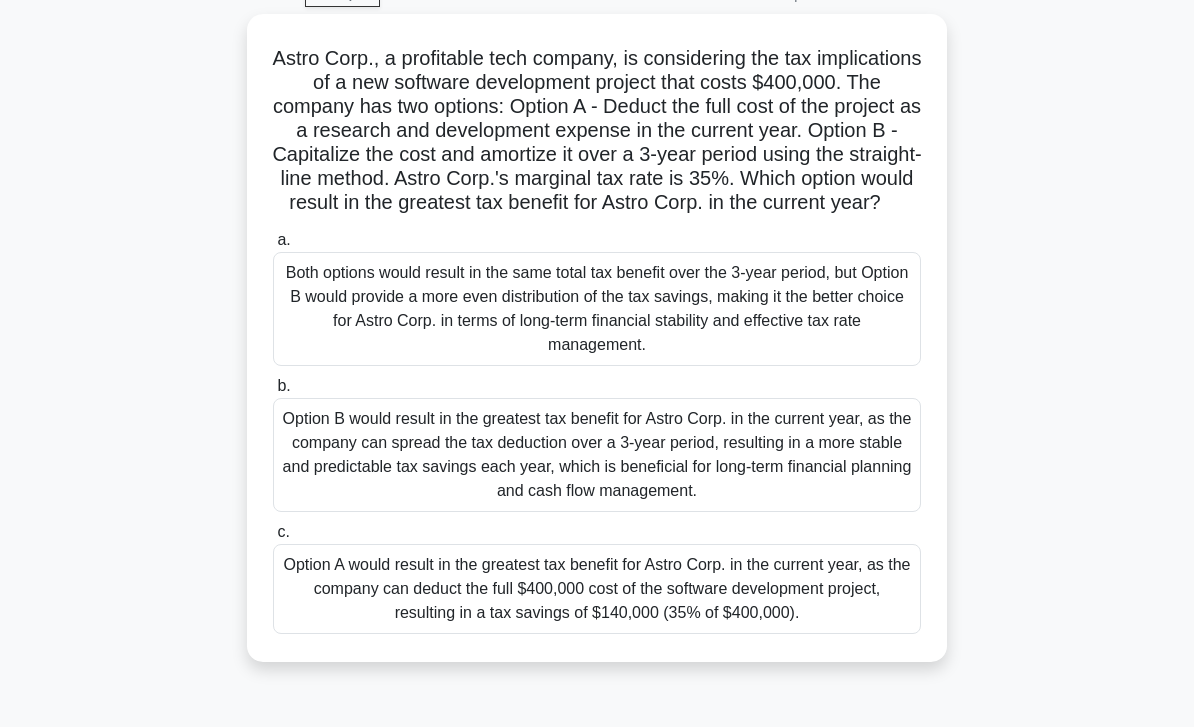 click on "Option A would result in the greatest tax benefit for Astro Corp. in the current year, as the company can deduct the full $400,000 cost of the software development project, resulting in a tax savings of $140,000 (35% of $400,000)." at bounding box center [597, 589] 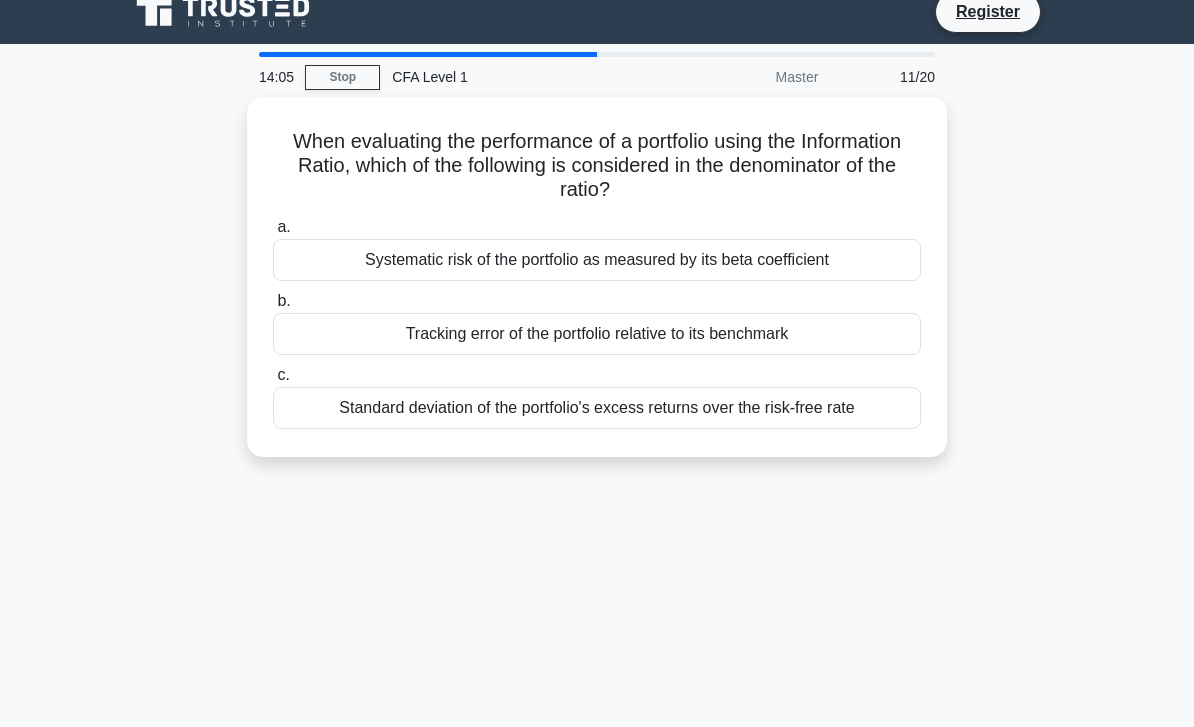 scroll, scrollTop: 0, scrollLeft: 0, axis: both 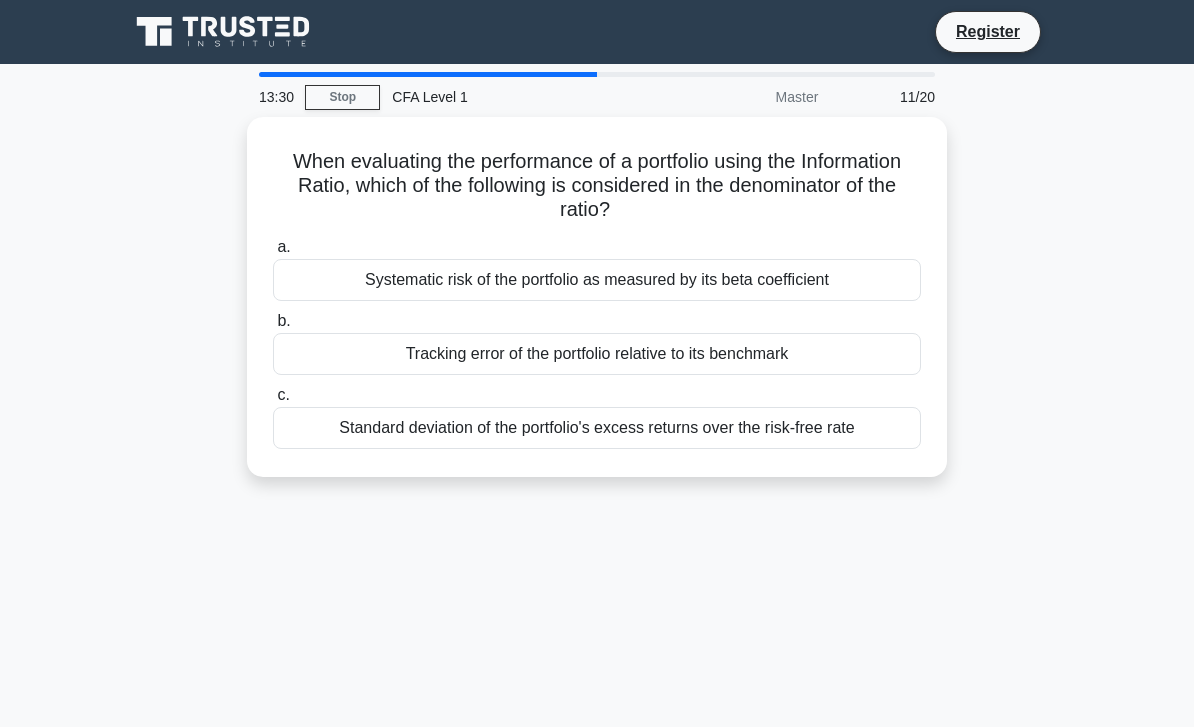 click on "Standard deviation of the portfolio's excess returns over the risk-free rate" at bounding box center [597, 428] 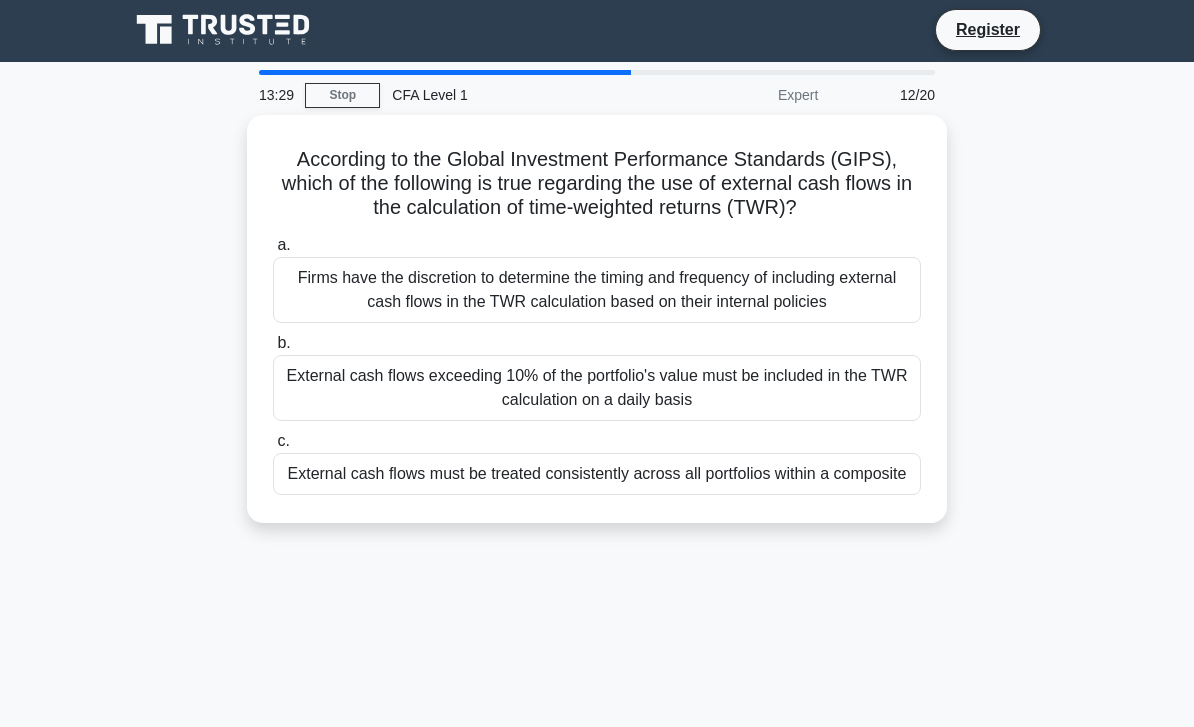 scroll, scrollTop: 0, scrollLeft: 0, axis: both 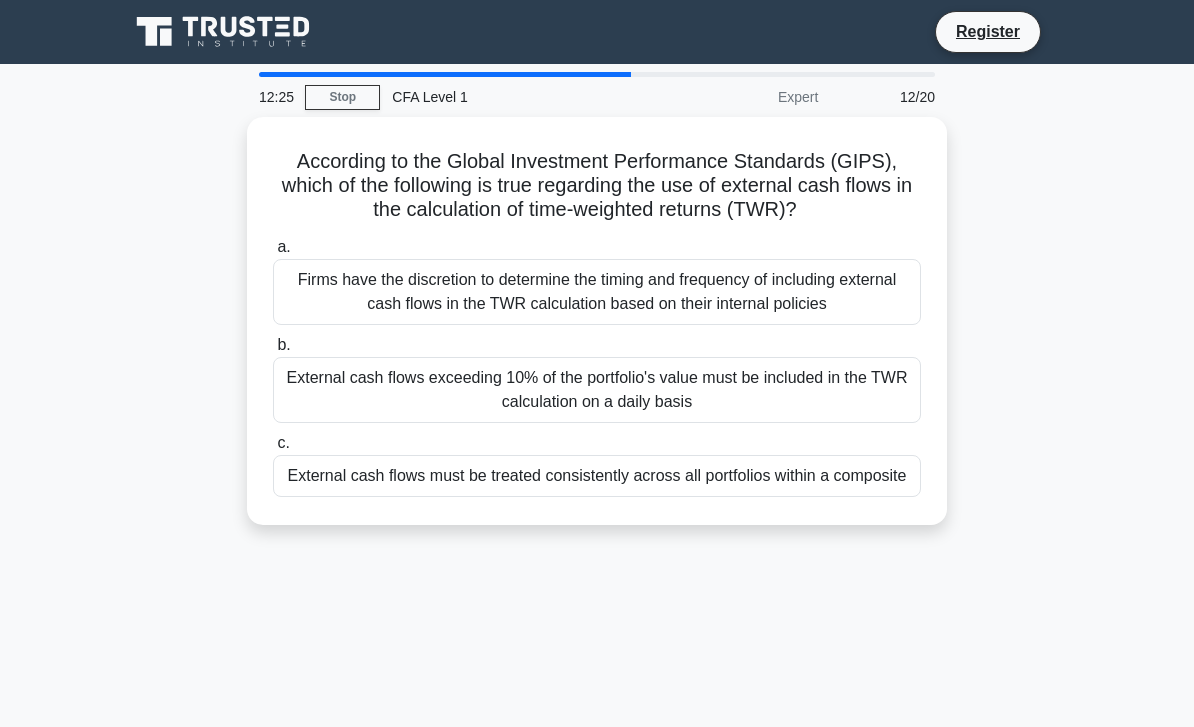 click on "External cash flows must be treated consistently across all portfolios within a composite" at bounding box center [597, 476] 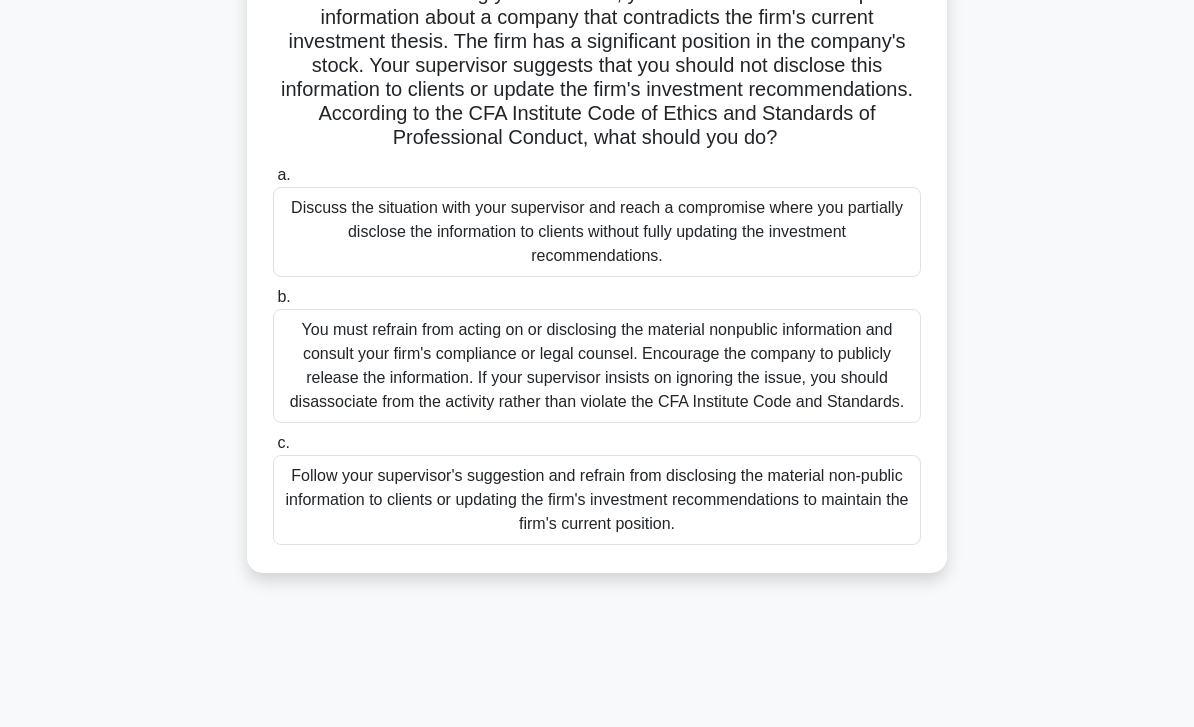 scroll, scrollTop: 196, scrollLeft: 0, axis: vertical 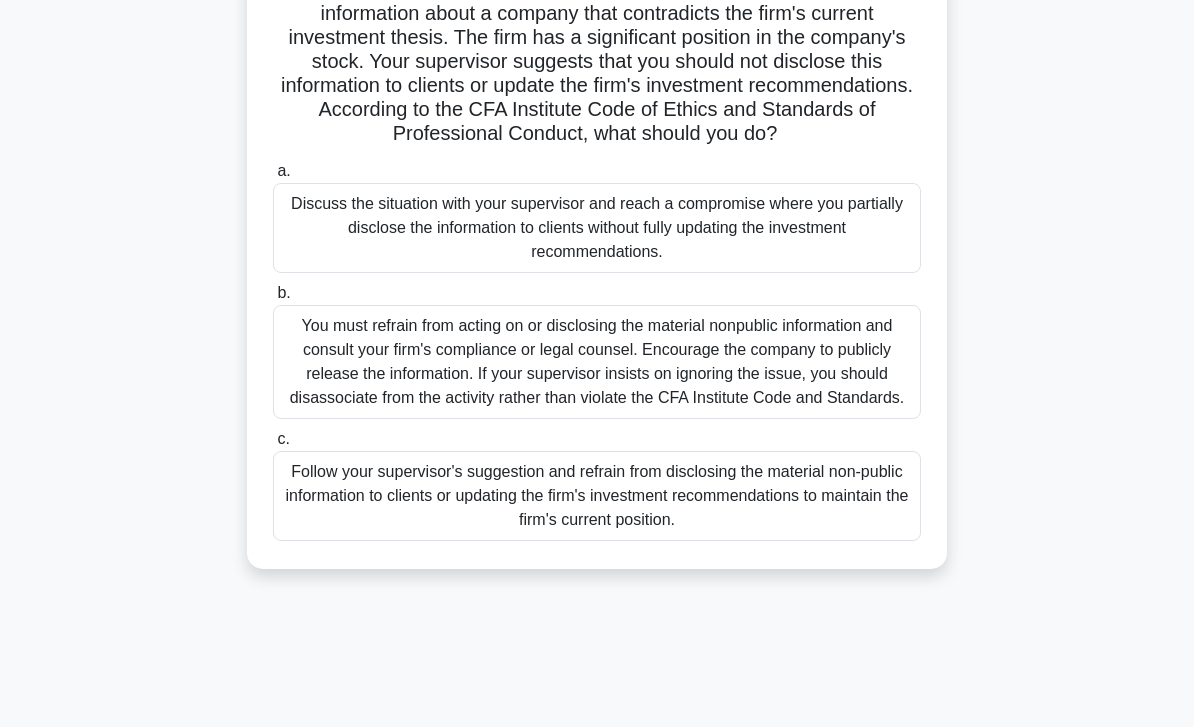 click on "Follow your supervisor's suggestion and refrain from disclosing the material non-public information to clients or updating the firm's investment recommendations to maintain the firm's current position." at bounding box center (597, 496) 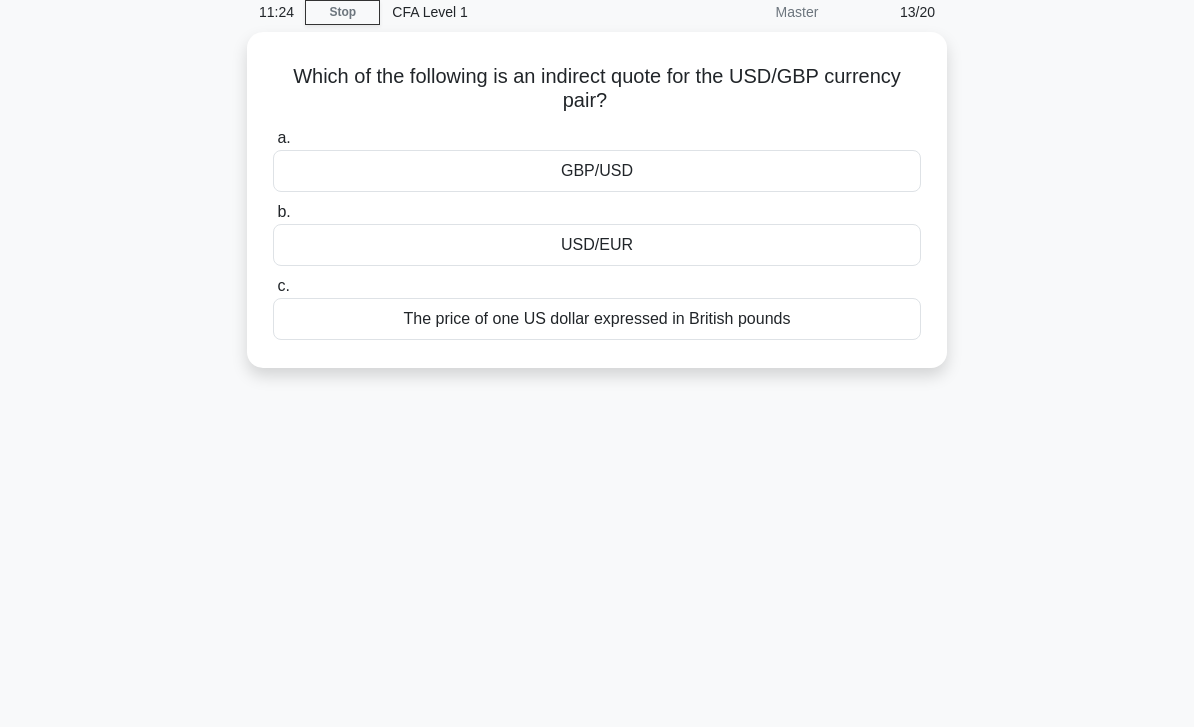 scroll, scrollTop: 0, scrollLeft: 0, axis: both 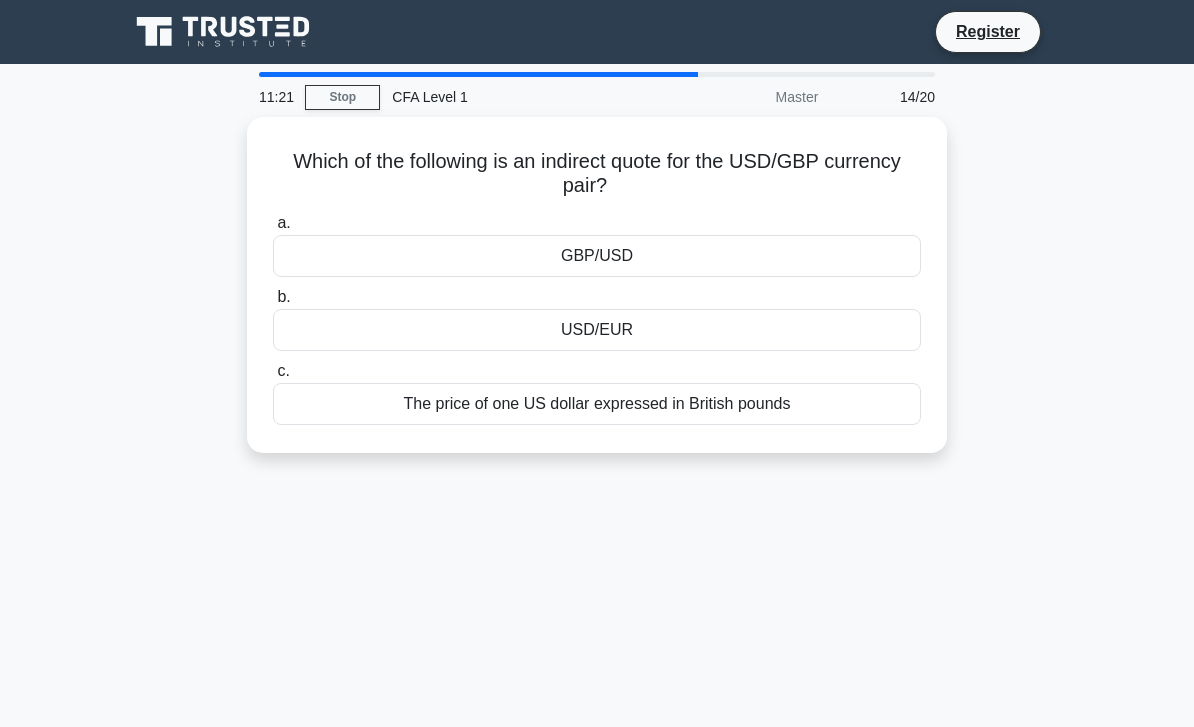 click on "GBP/USD" at bounding box center (597, 256) 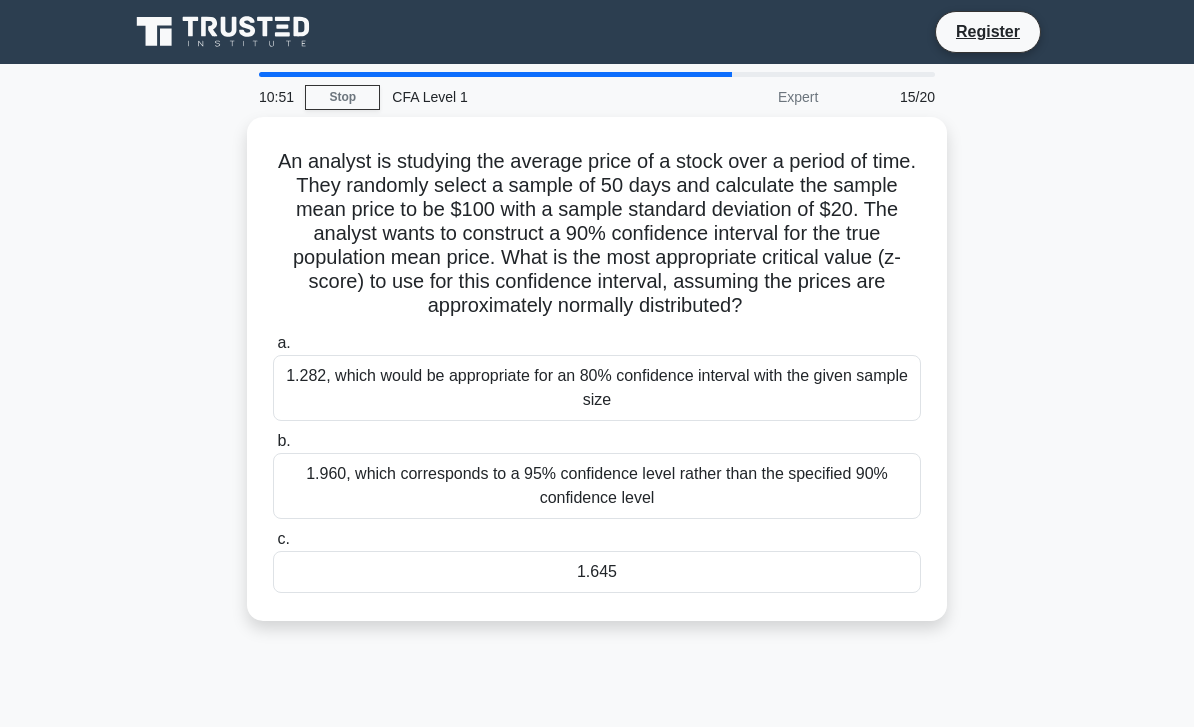 click on "1.645" at bounding box center [597, 572] 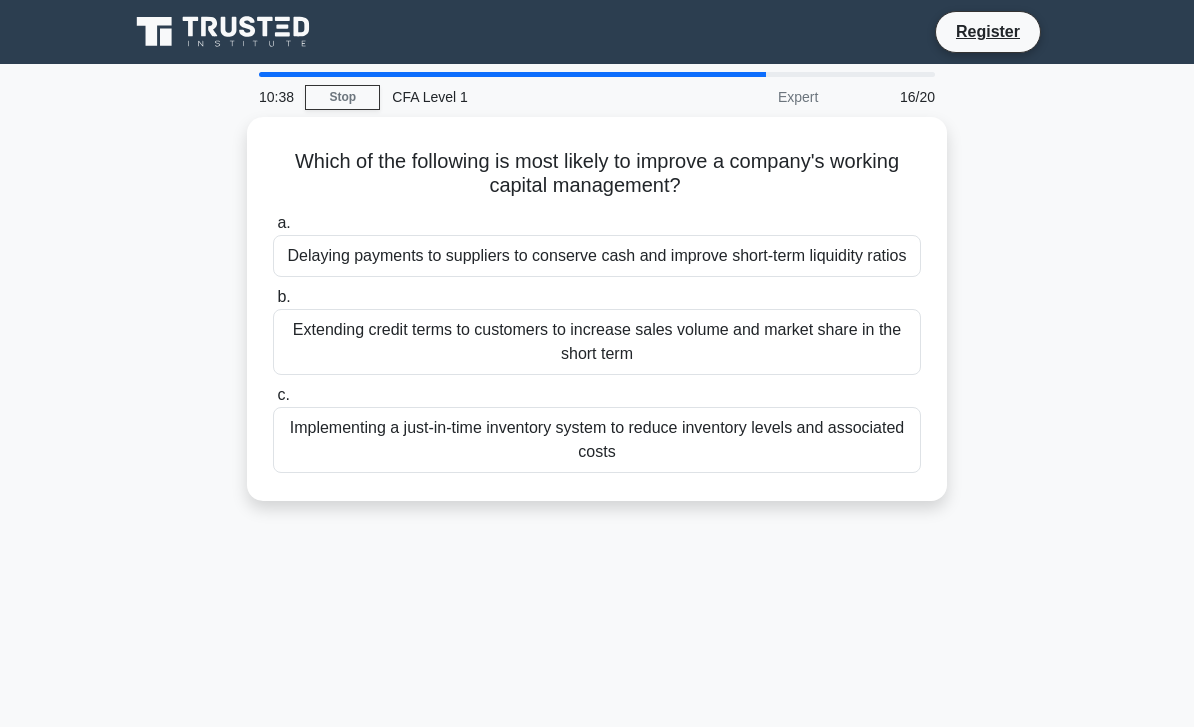 click on "Implementing a just-in-time inventory system to reduce inventory levels and associated costs" at bounding box center (597, 440) 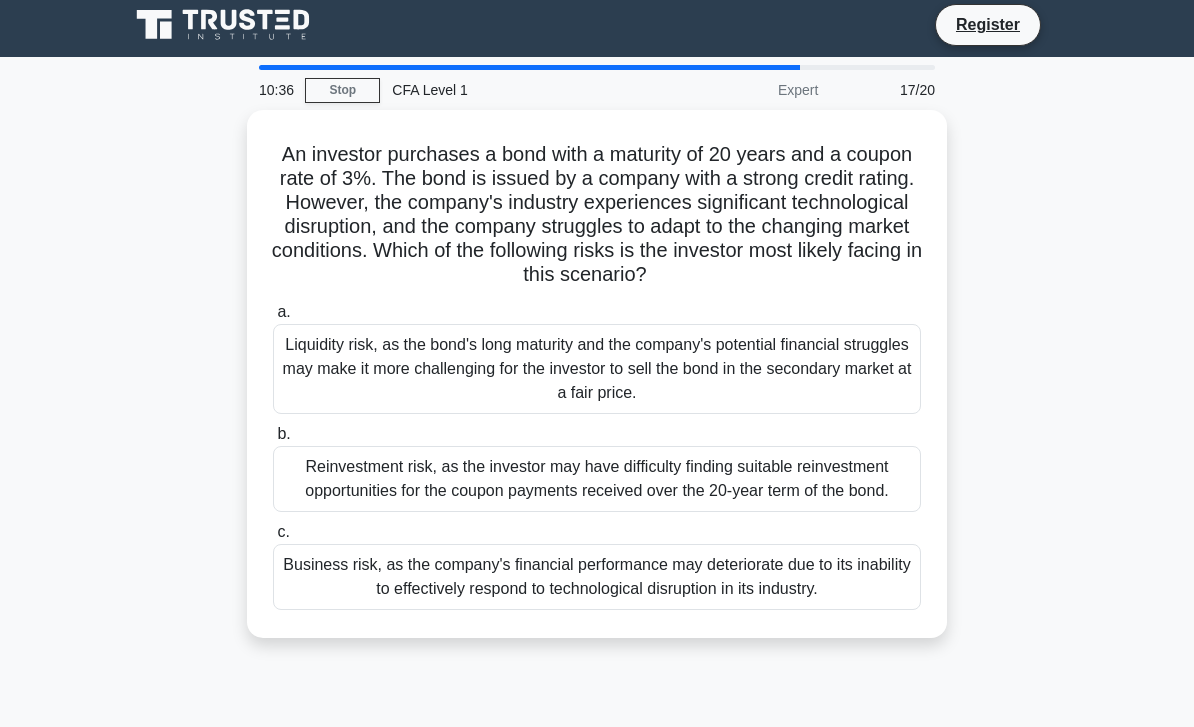 scroll, scrollTop: 10, scrollLeft: 0, axis: vertical 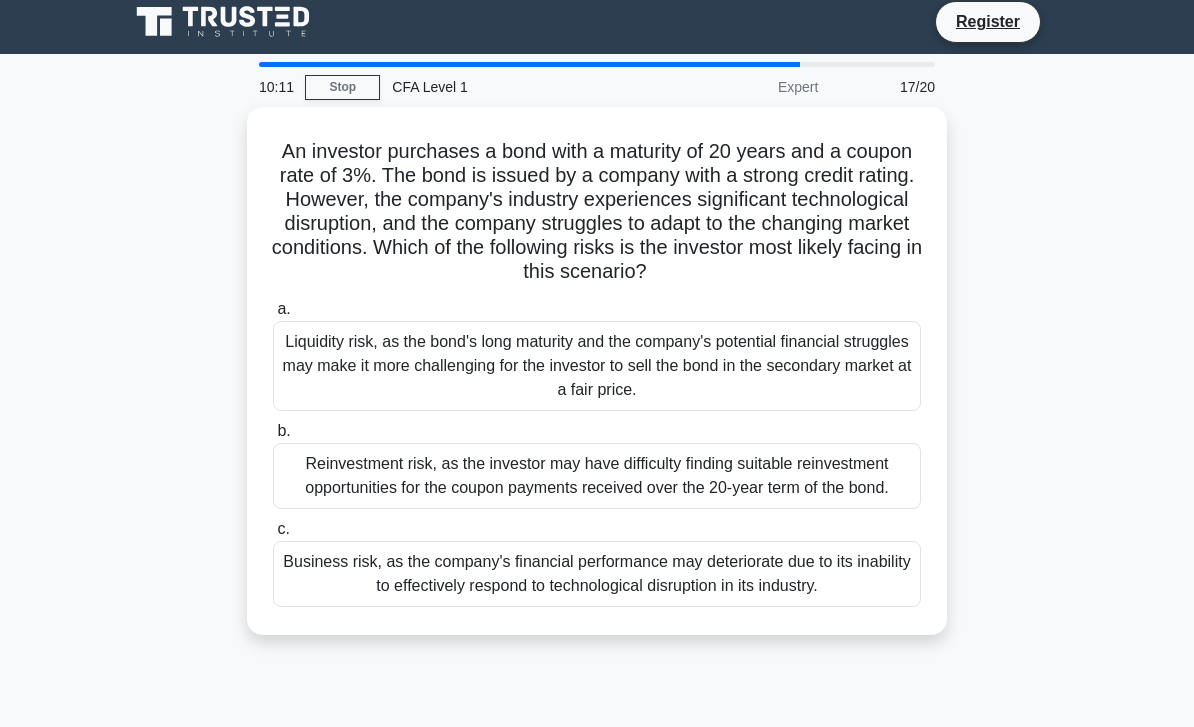 click on "Business risk, as the company's financial performance may deteriorate due to its inability to effectively respond to technological disruption in its industry." at bounding box center (597, 574) 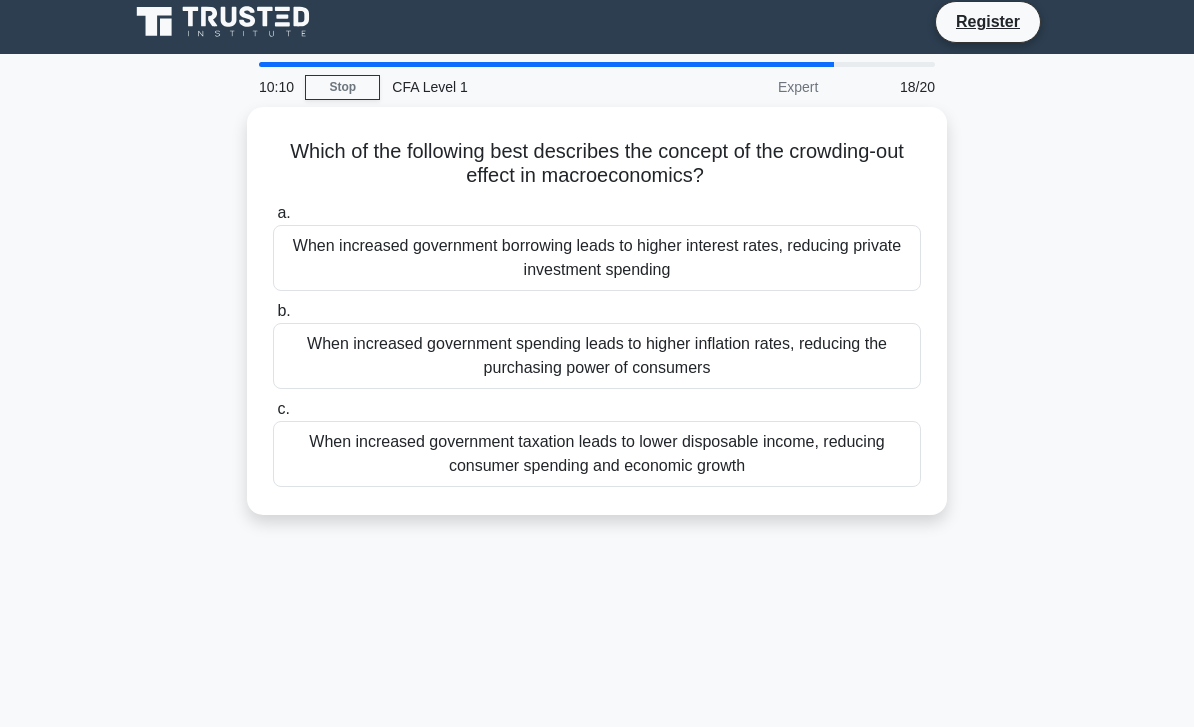scroll, scrollTop: 0, scrollLeft: 0, axis: both 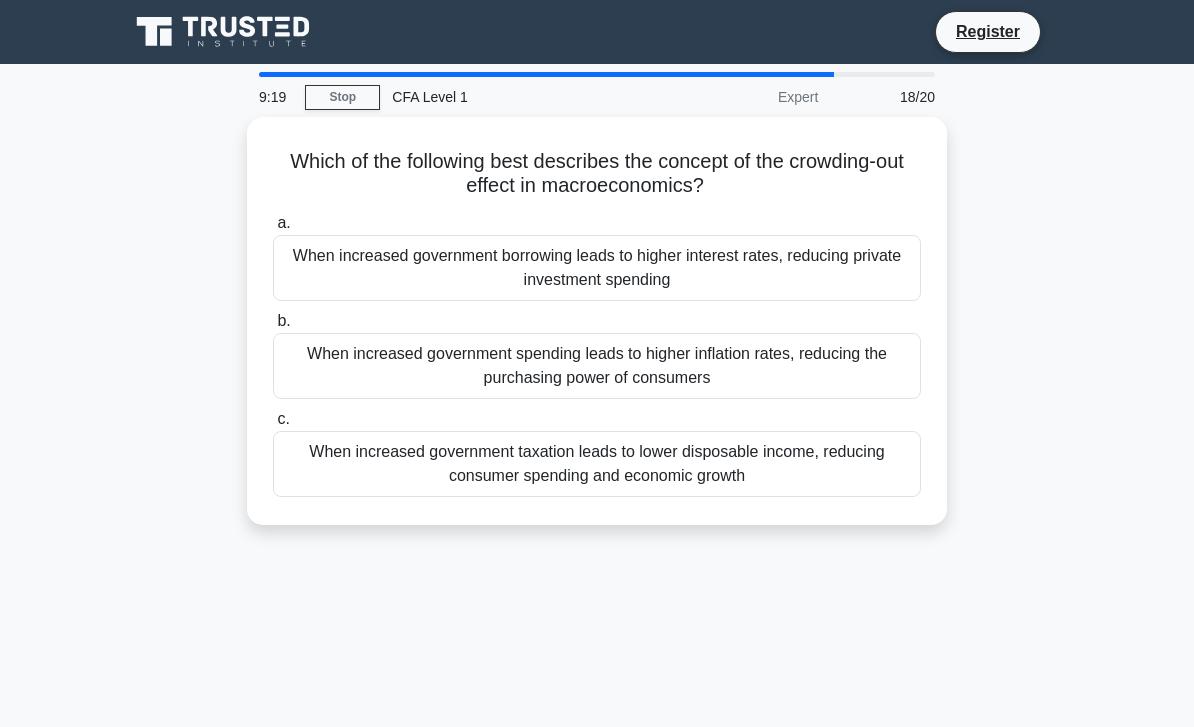 click on "When increased government spending leads to higher inflation rates, reducing the purchasing power of consumers" at bounding box center (597, 366) 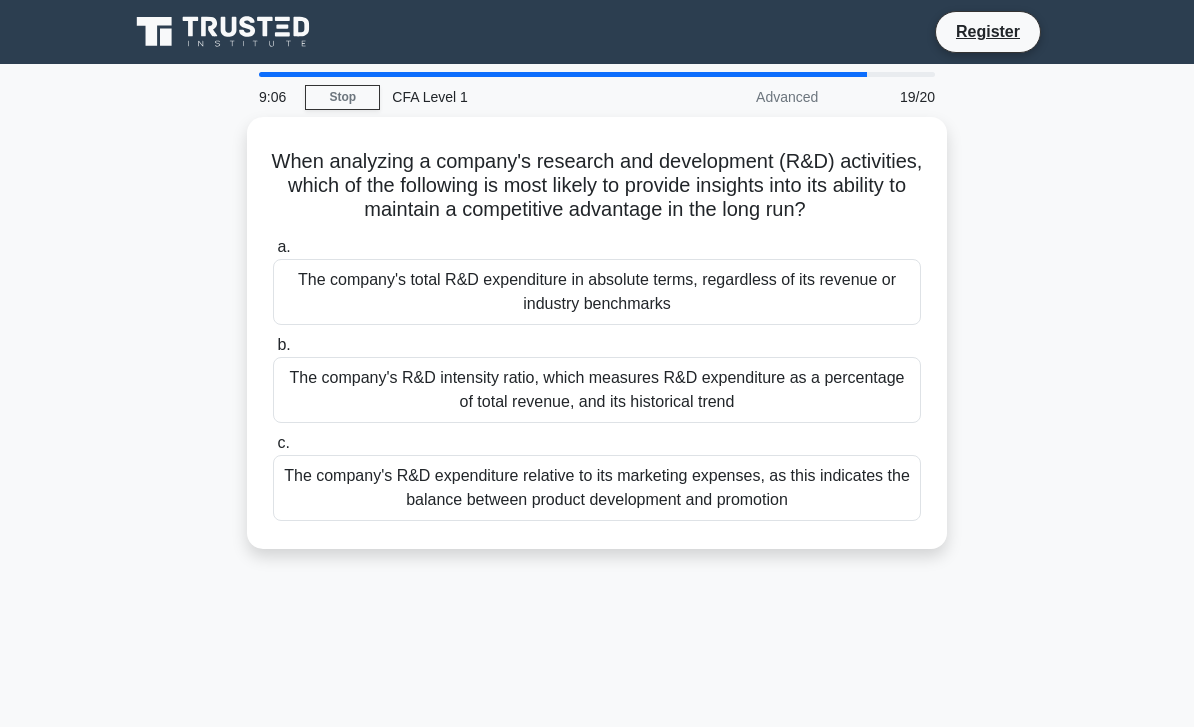 click on "The company's R&D intensity ratio, which measures R&D expenditure as a percentage of total revenue, and its historical trend" at bounding box center [597, 390] 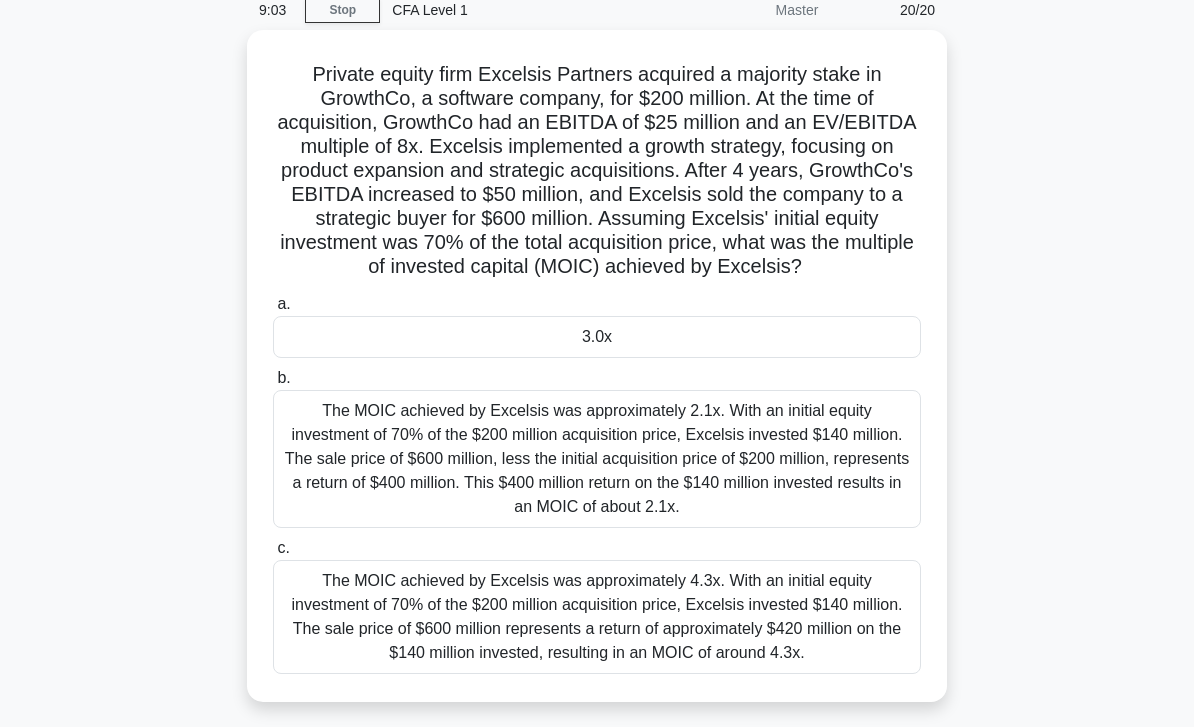 scroll, scrollTop: 78, scrollLeft: 0, axis: vertical 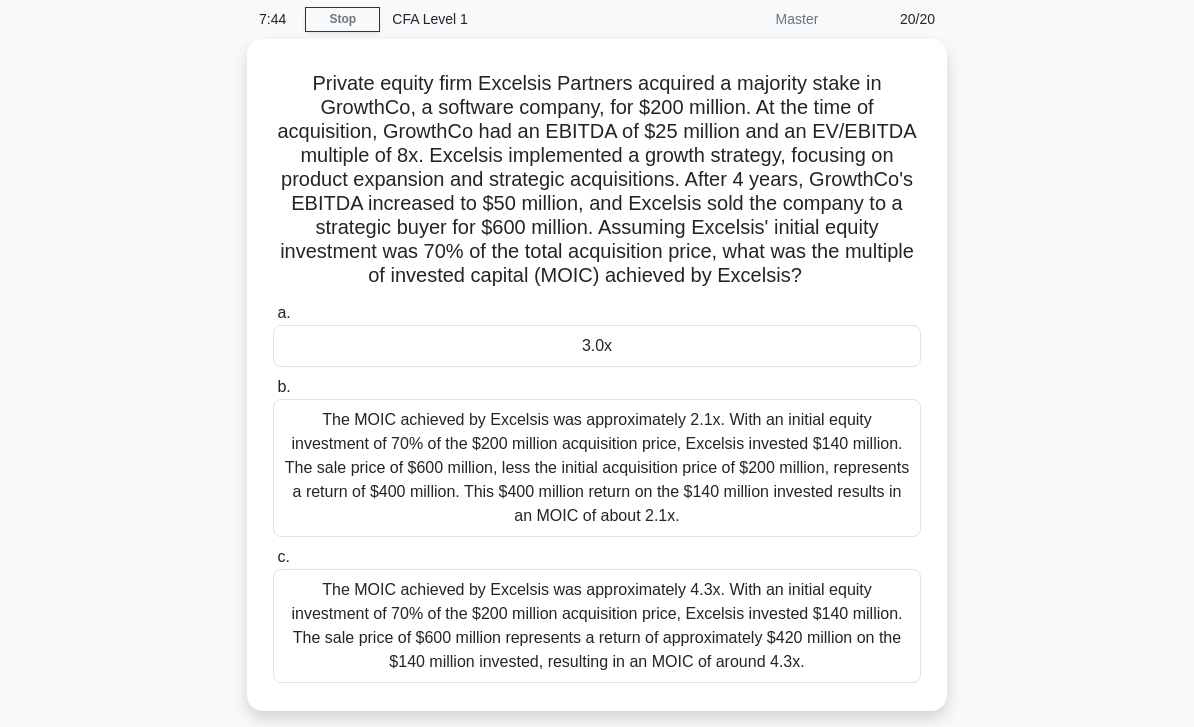 click on "3.0x" at bounding box center [597, 346] 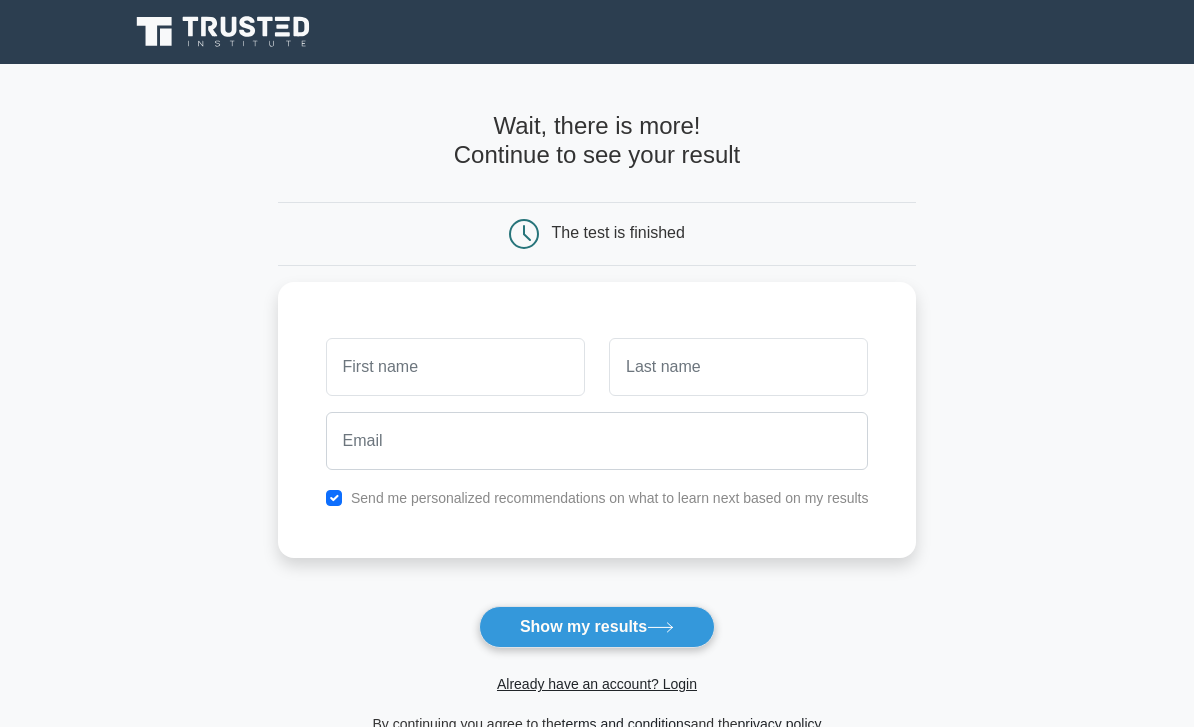 scroll, scrollTop: 0, scrollLeft: 0, axis: both 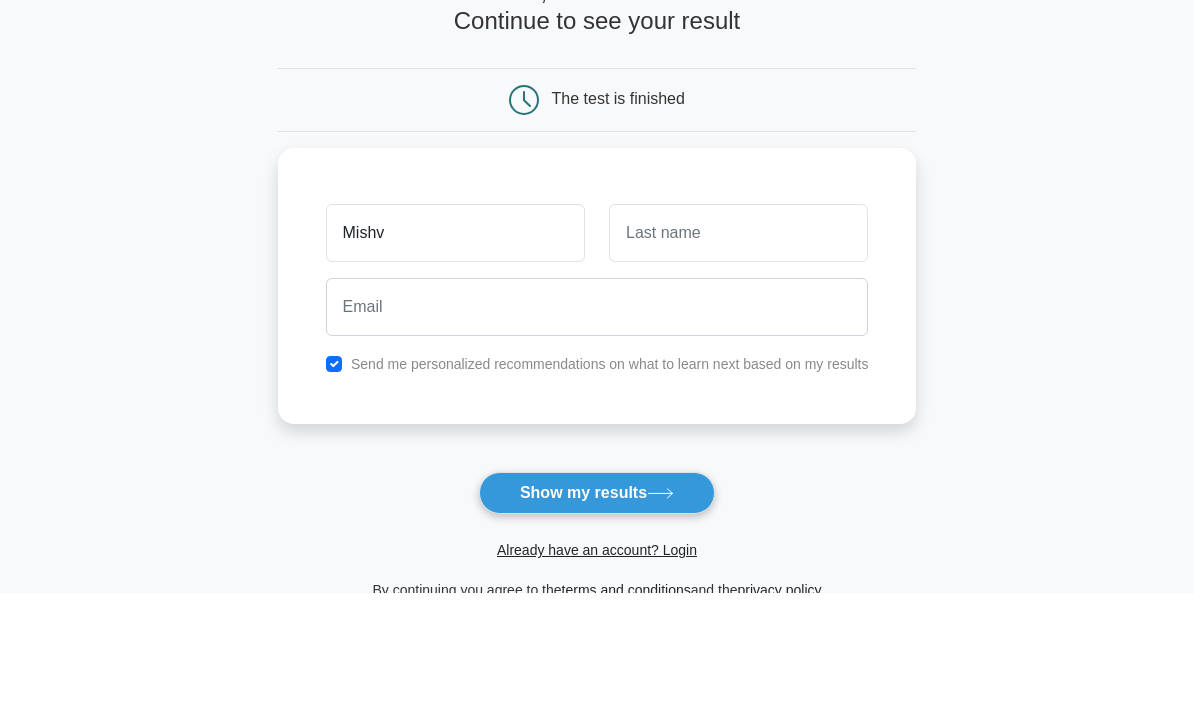 type on "Mishv" 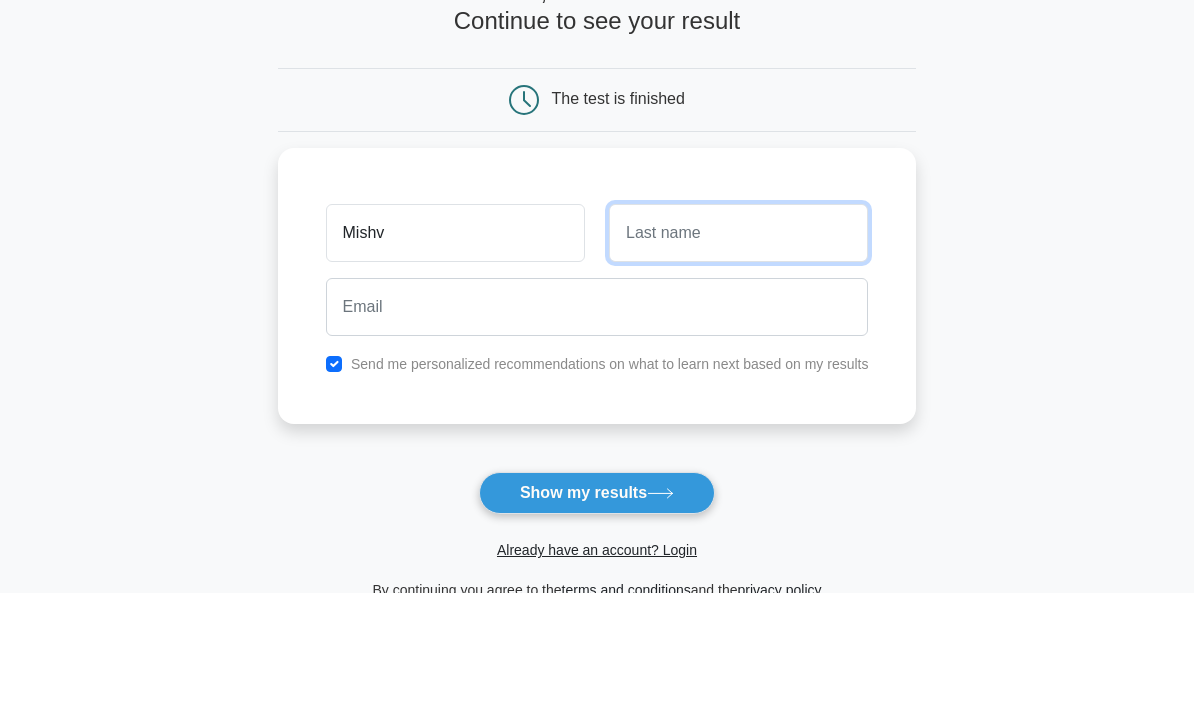 click at bounding box center [738, 367] 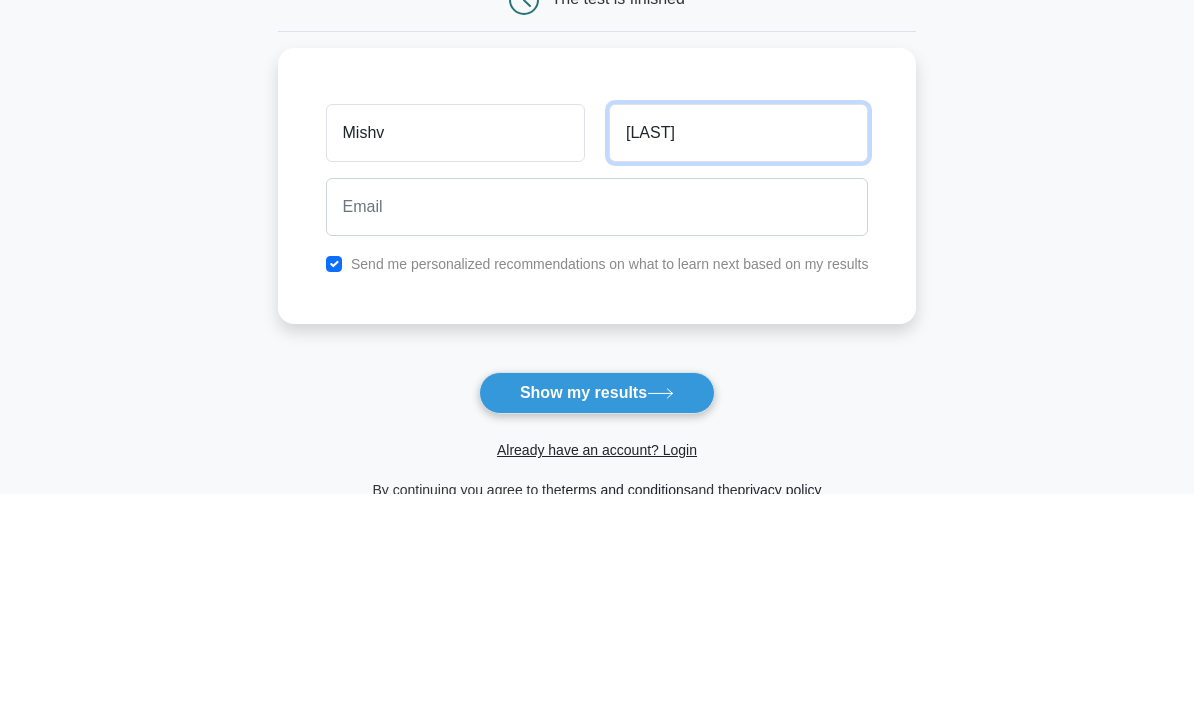 type on "Patel" 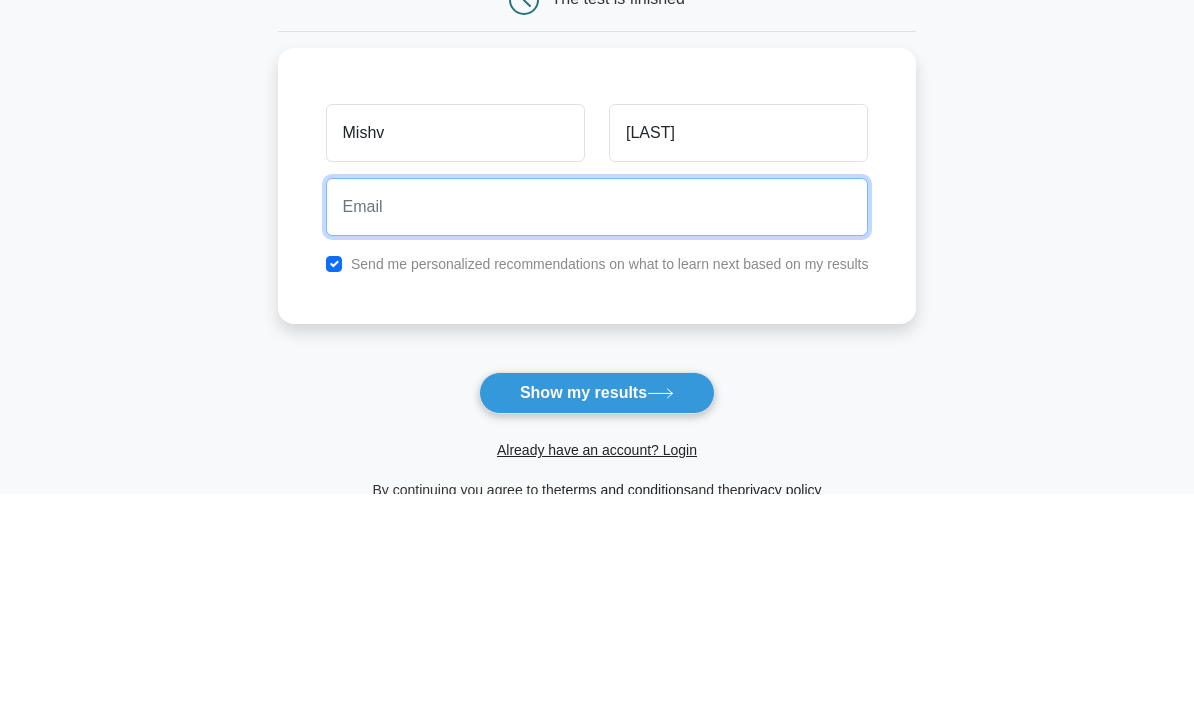 click at bounding box center [597, 441] 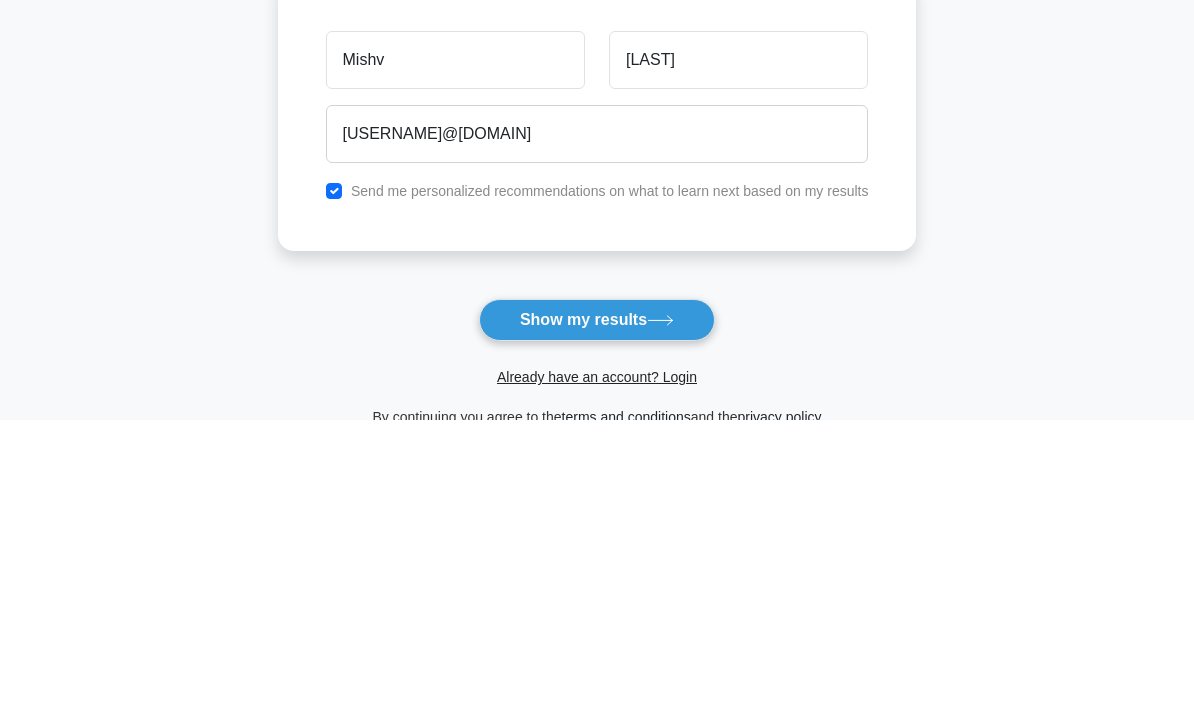 scroll, scrollTop: 275, scrollLeft: 0, axis: vertical 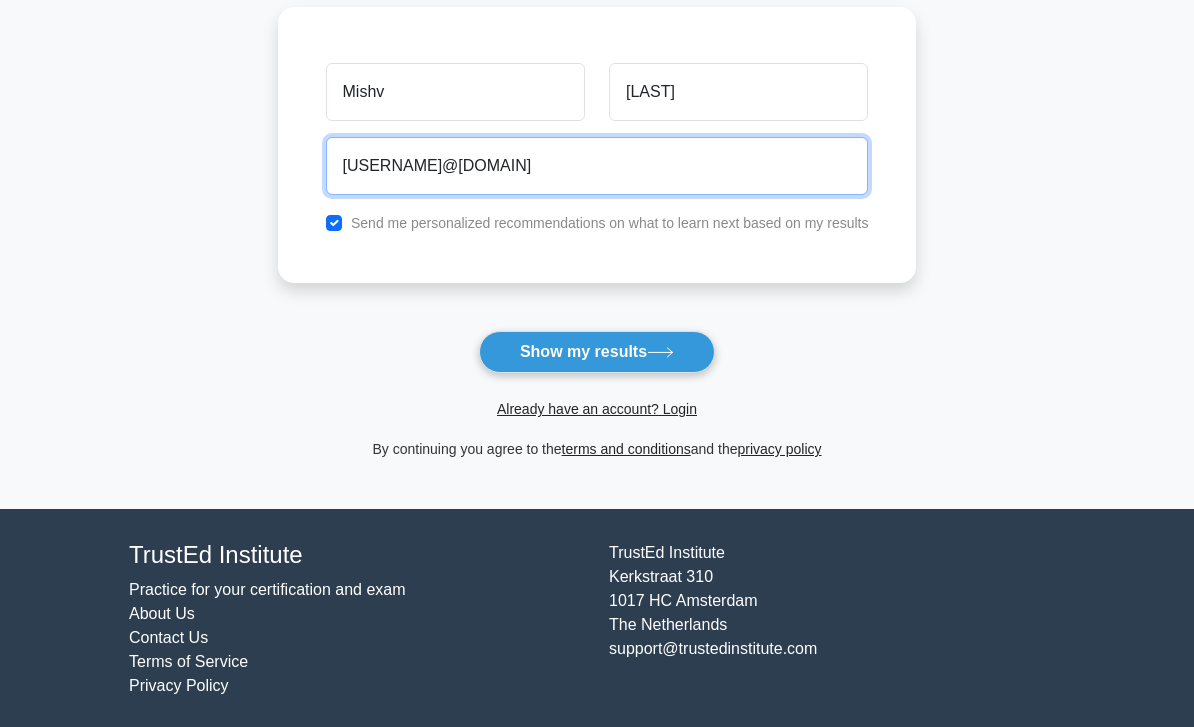 type on "[EMAIL]" 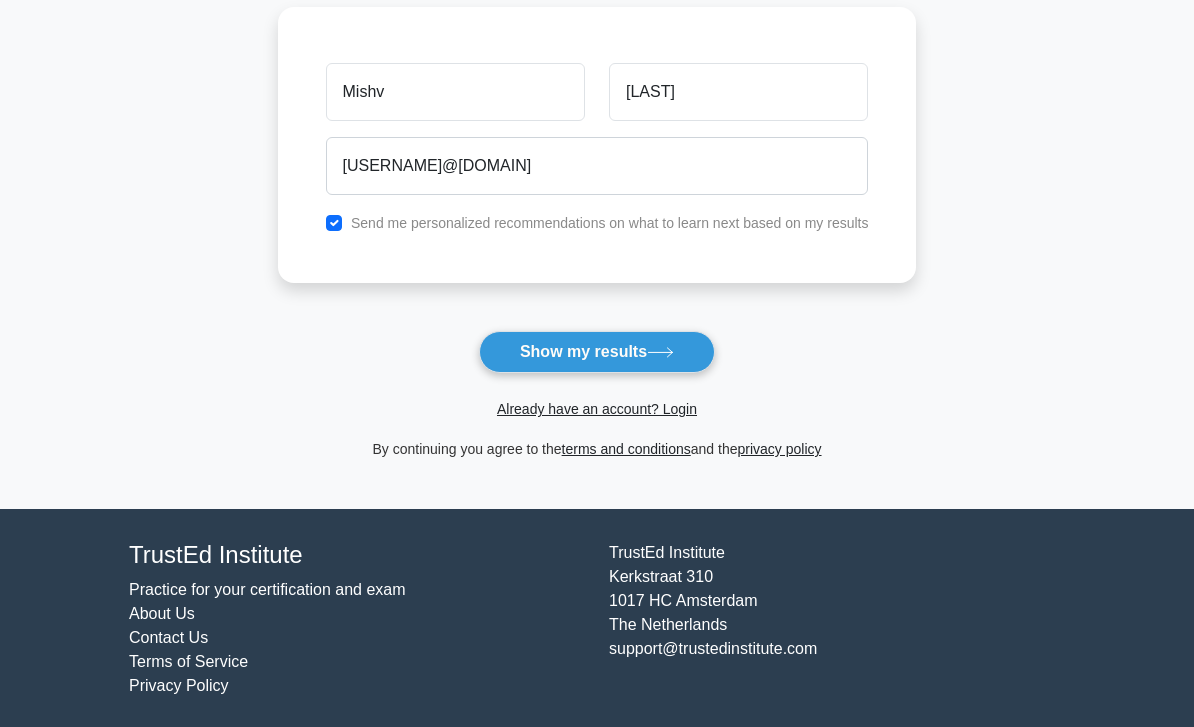 click on "Show my results" at bounding box center [597, 352] 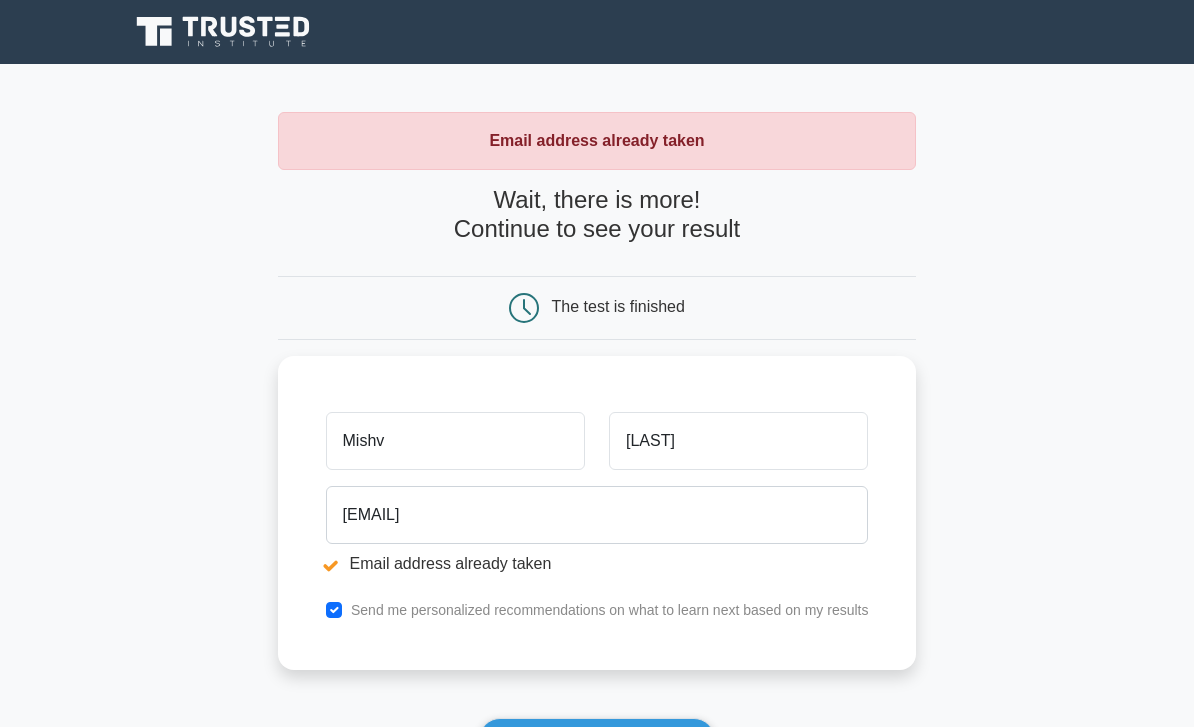 scroll, scrollTop: 0, scrollLeft: 0, axis: both 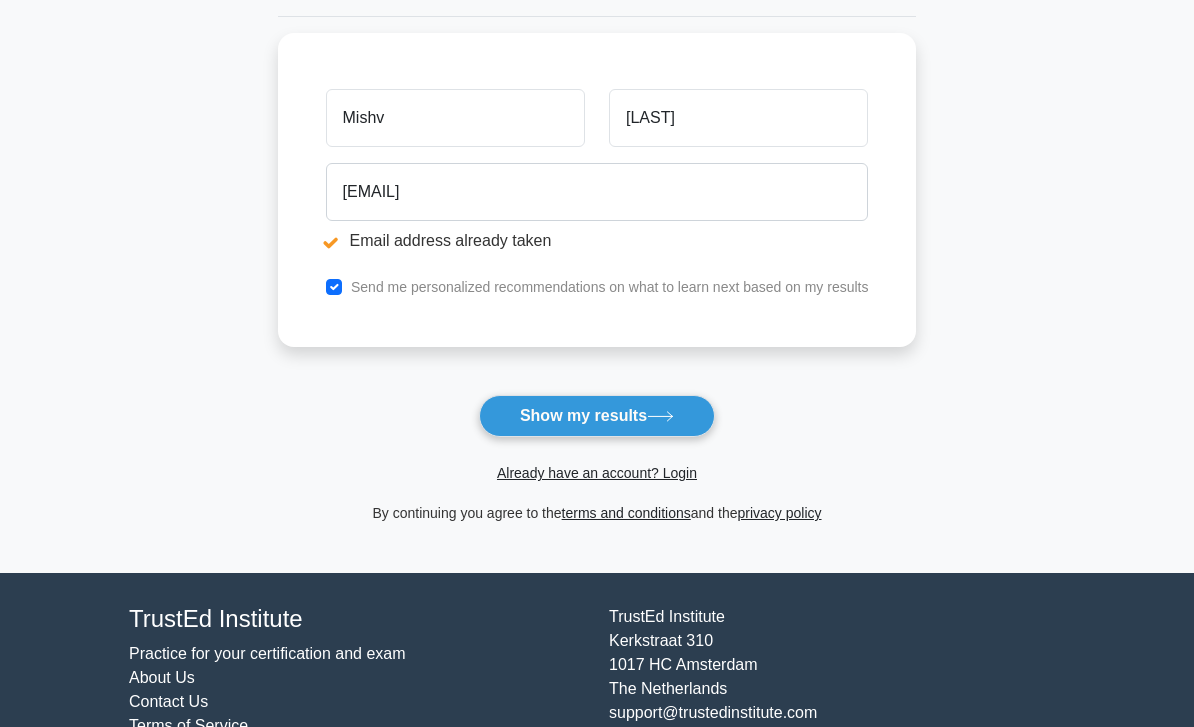 click on "Already have an account? Login" at bounding box center [597, 473] 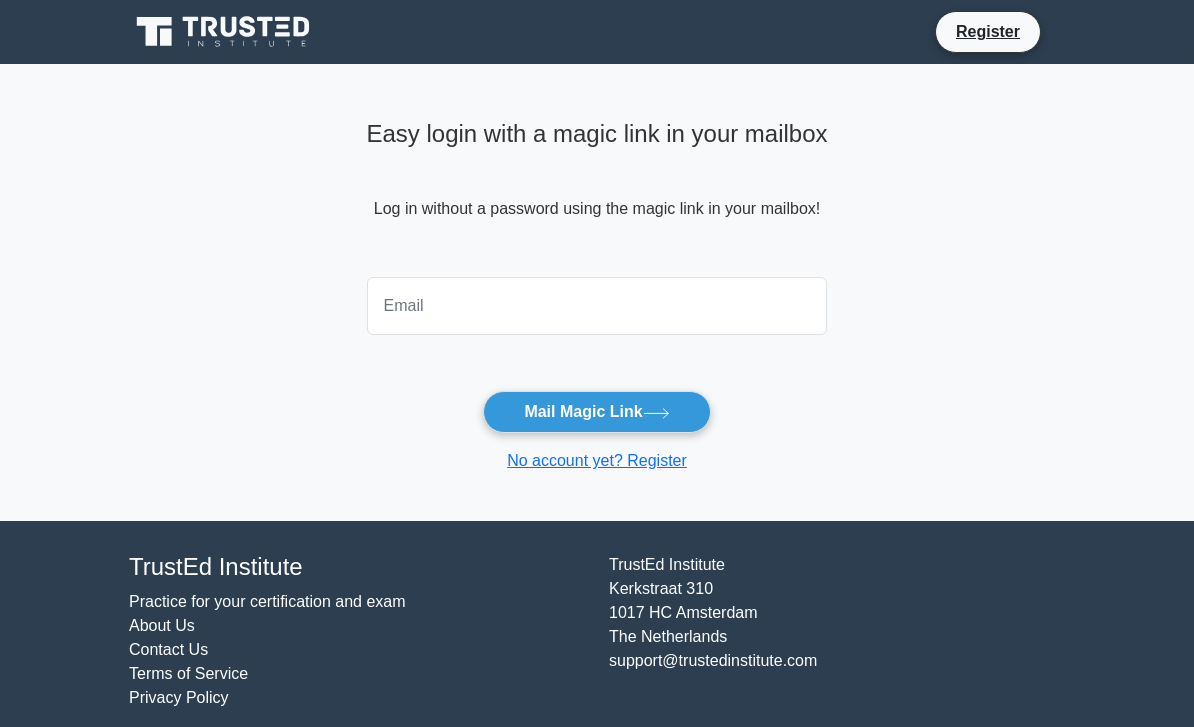 scroll, scrollTop: 0, scrollLeft: 0, axis: both 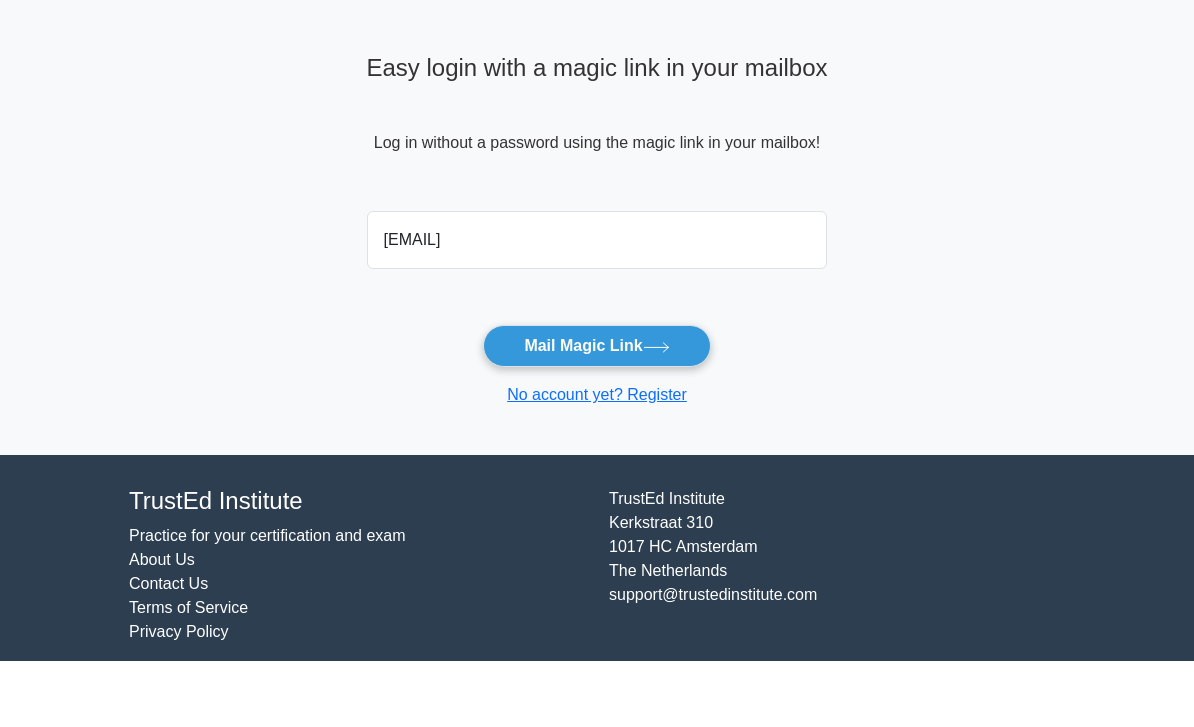 type on "[EMAIL]" 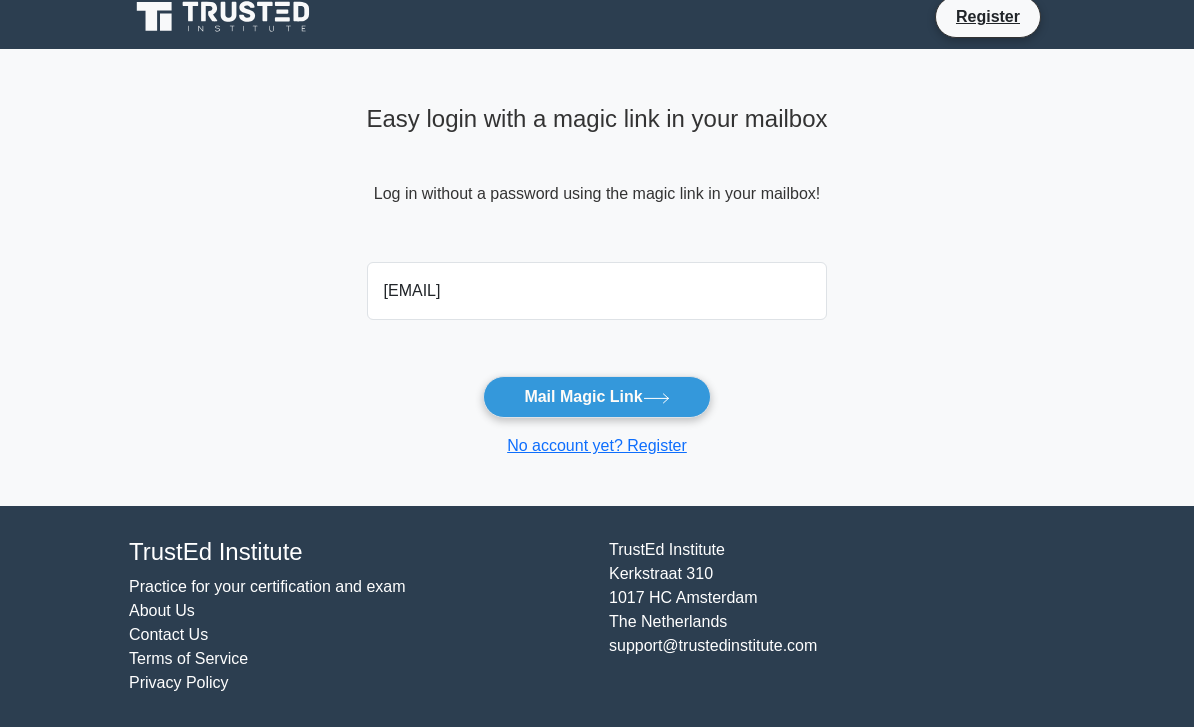 click on "Mail Magic Link" at bounding box center [596, 397] 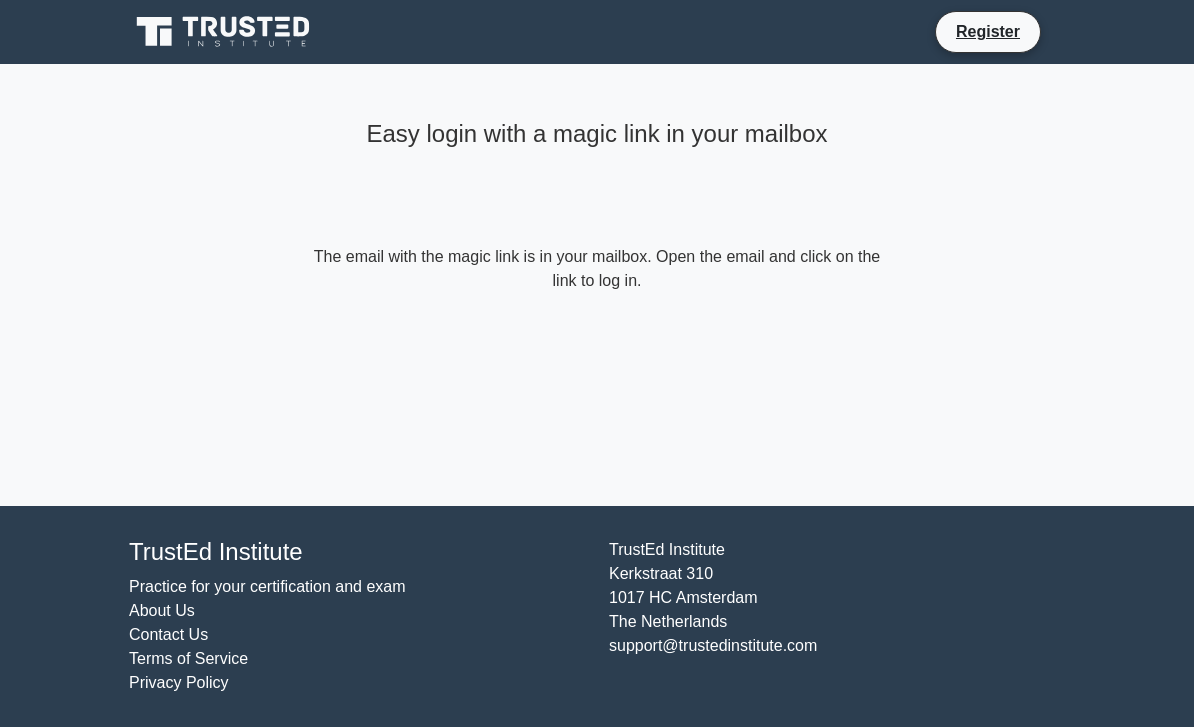 scroll, scrollTop: 0, scrollLeft: 0, axis: both 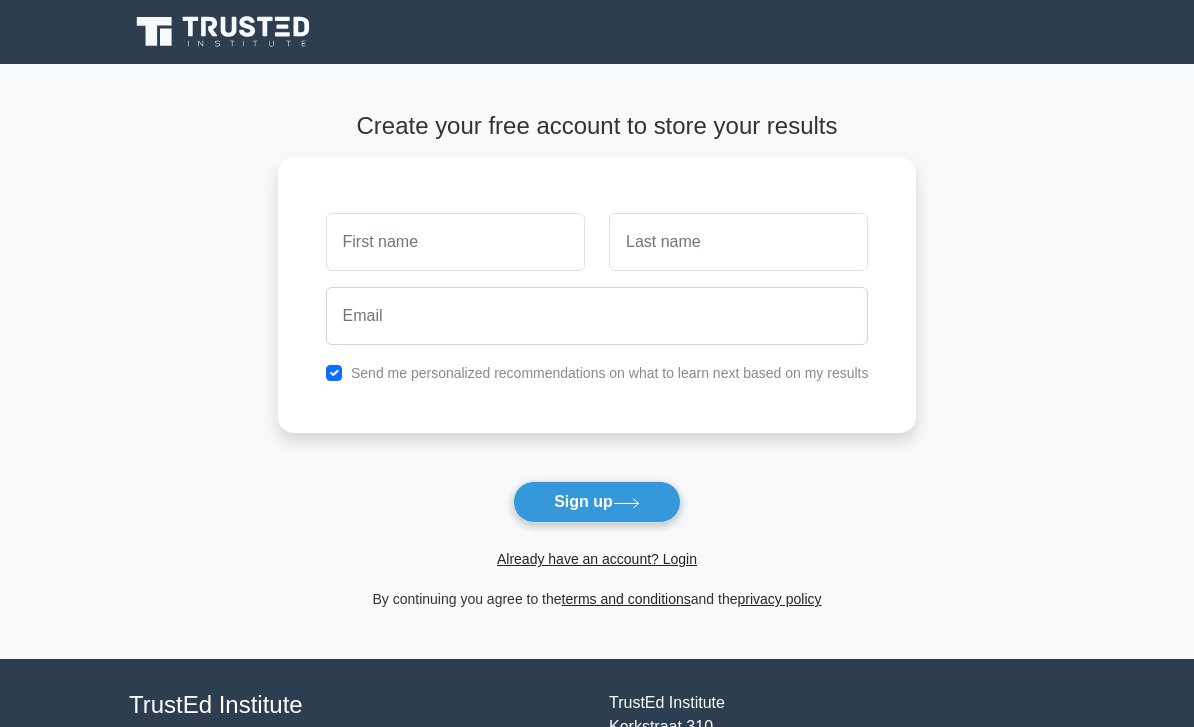 click on "Already have an account? Login" at bounding box center (597, 559) 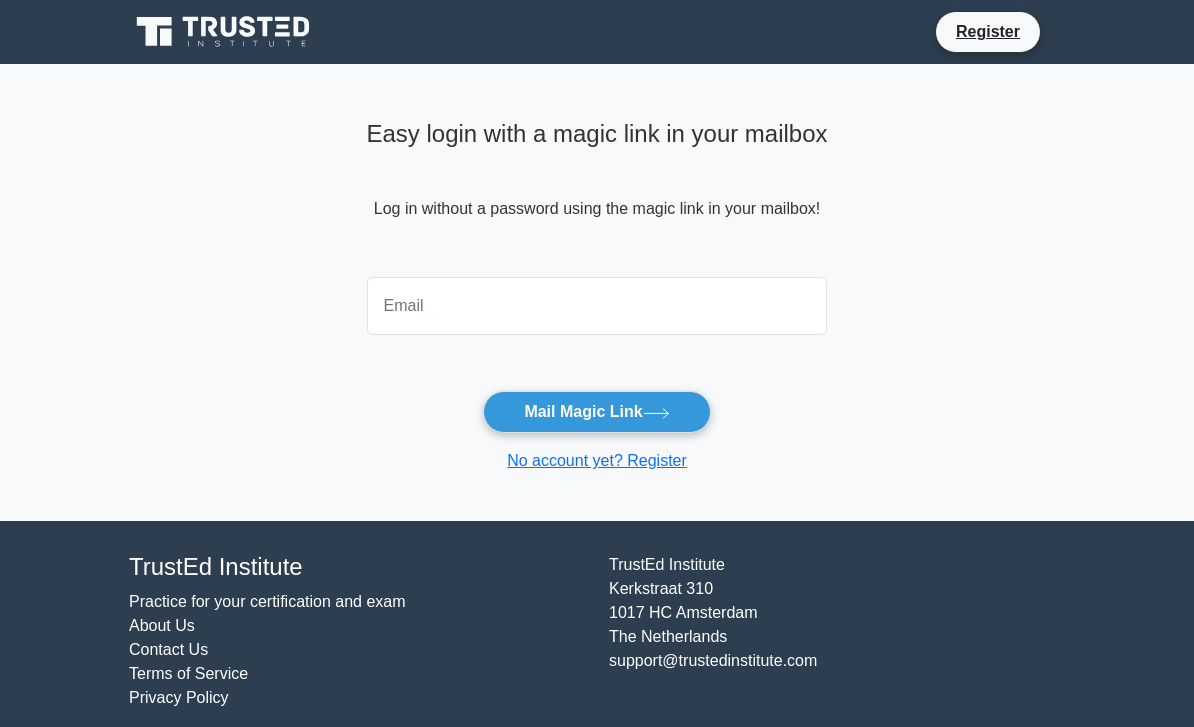 scroll, scrollTop: 0, scrollLeft: 0, axis: both 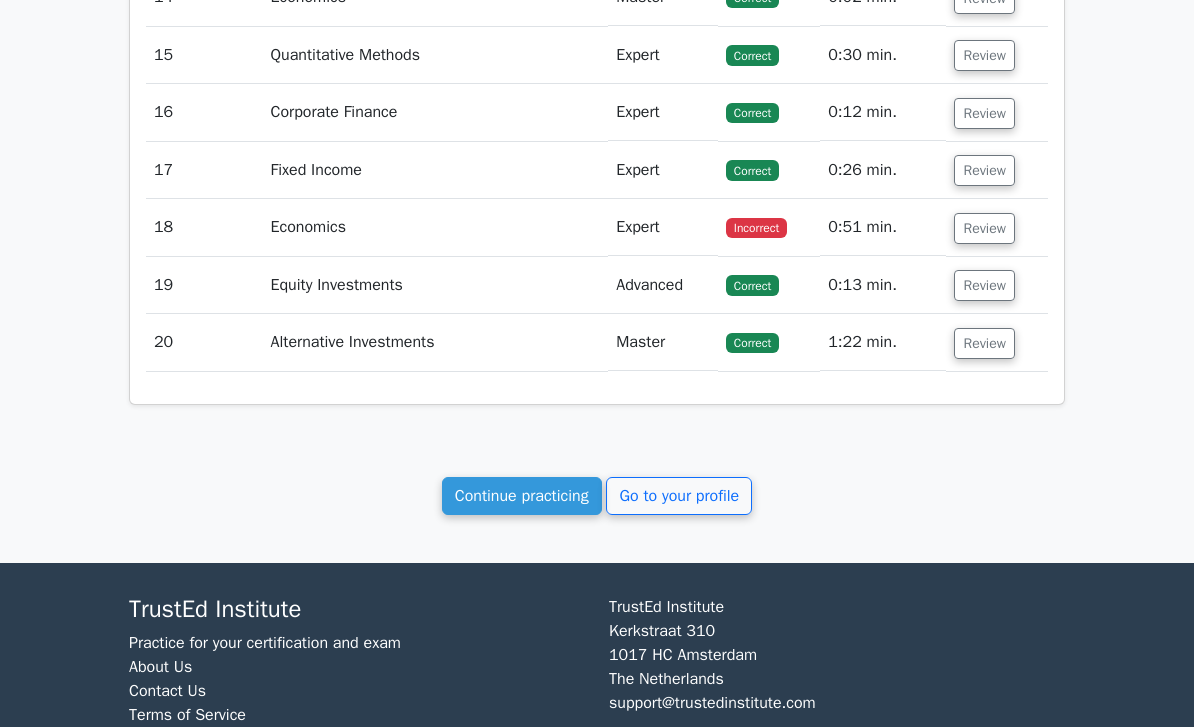 click on "Go to your profile" at bounding box center (679, 496) 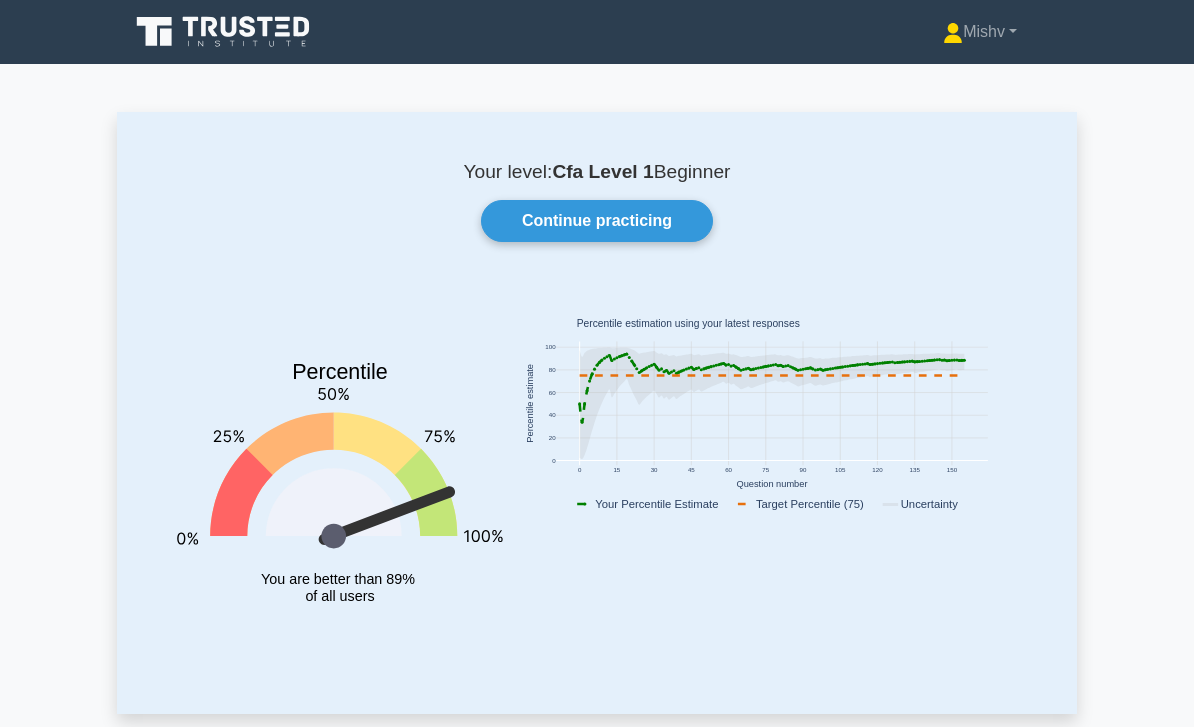 scroll, scrollTop: 0, scrollLeft: 0, axis: both 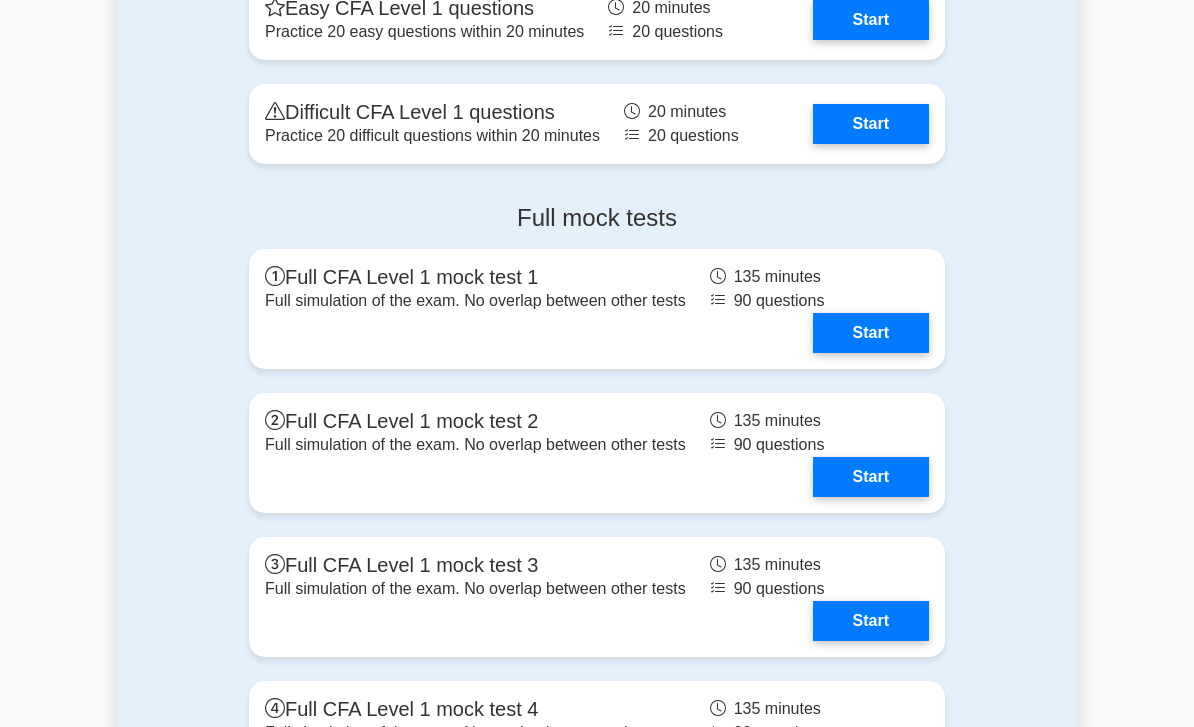 click on "Start" at bounding box center [871, 124] 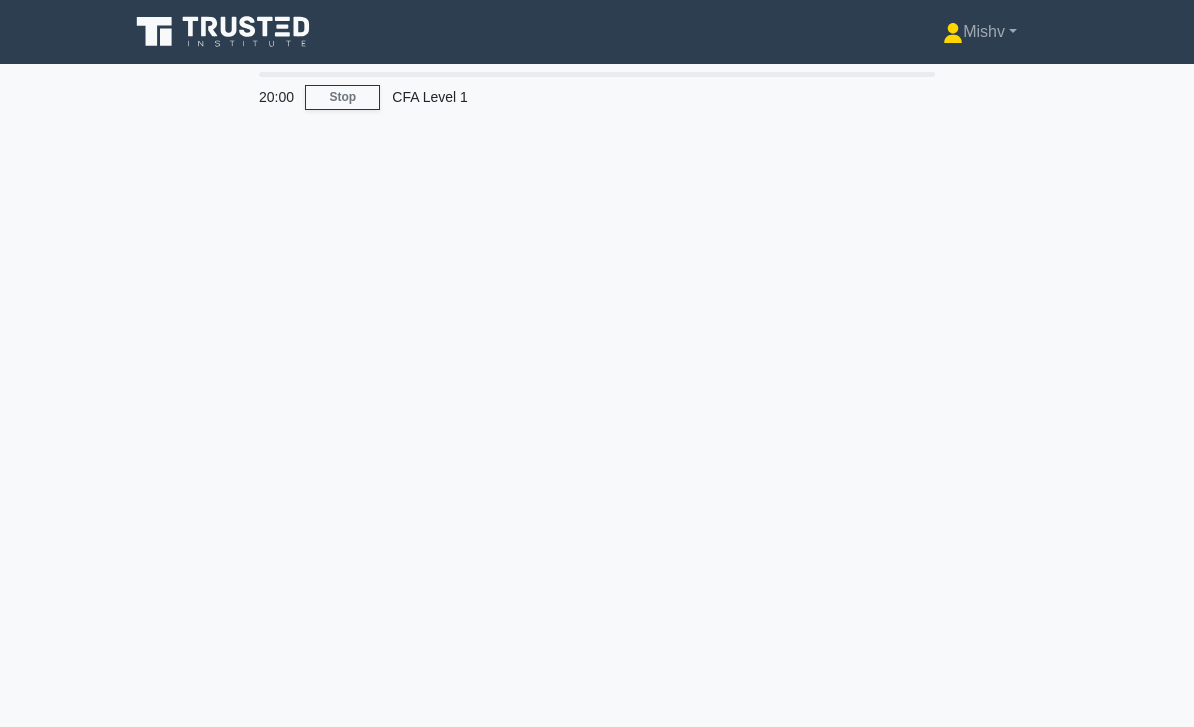 scroll, scrollTop: 0, scrollLeft: 0, axis: both 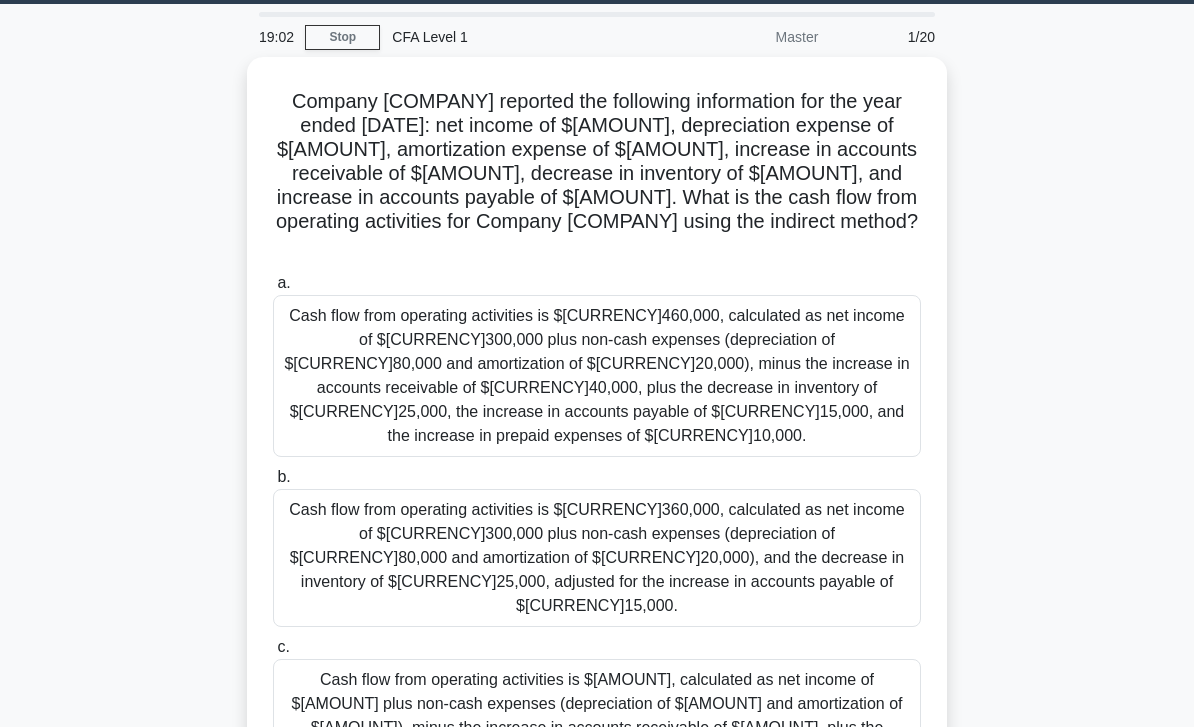 click on "Cash flow from operating activities is $[AMOUNT], calculated as net income of $[AMOUNT] plus non-cash expenses (depreciation of $[AMOUNT] and amortization of $[AMOUNT]), minus the increase in accounts receivable of $[AMOUNT], plus the decrease in inventory of $[AMOUNT] and the increase in accounts payable of $[AMOUNT]." at bounding box center [597, 728] 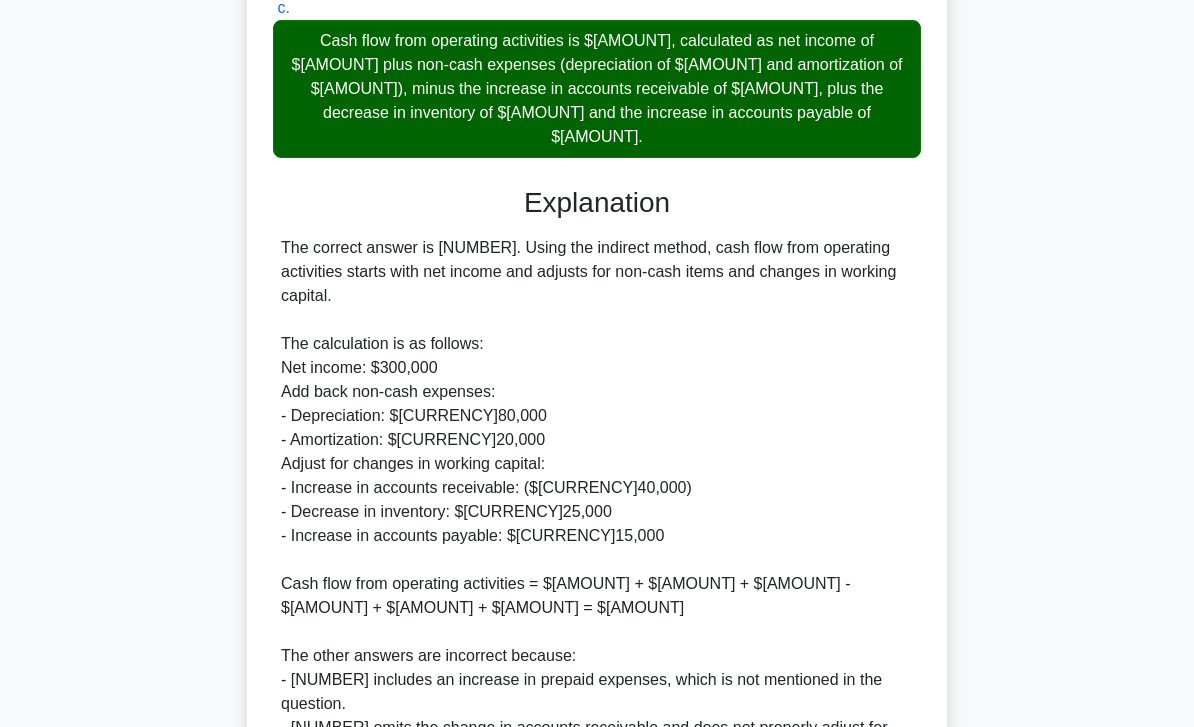 scroll, scrollTop: 800, scrollLeft: 0, axis: vertical 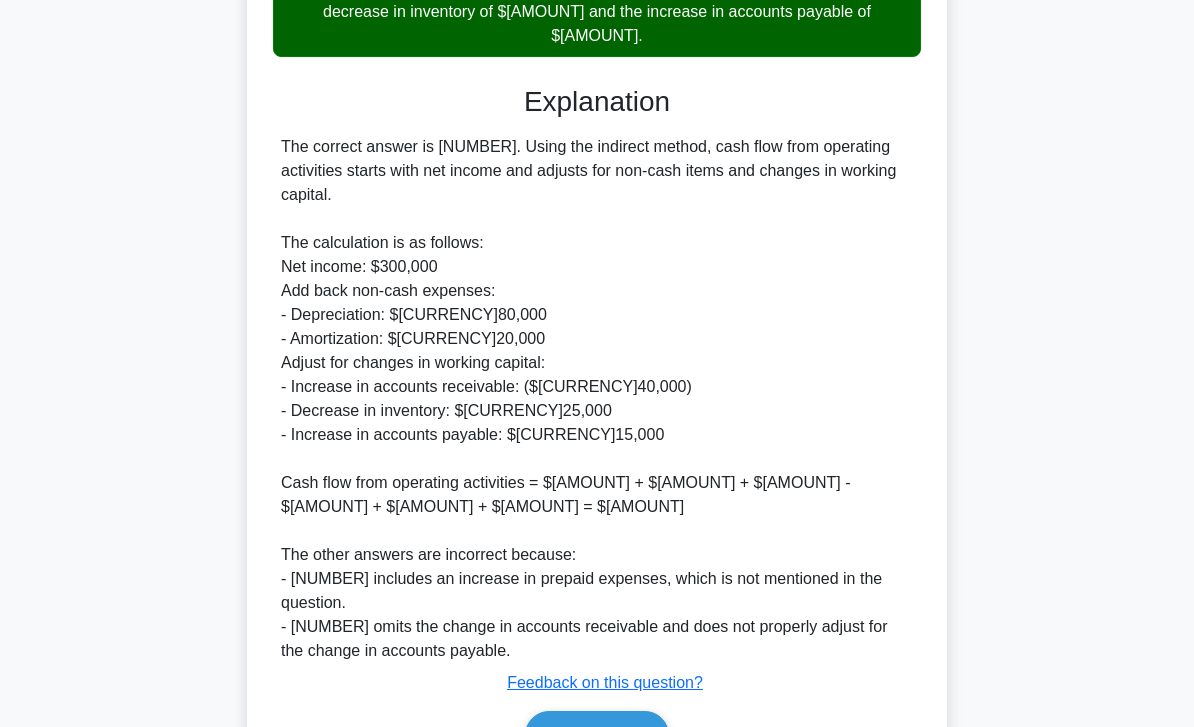 click on "Next" at bounding box center (596, 735) 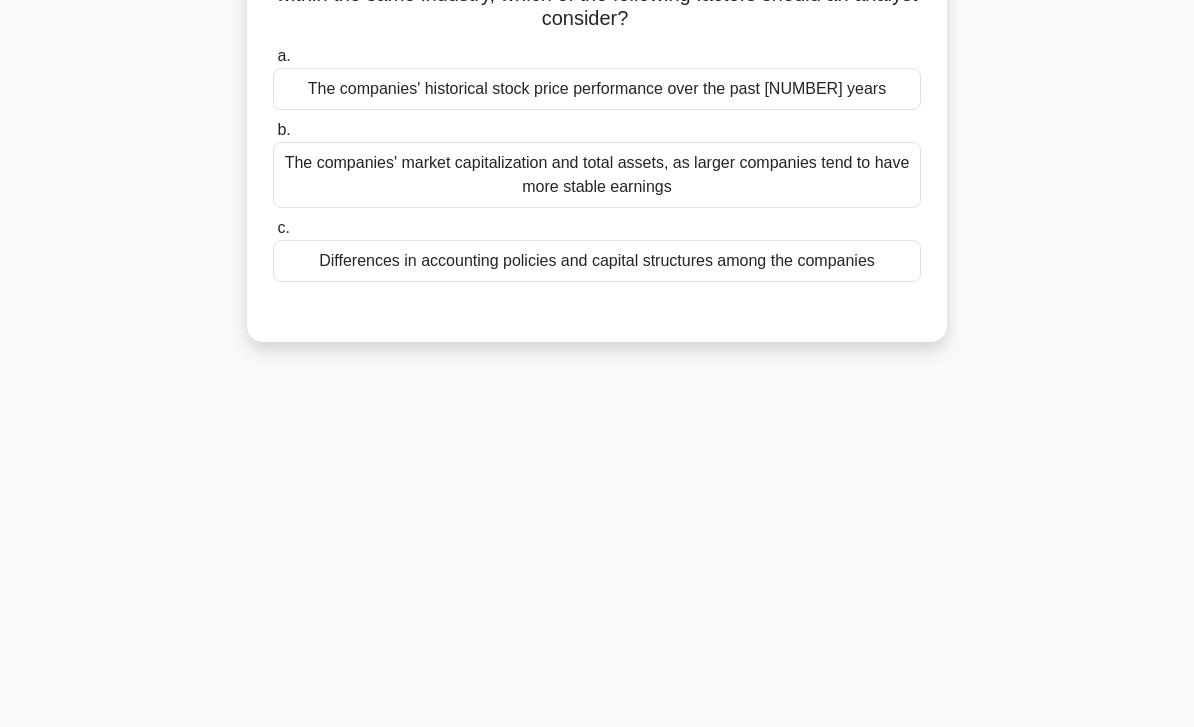 scroll, scrollTop: 0, scrollLeft: 0, axis: both 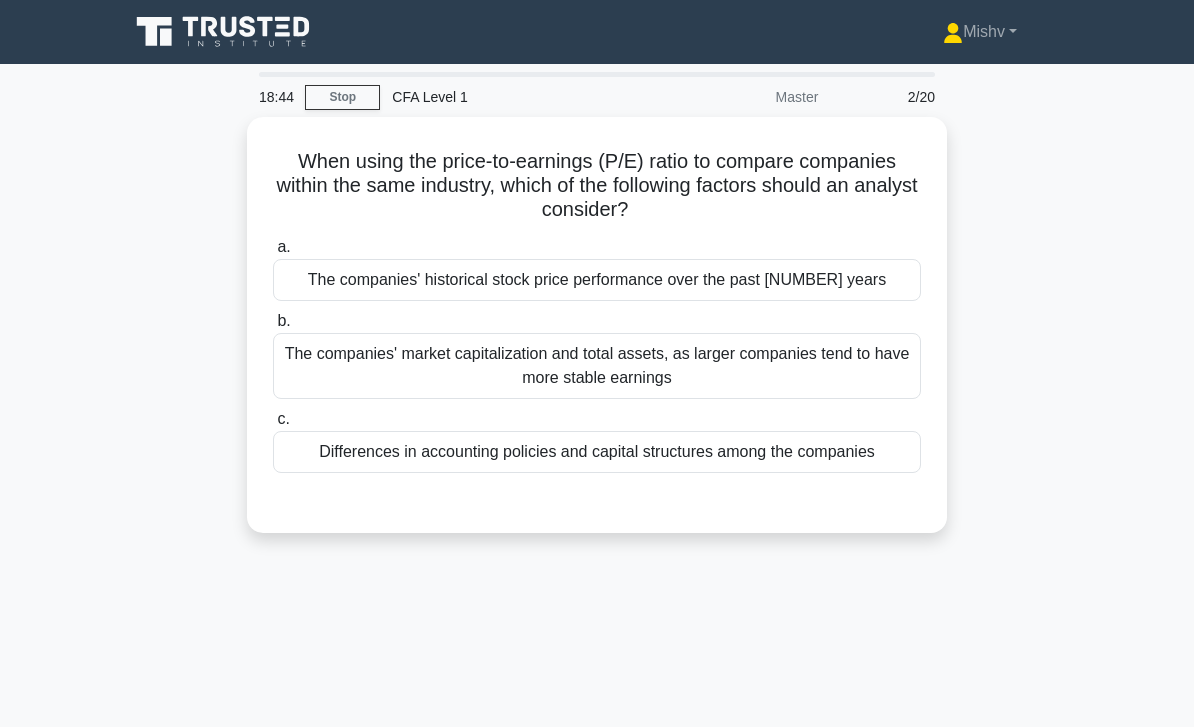 click on "Differences in accounting policies and capital structures among the companies" at bounding box center (597, 452) 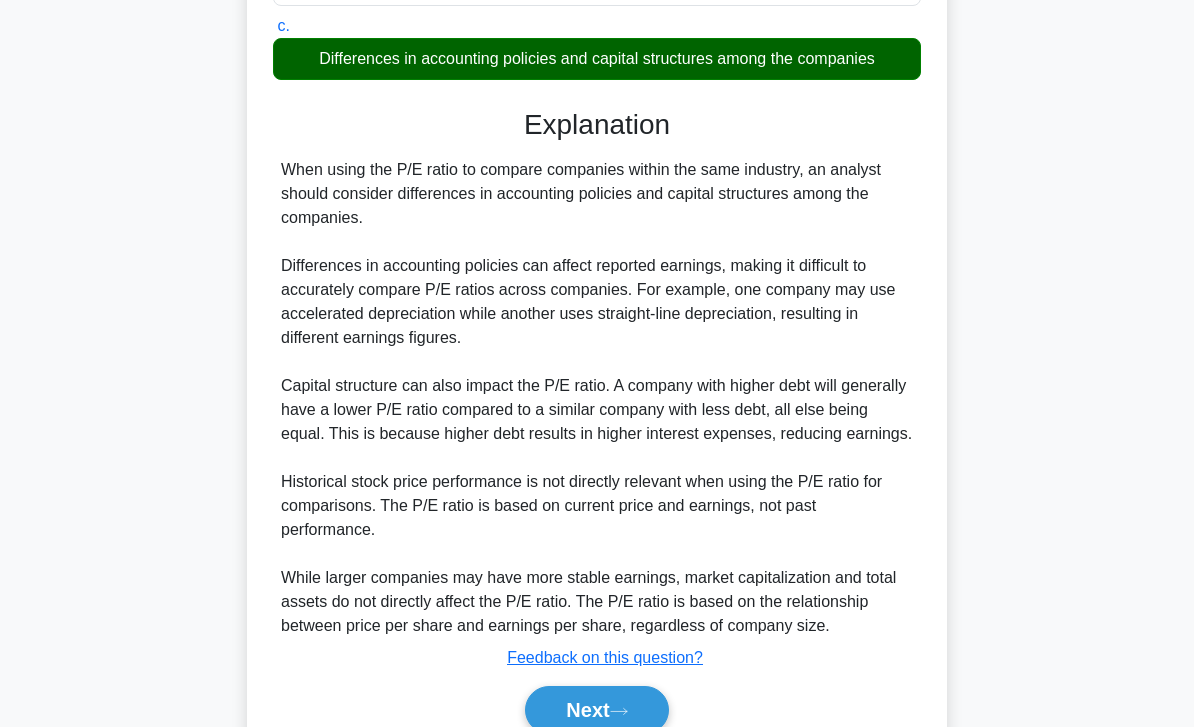 scroll, scrollTop: 488, scrollLeft: 0, axis: vertical 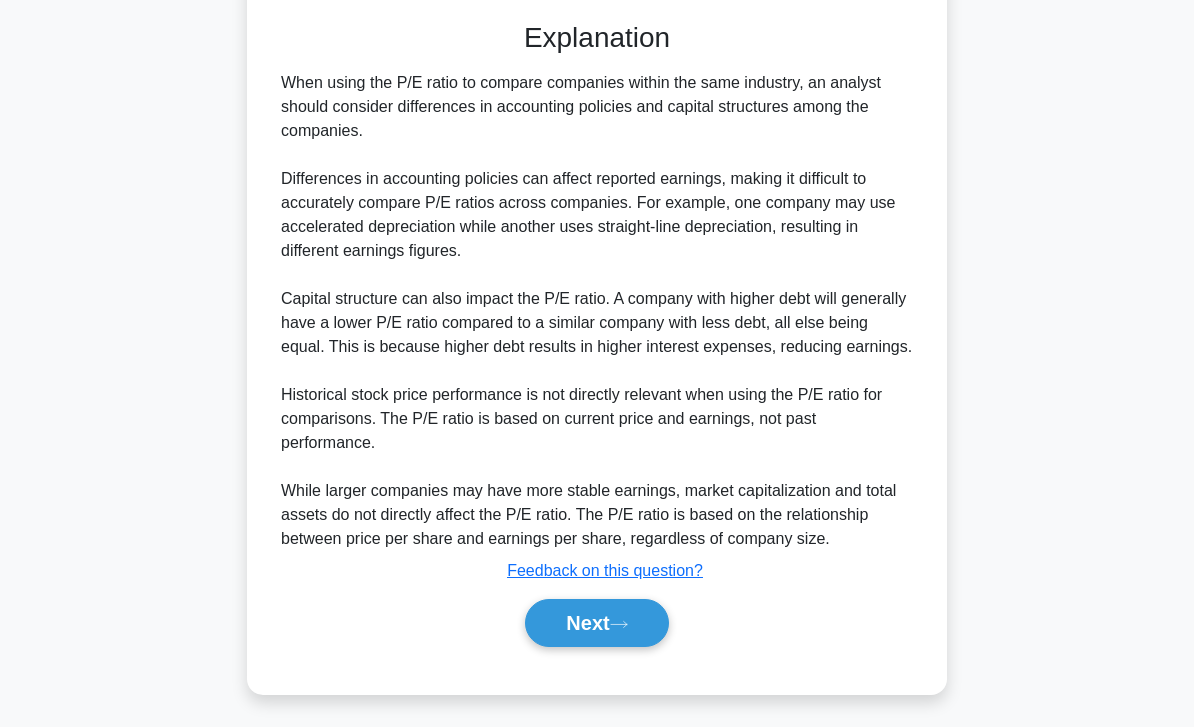 click on "Next" at bounding box center (596, 623) 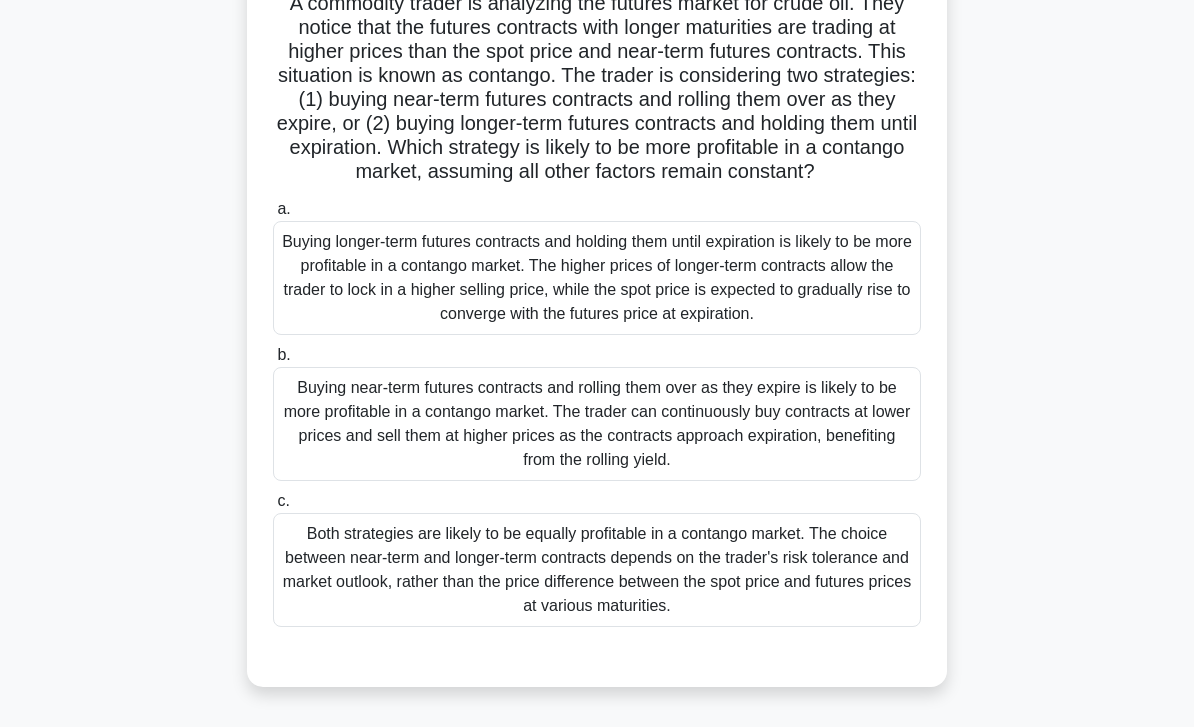 scroll, scrollTop: 207, scrollLeft: 0, axis: vertical 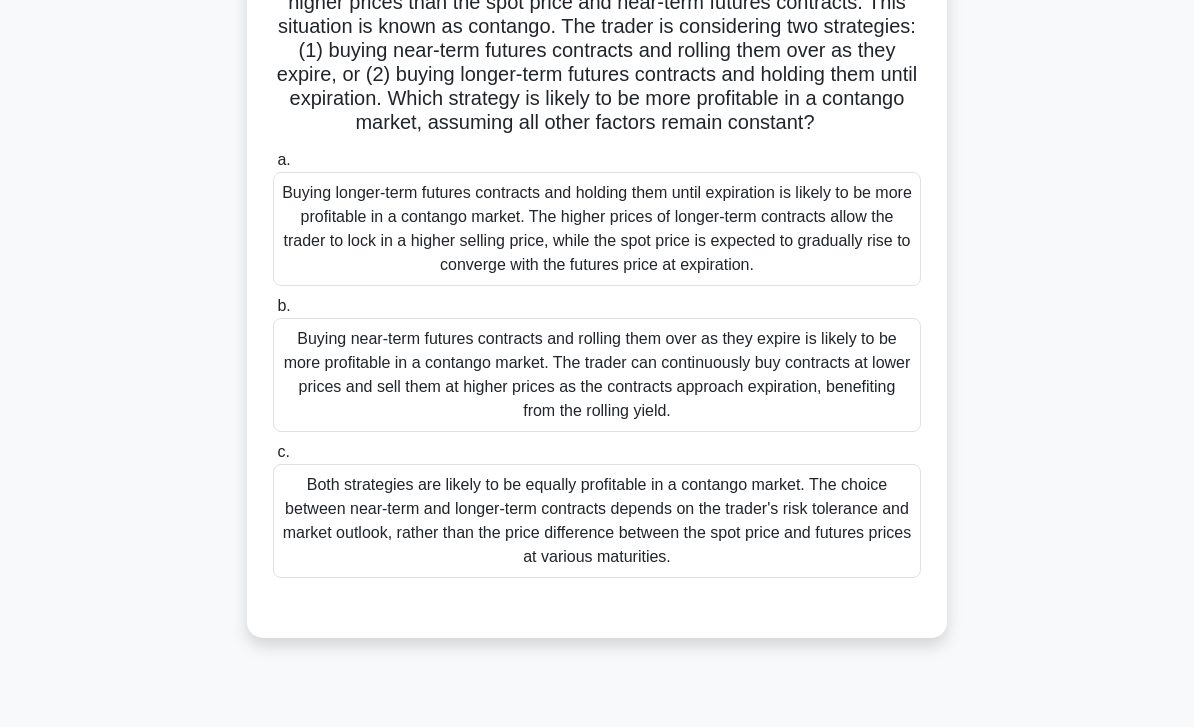 click on "Buying near-term futures contracts and rolling them over as they expire is likely to be more profitable in a contango market. The trader can continuously buy contracts at lower prices and sell them at higher prices as the contracts approach expiration, benefiting from the rolling yield." at bounding box center (597, 375) 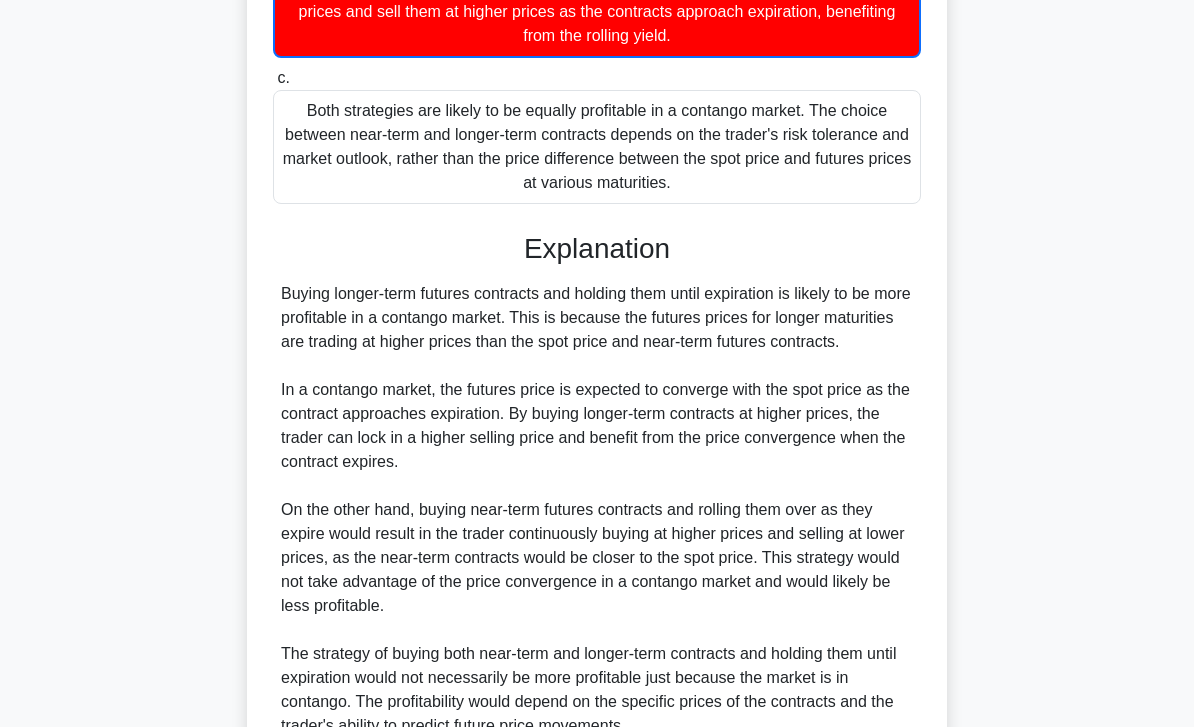 scroll, scrollTop: 826, scrollLeft: 0, axis: vertical 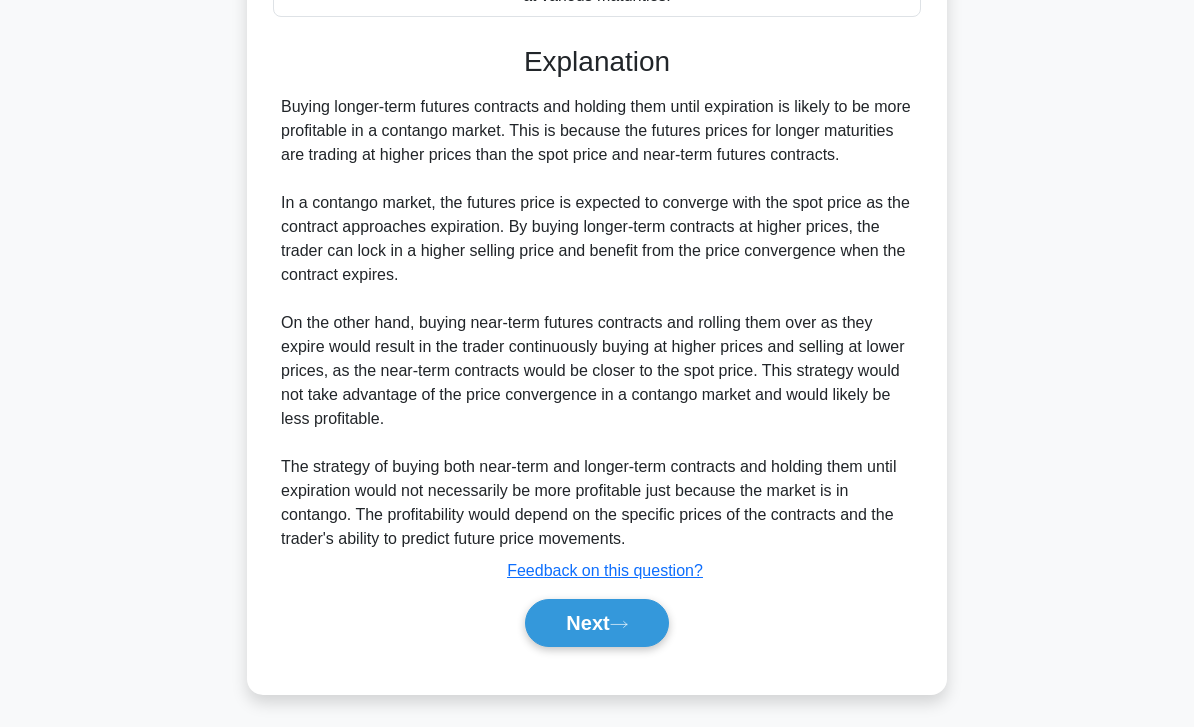 click on "Next" at bounding box center [596, 623] 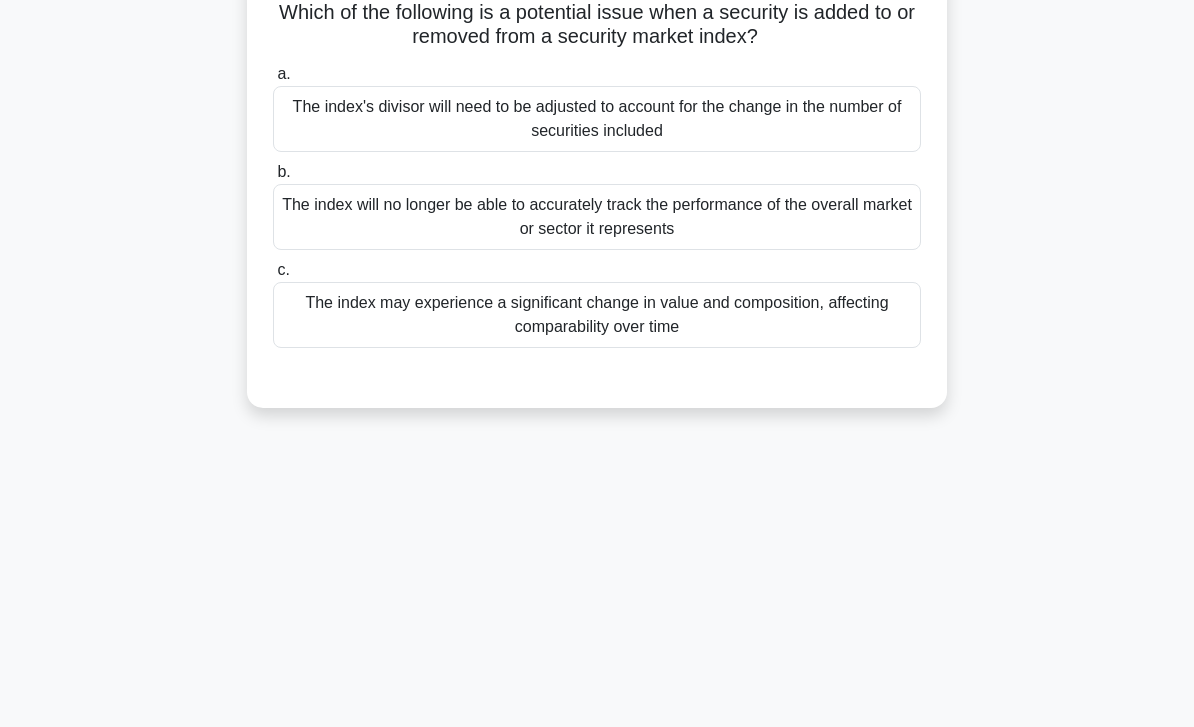 scroll, scrollTop: 0, scrollLeft: 0, axis: both 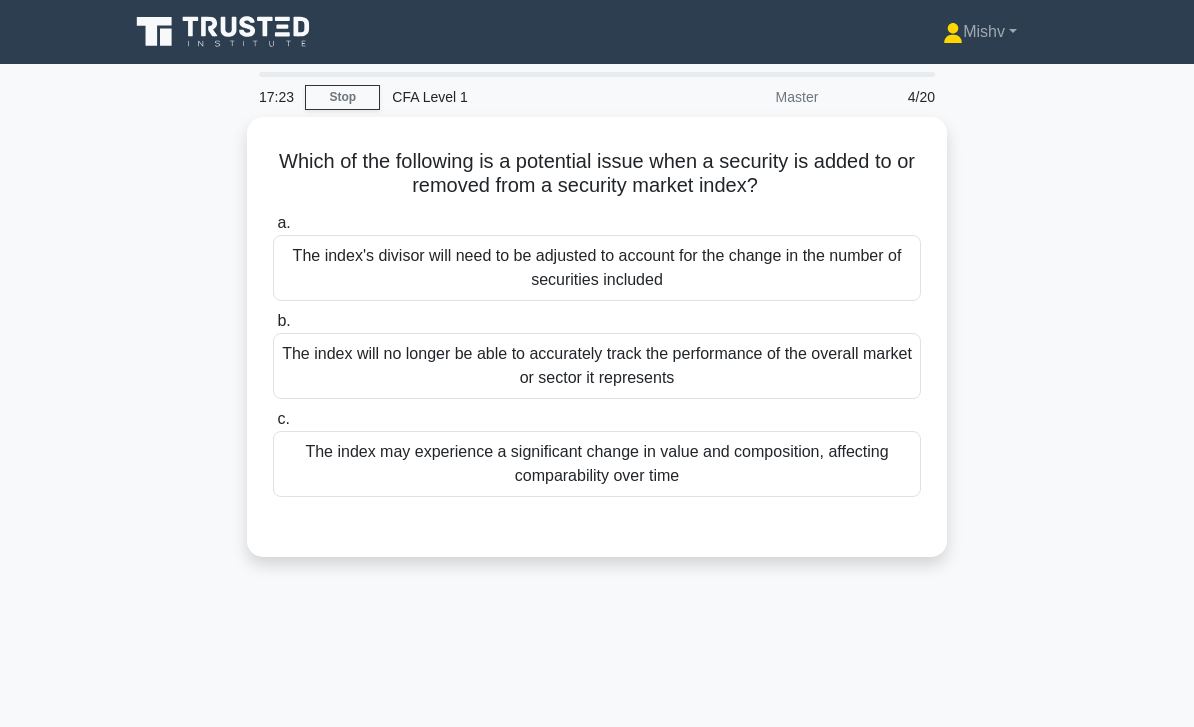 click on "The index may experience a significant change in value and composition, affecting comparability over time" at bounding box center (597, 464) 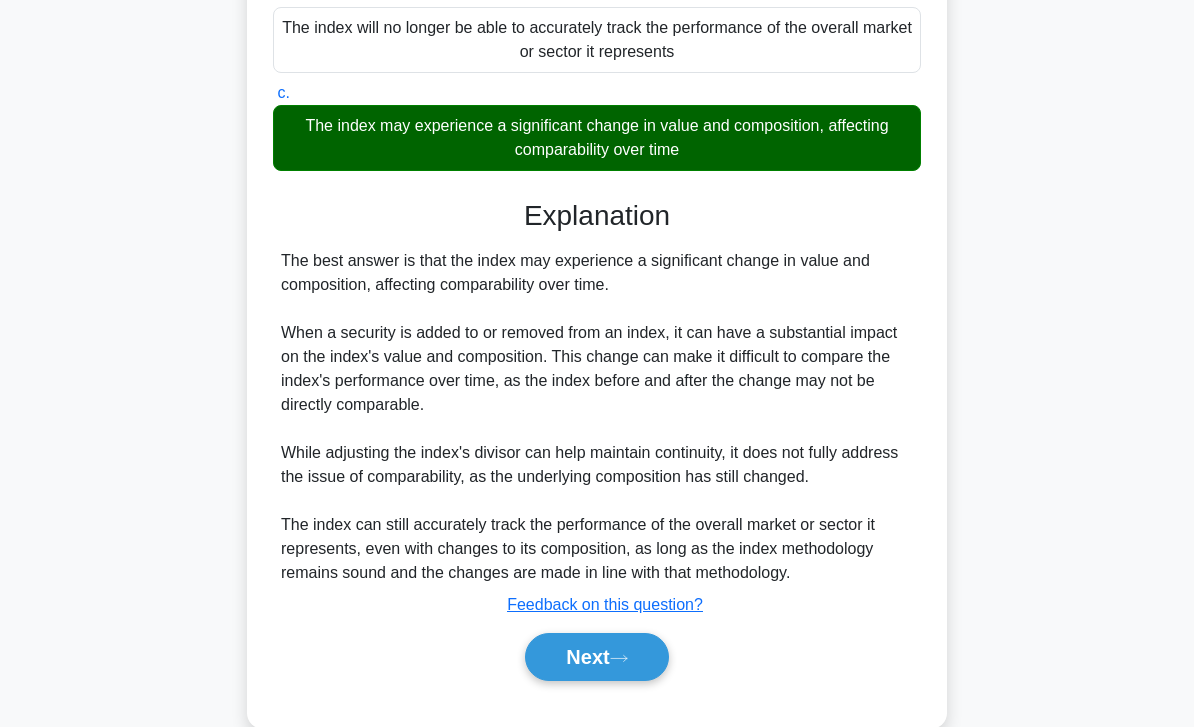 scroll, scrollTop: 344, scrollLeft: 0, axis: vertical 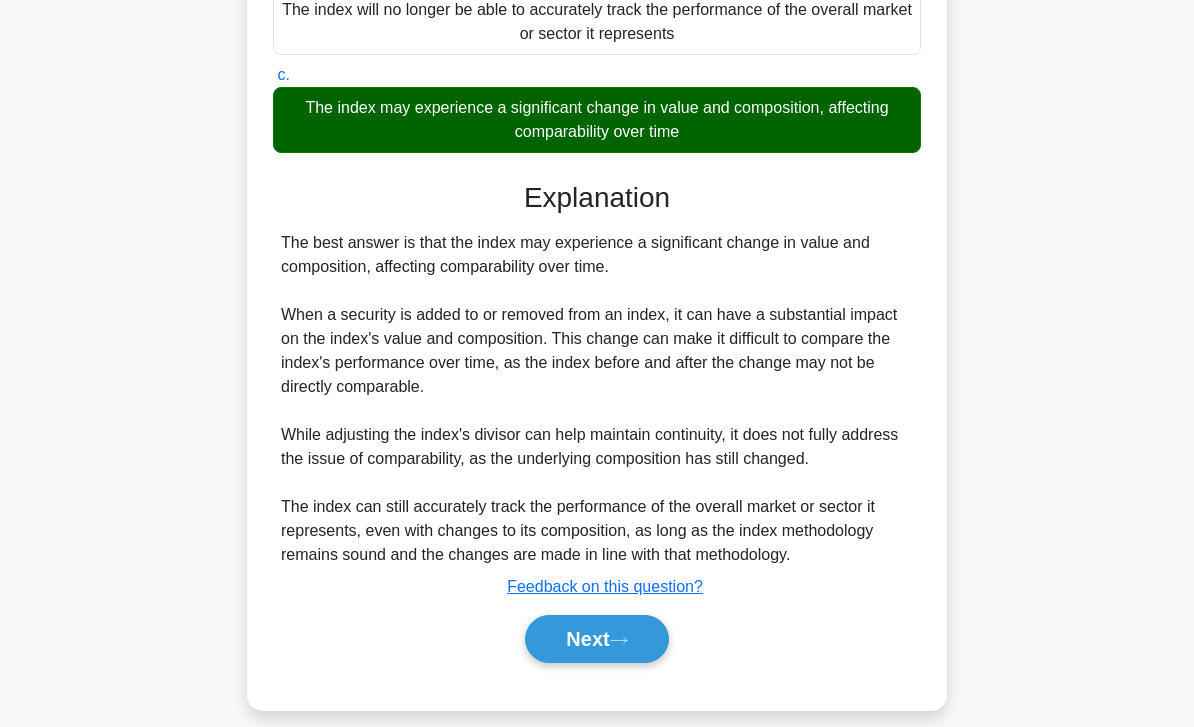 click on "Next" at bounding box center [596, 639] 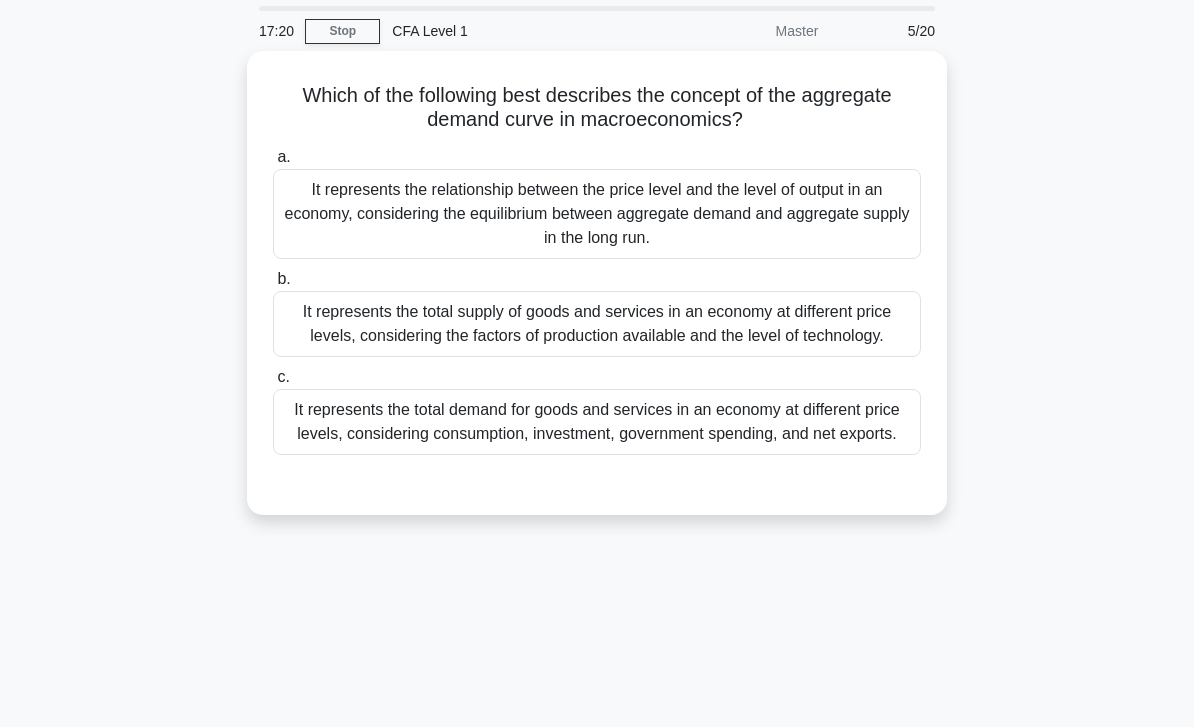 scroll, scrollTop: 0, scrollLeft: 0, axis: both 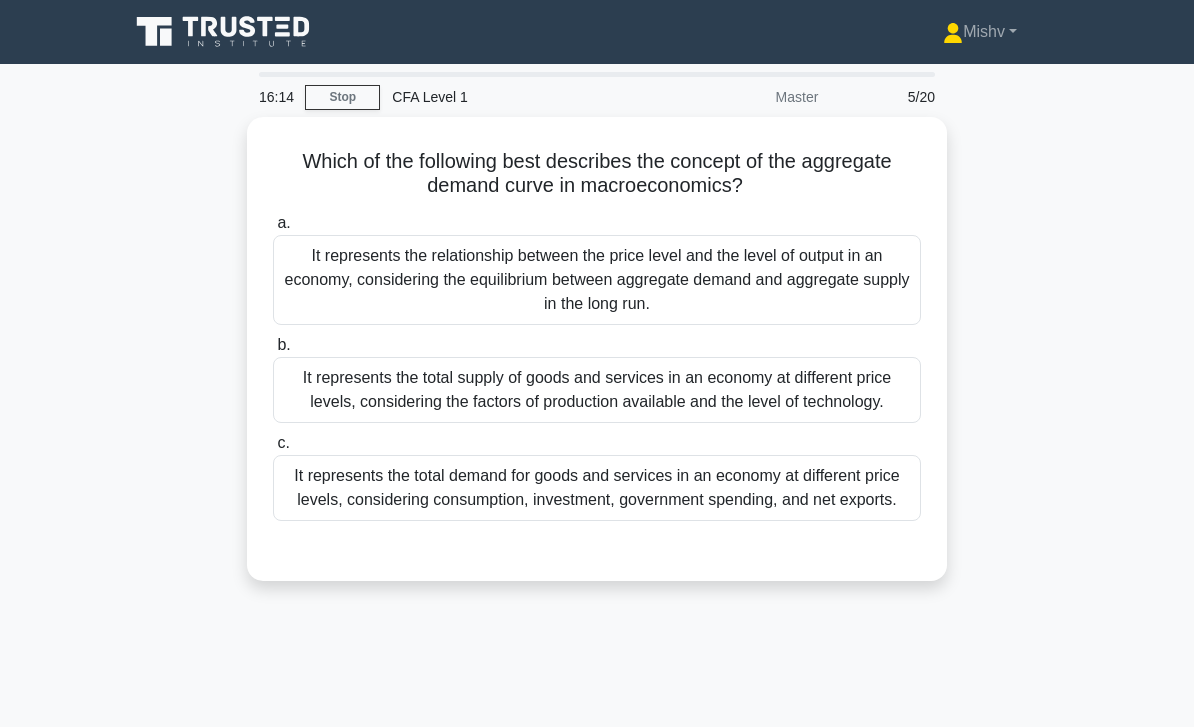 click on "It represents the total demand for goods and services in an economy at different price levels, considering consumption, investment, government spending, and net exports." at bounding box center (597, 488) 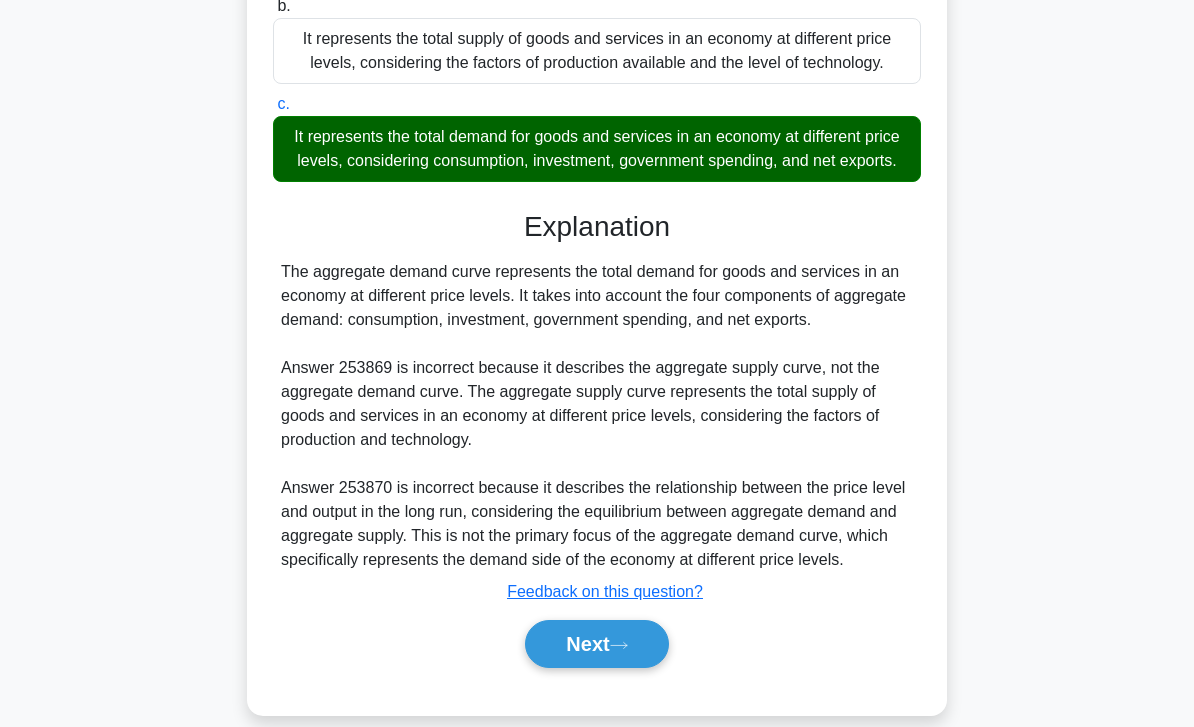 scroll, scrollTop: 392, scrollLeft: 0, axis: vertical 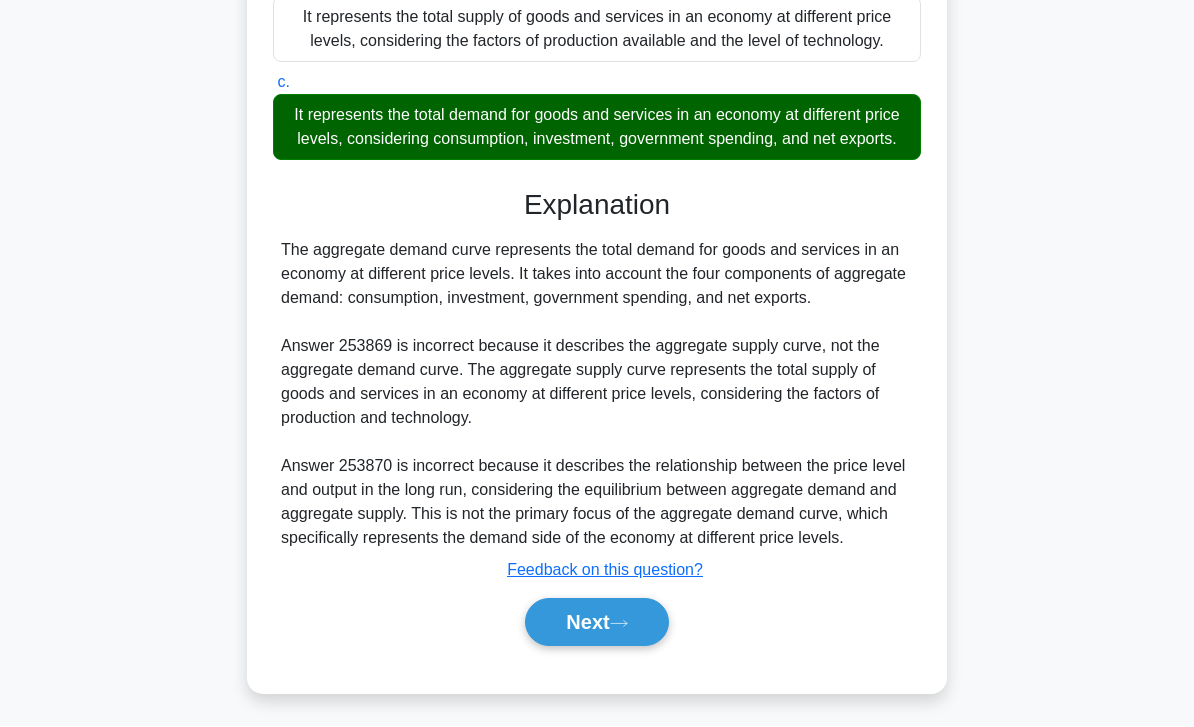 click on "Next" at bounding box center (596, 623) 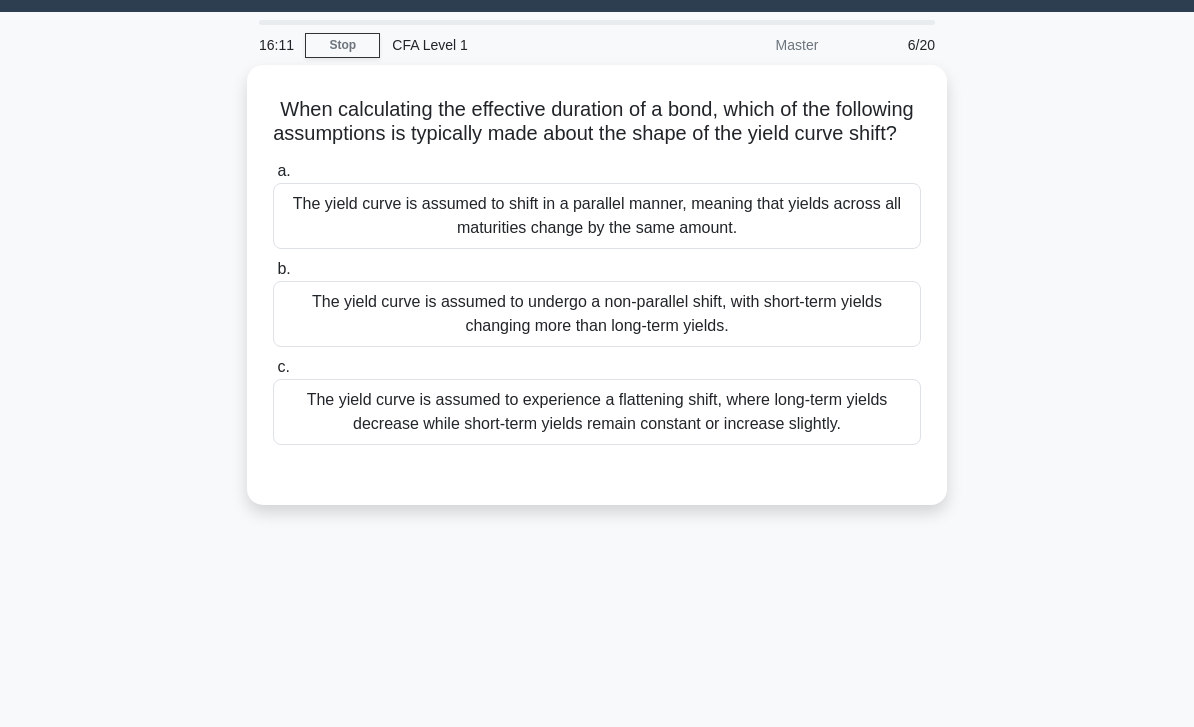 scroll, scrollTop: 0, scrollLeft: 0, axis: both 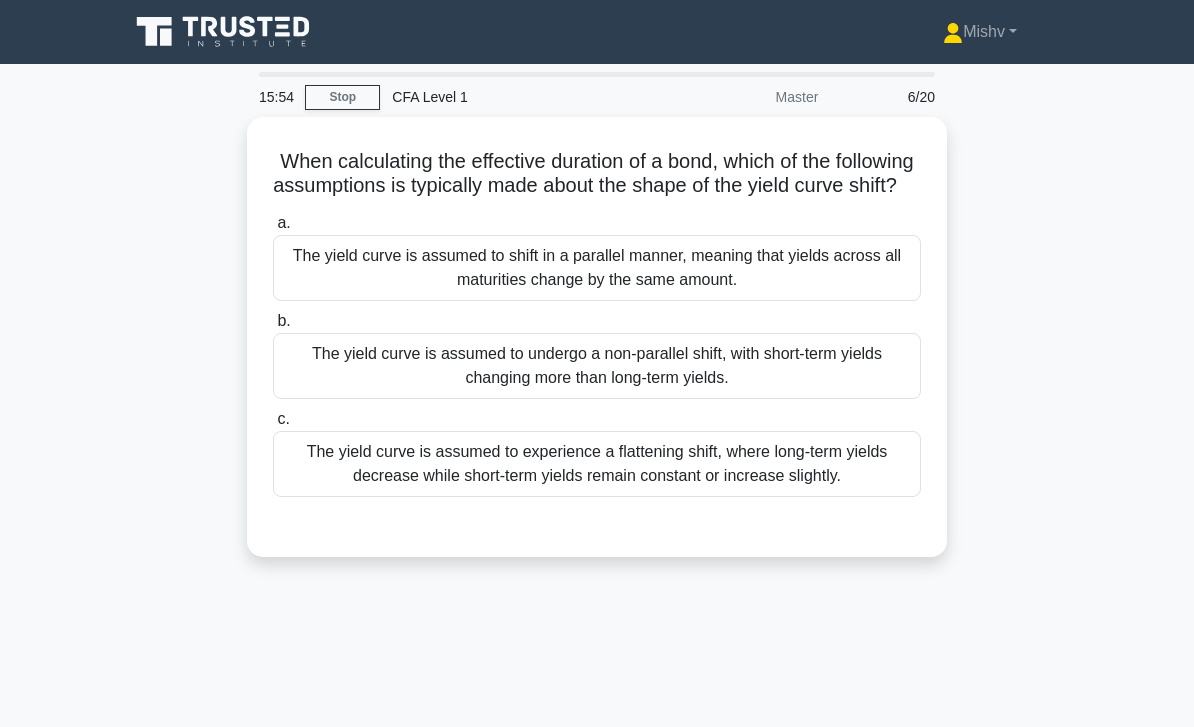 click on "The yield curve is assumed to shift in a parallel manner, meaning that yields across all maturities change by the same amount." at bounding box center (597, 268) 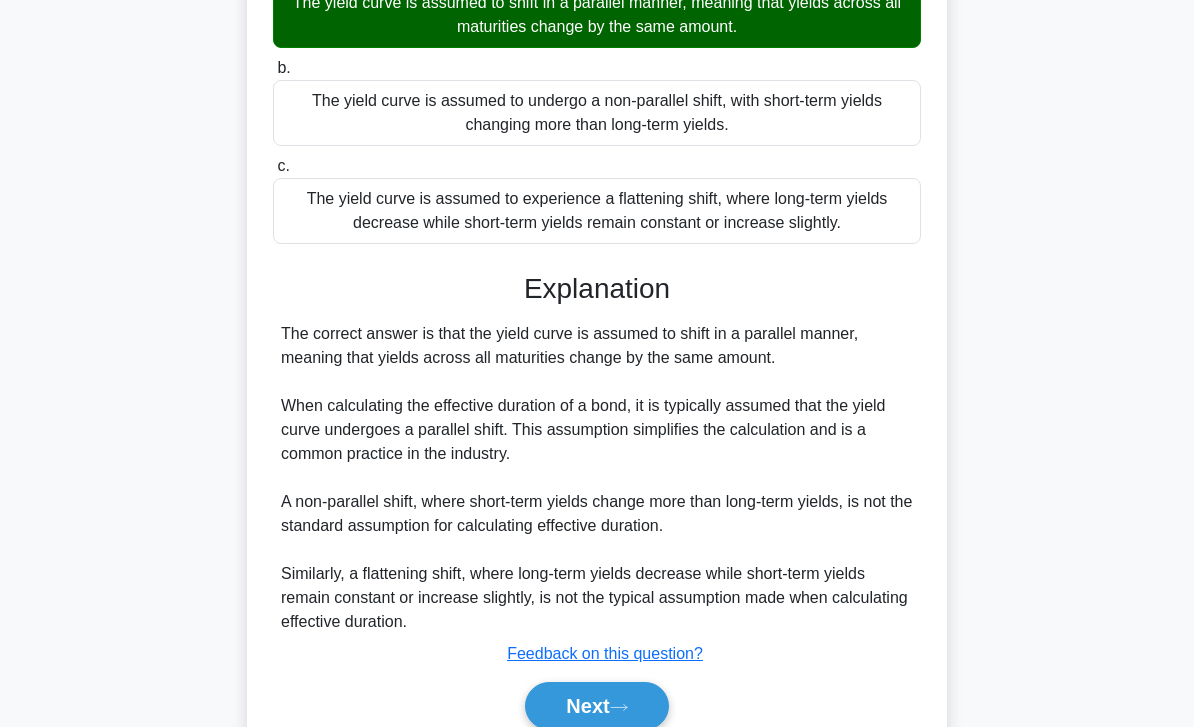scroll, scrollTop: 320, scrollLeft: 0, axis: vertical 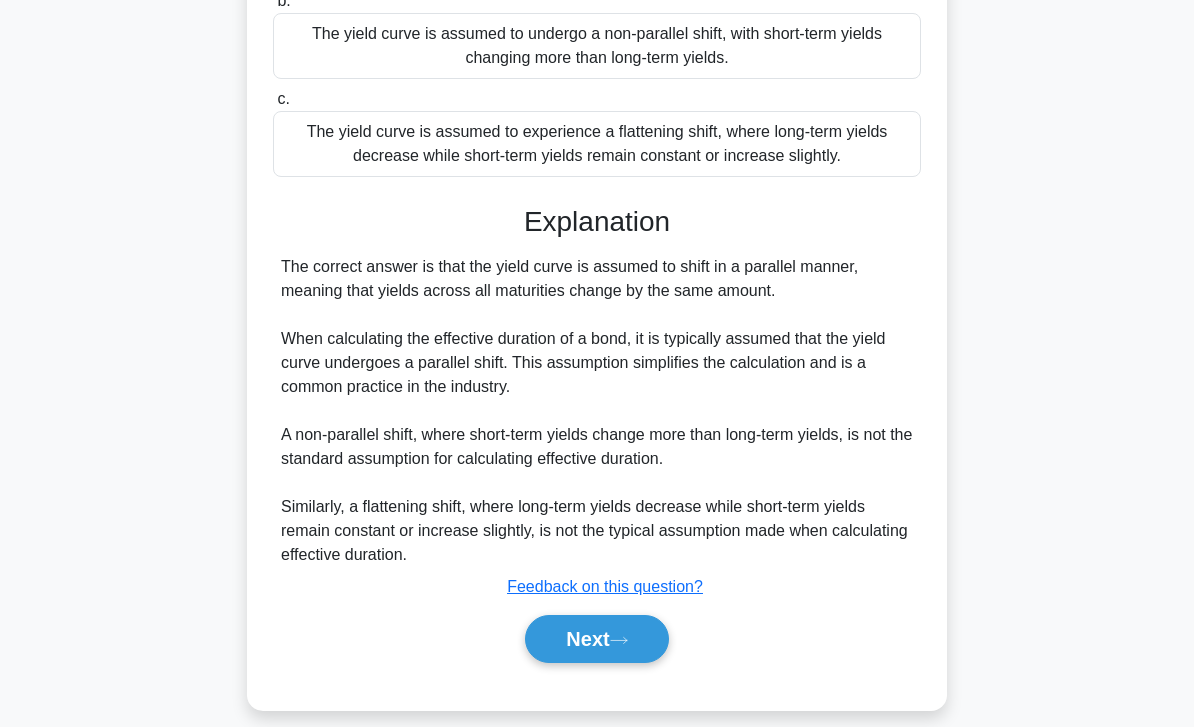 click on "Next" at bounding box center [596, 639] 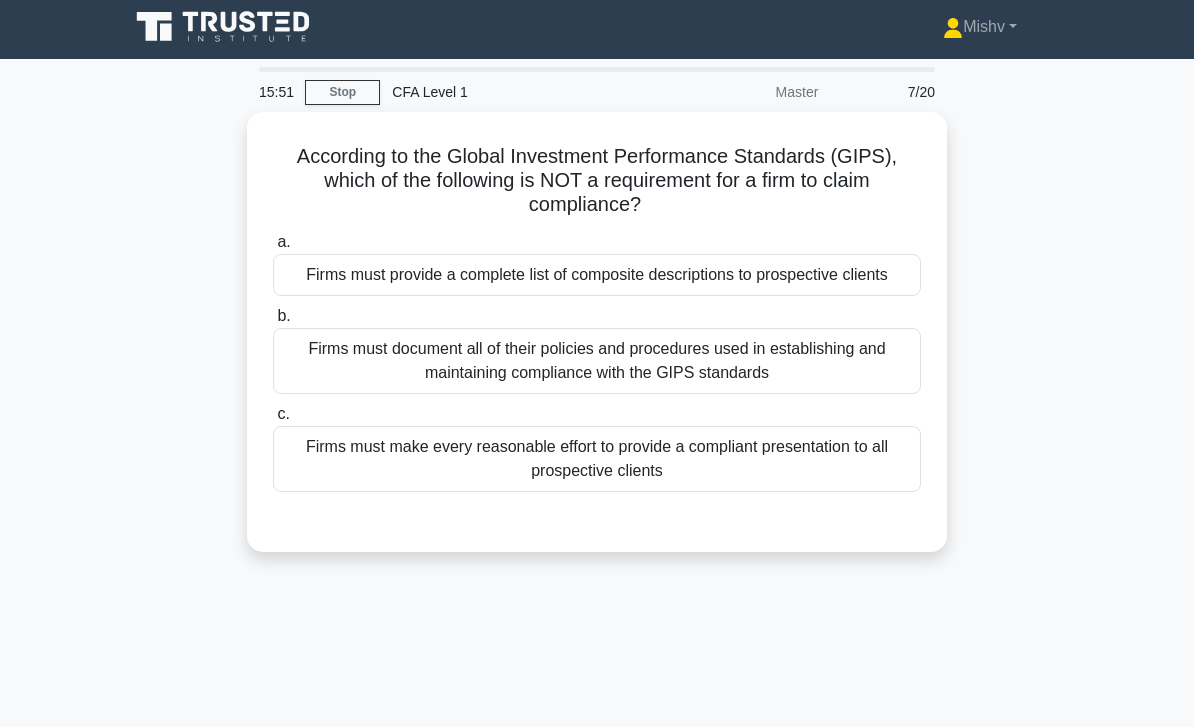 scroll, scrollTop: 0, scrollLeft: 0, axis: both 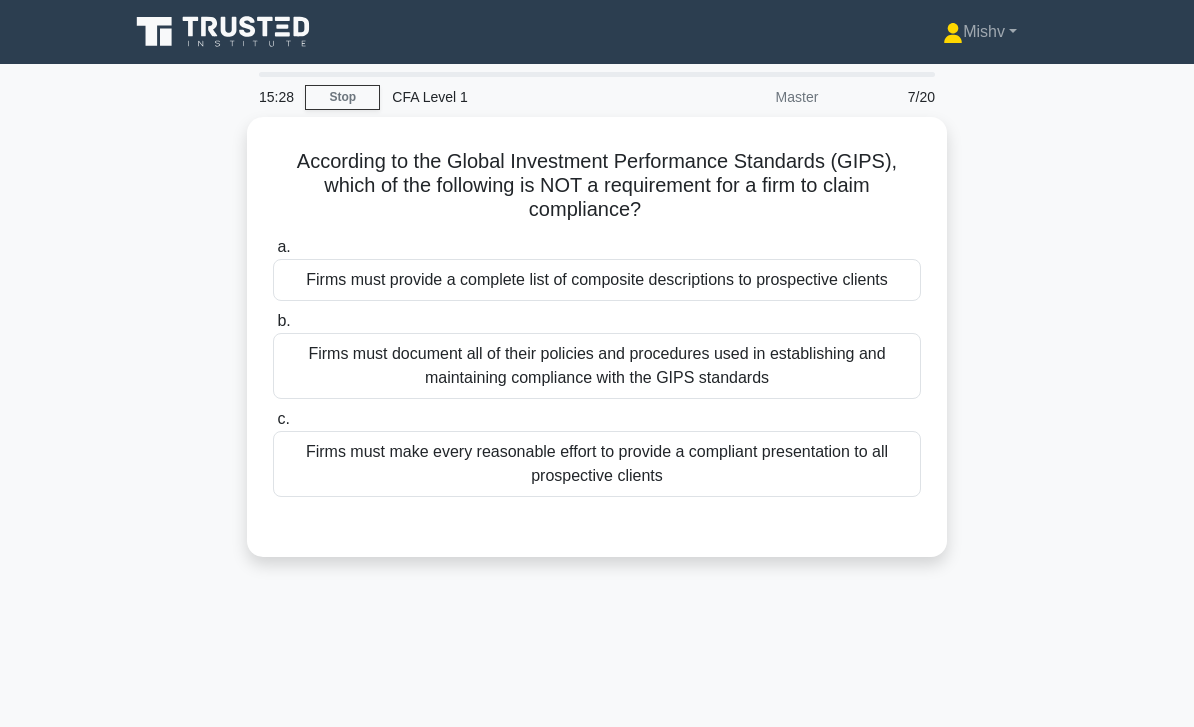 click on "Firms must provide a complete list of composite descriptions to prospective clients" at bounding box center (597, 280) 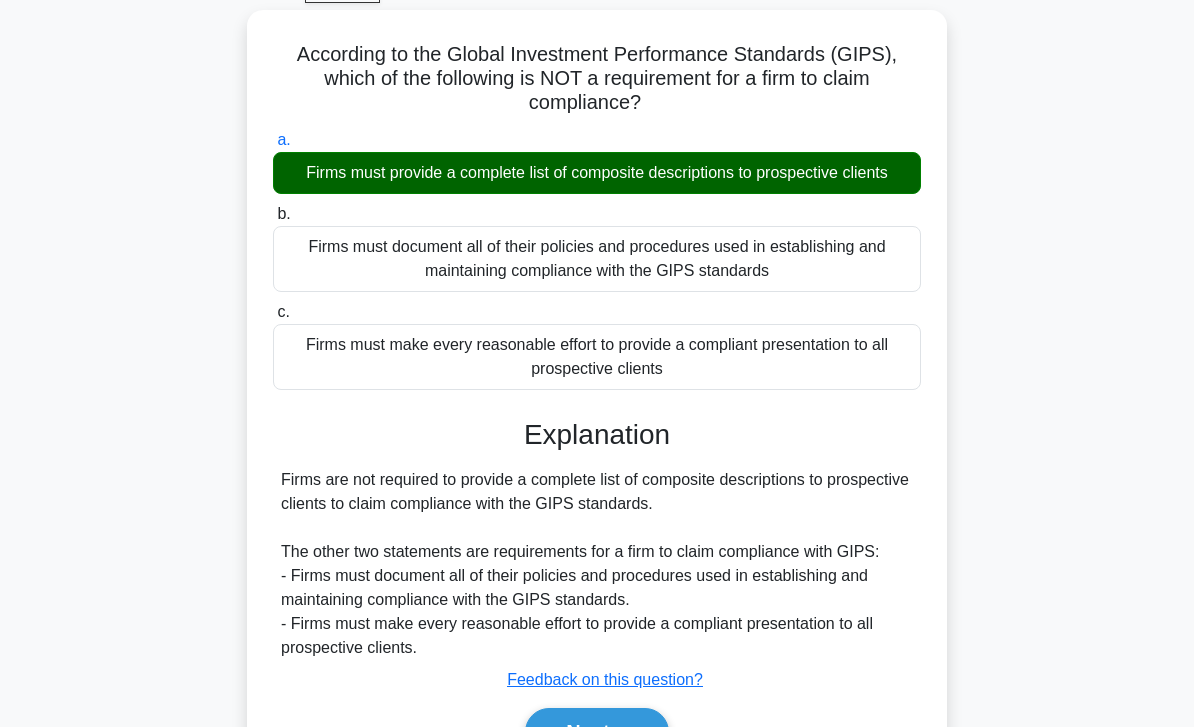 scroll, scrollTop: 289, scrollLeft: 0, axis: vertical 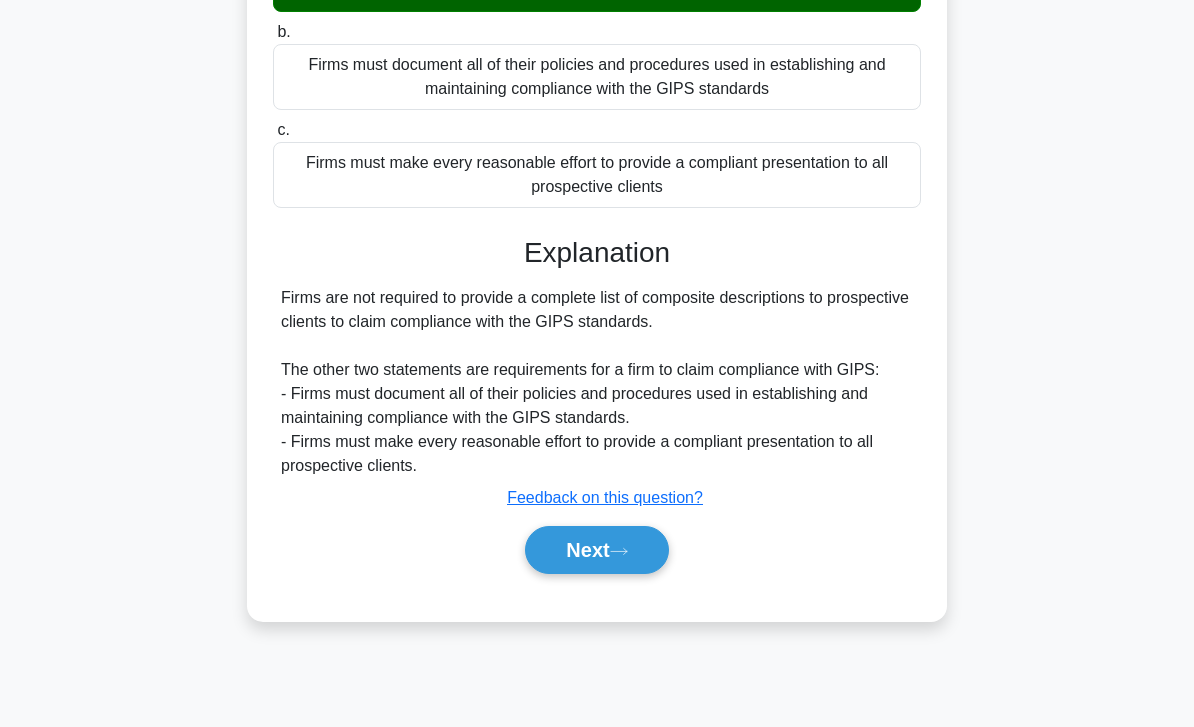 click on "Next" at bounding box center [596, 550] 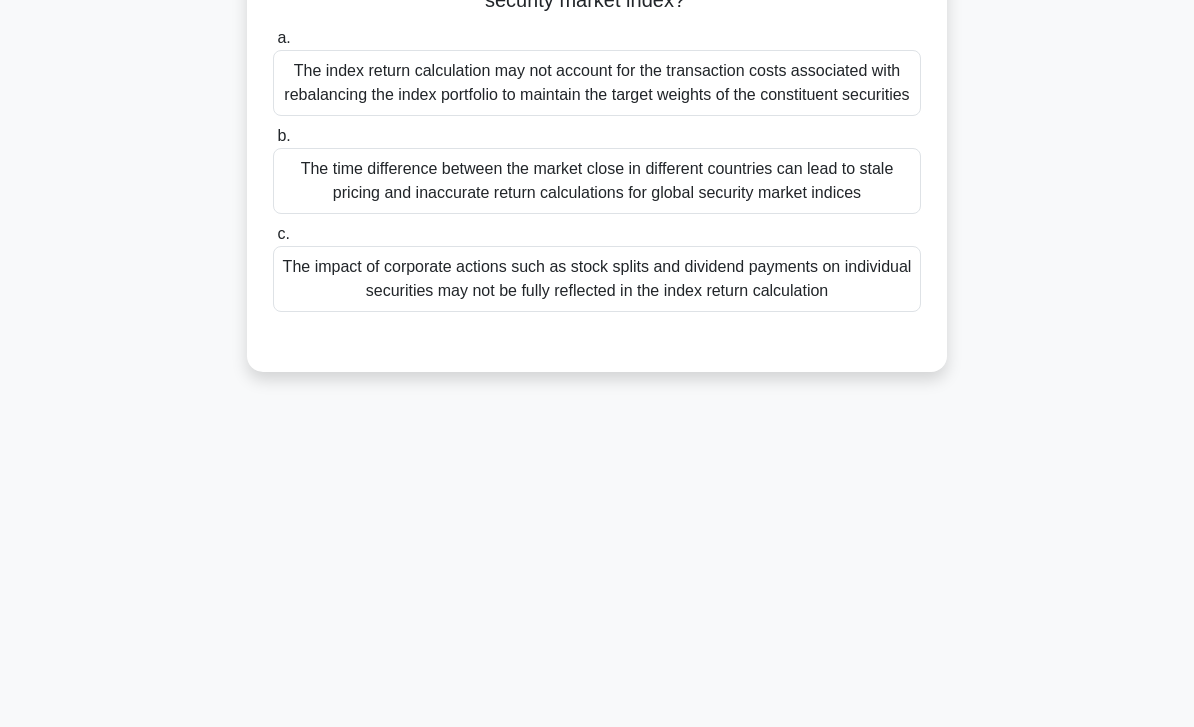 scroll, scrollTop: 0, scrollLeft: 0, axis: both 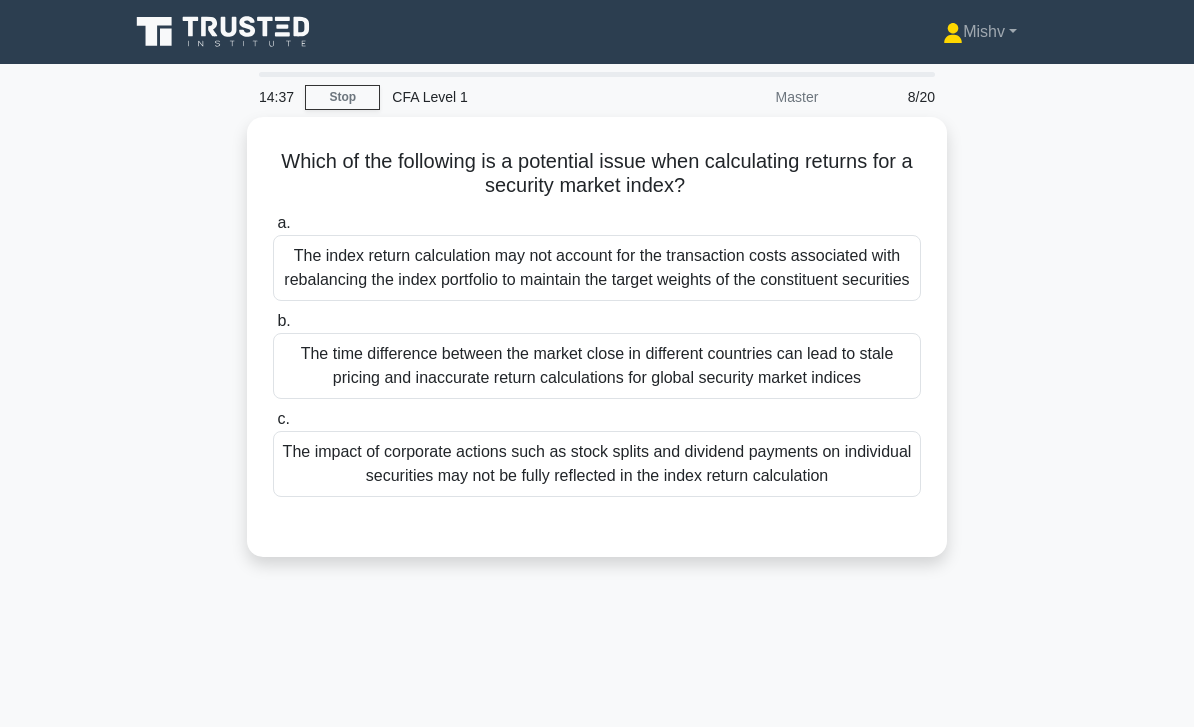 click on "The index return calculation may not account for the transaction costs associated with rebalancing the index portfolio to maintain the target weights of the constituent securities" at bounding box center [597, 268] 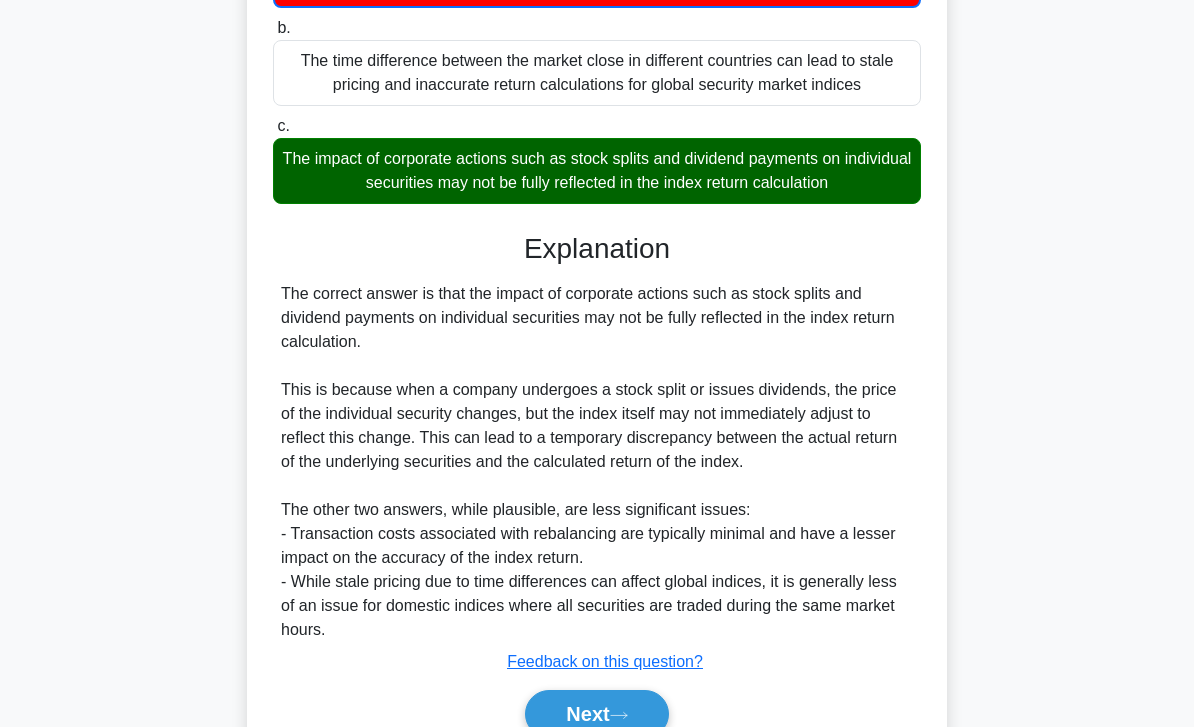 scroll, scrollTop: 418, scrollLeft: 0, axis: vertical 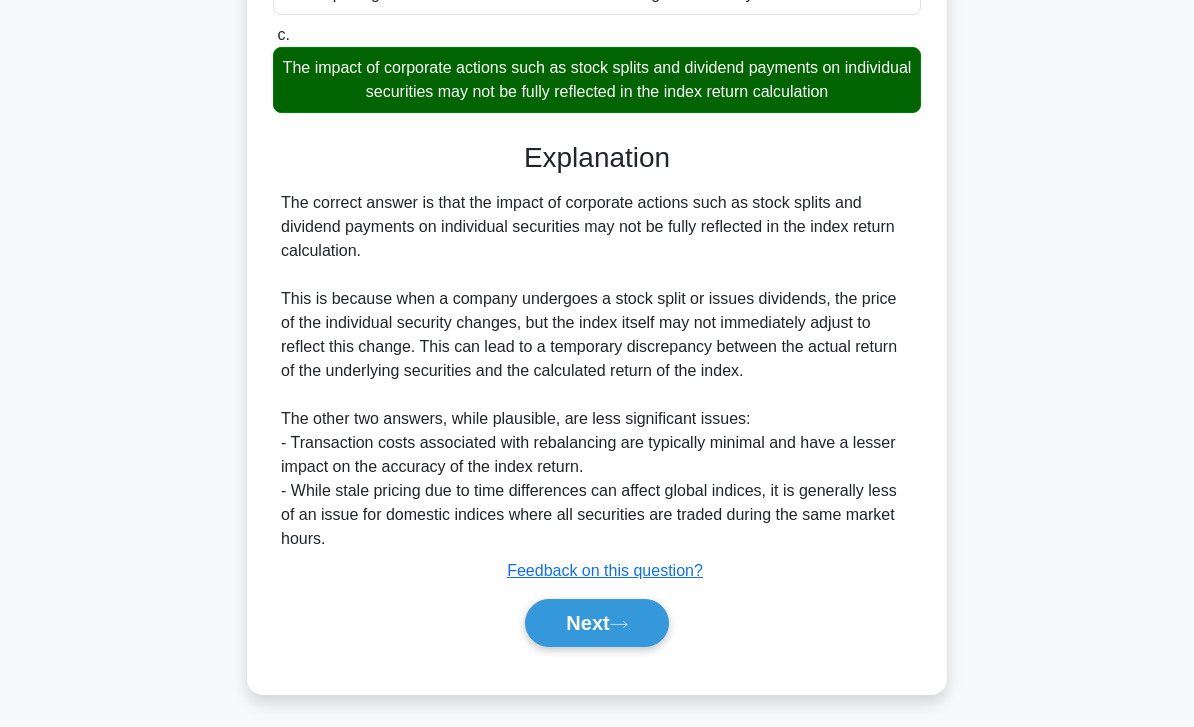 click on "Next" at bounding box center (596, 623) 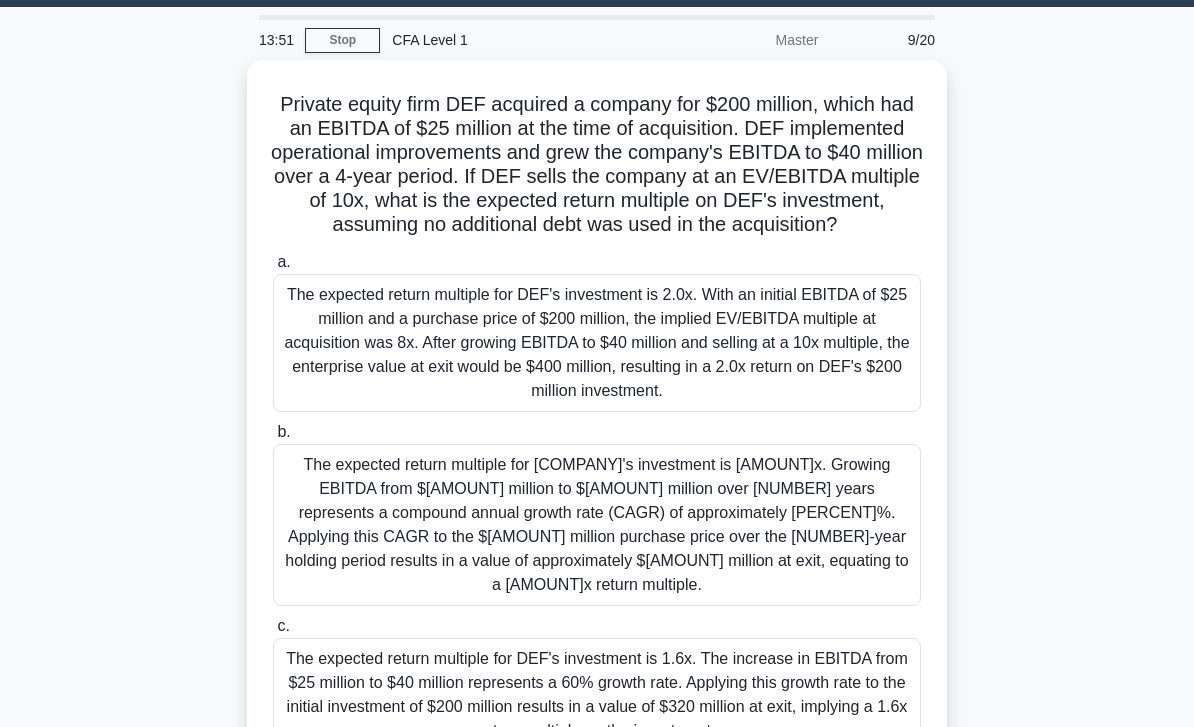 scroll, scrollTop: 58, scrollLeft: 0, axis: vertical 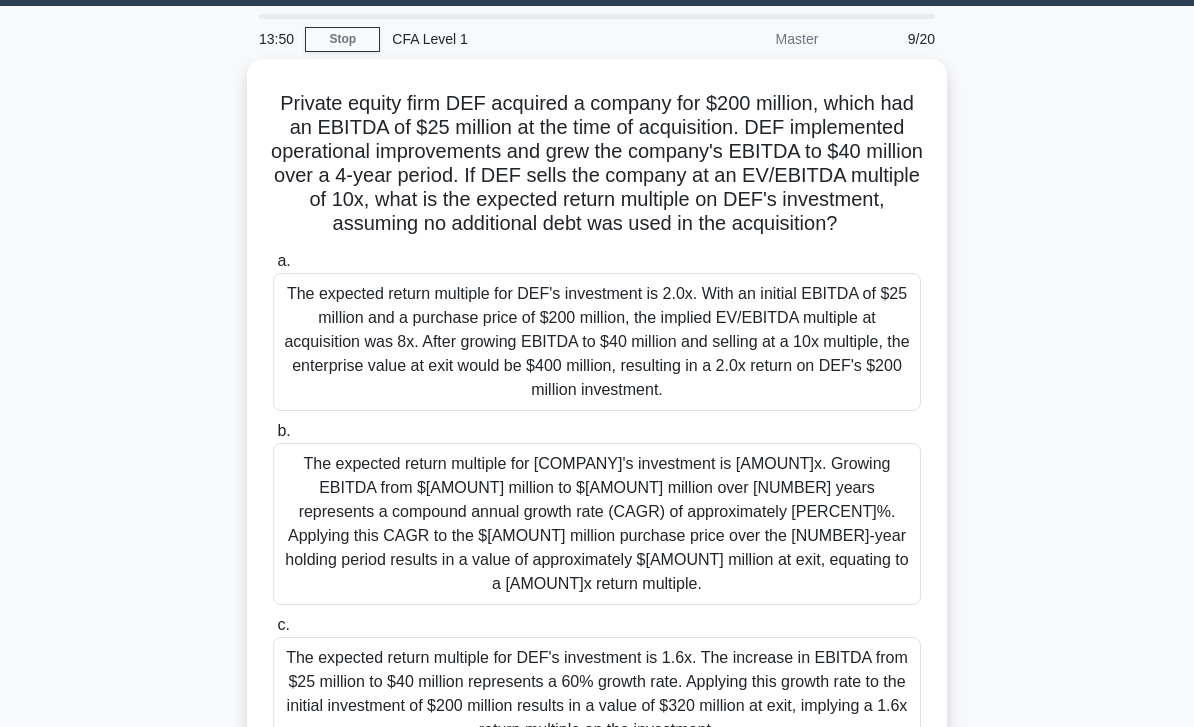 click on "The expected return multiple for DEF's investment is 2.0x. With an initial EBITDA of $25 million and a purchase price of $200 million, the implied EV/EBITDA multiple at acquisition was 8x. After growing EBITDA to $40 million and selling at a 10x multiple, the enterprise value at exit would be $400 million, resulting in a 2.0x return on DEF's $200 million investment." at bounding box center [597, 342] 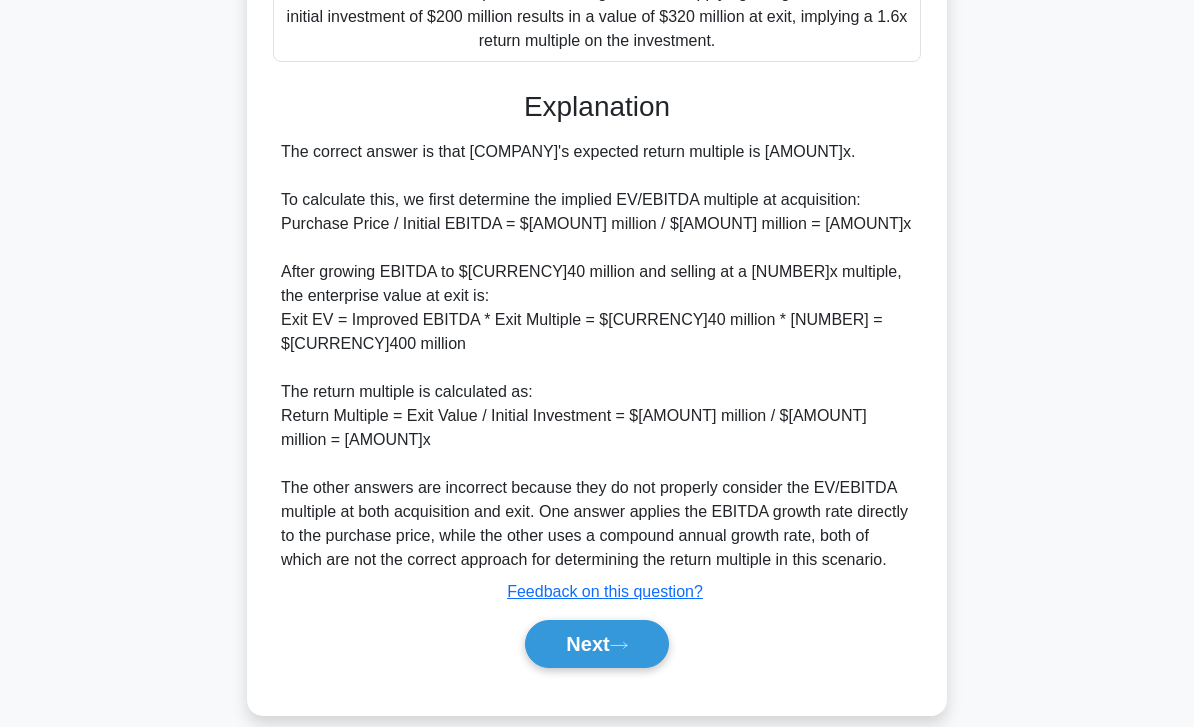scroll, scrollTop: 752, scrollLeft: 0, axis: vertical 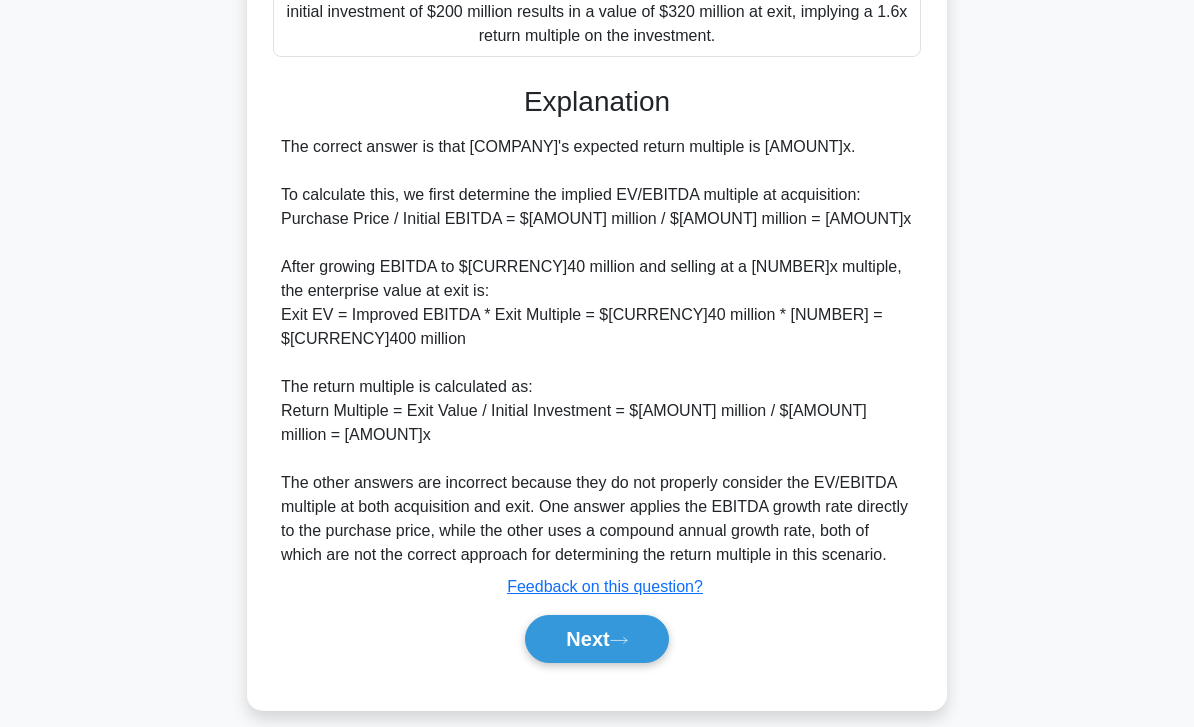 click on "Next" at bounding box center (596, 639) 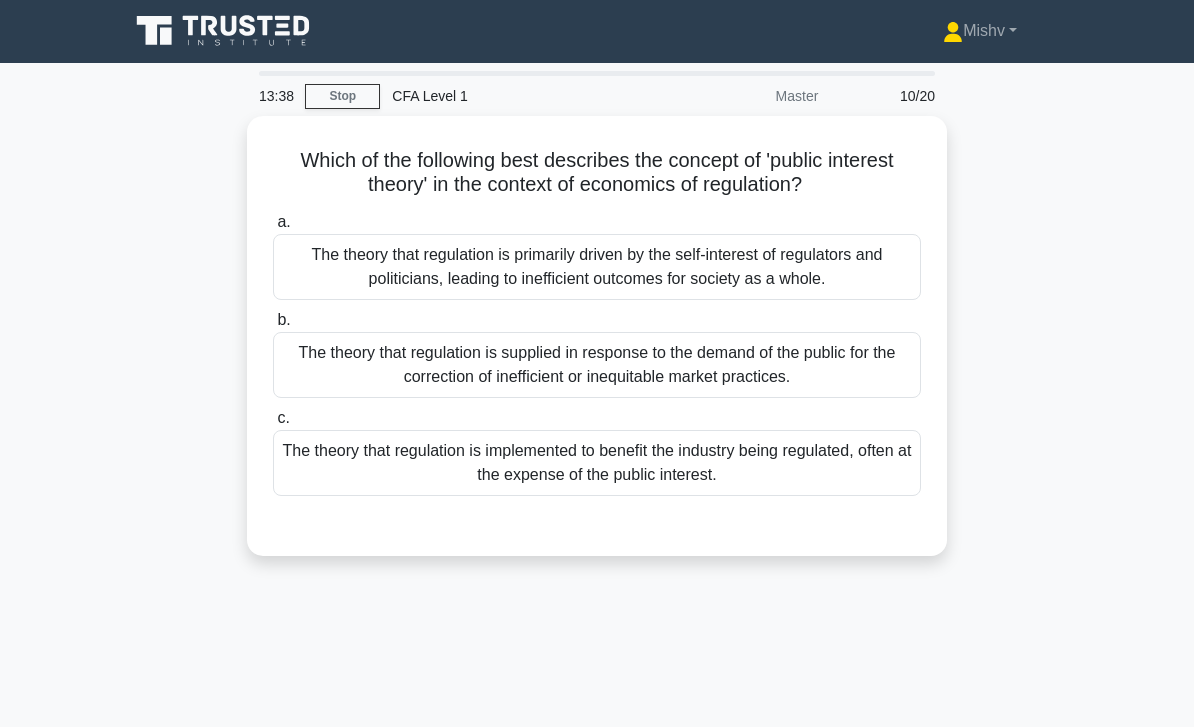 scroll, scrollTop: 19, scrollLeft: 0, axis: vertical 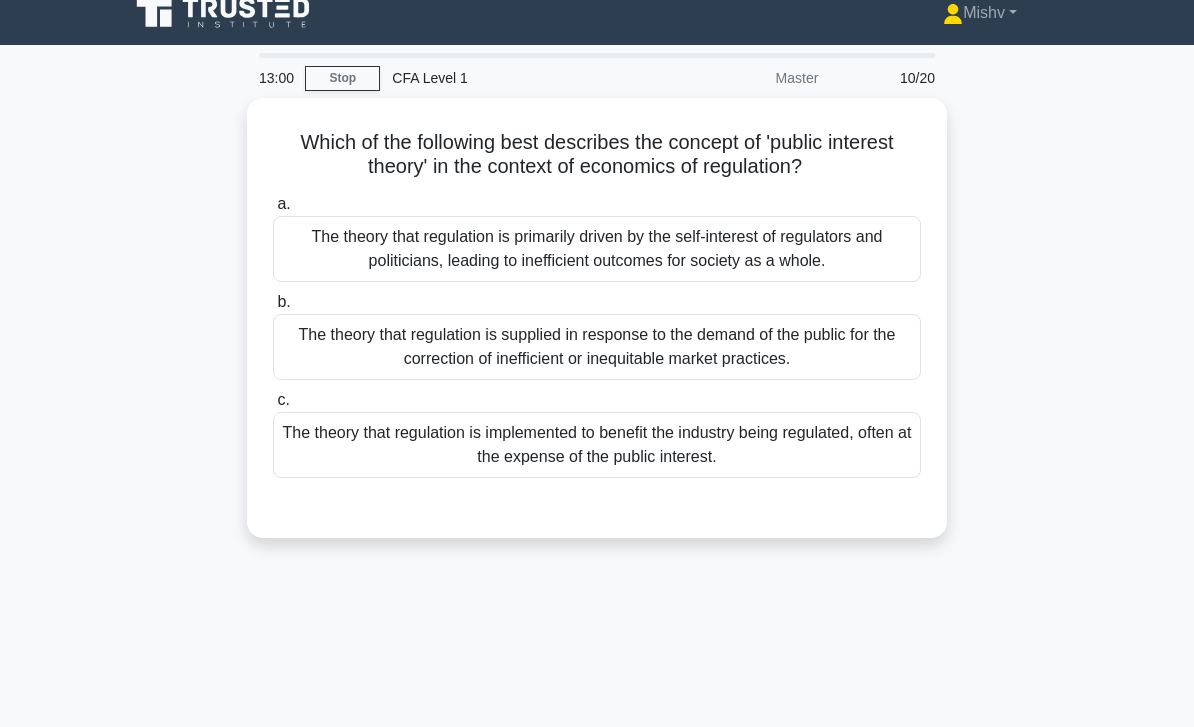 click on "The theory that regulation is supplied in response to the demand of the public for the correction of inefficient or inequitable market practices." at bounding box center [597, 347] 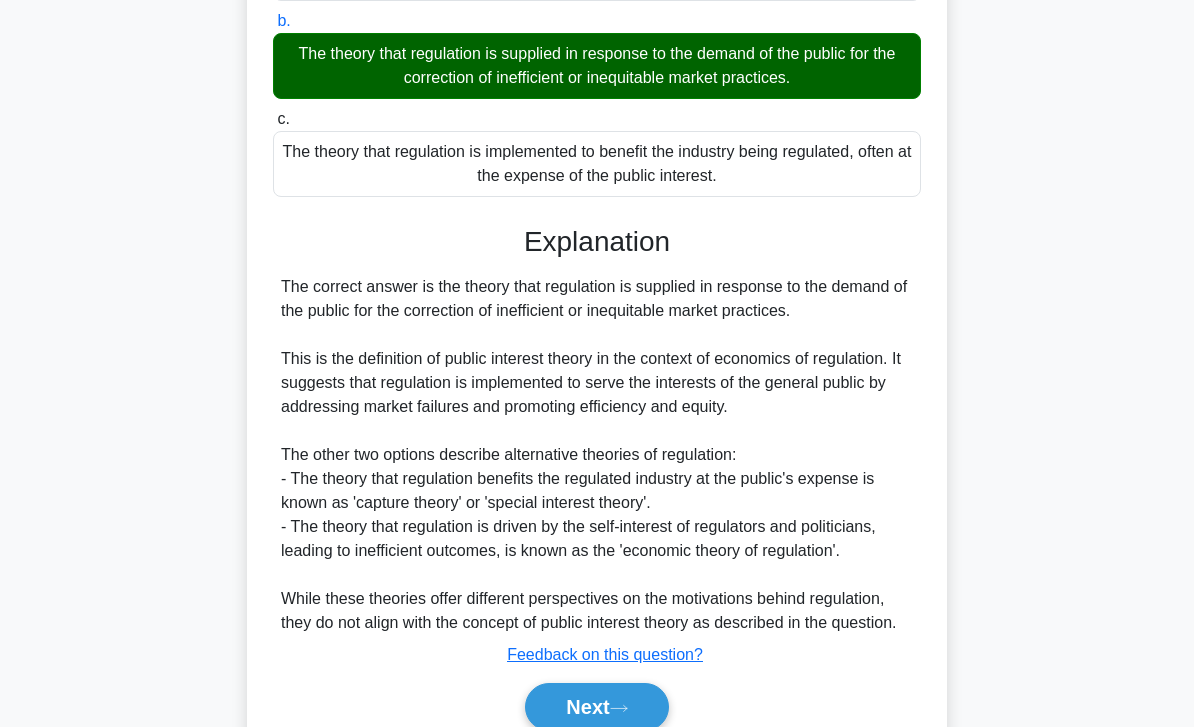 scroll, scrollTop: 416, scrollLeft: 0, axis: vertical 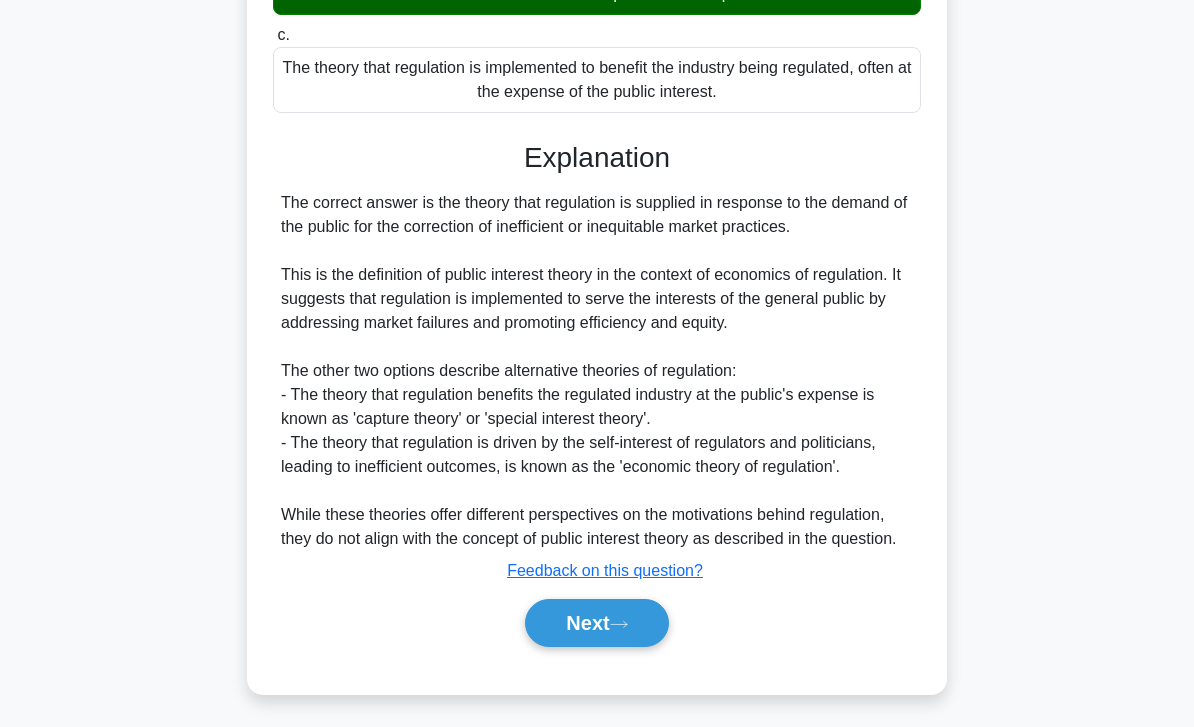 click on "Next" at bounding box center [596, 623] 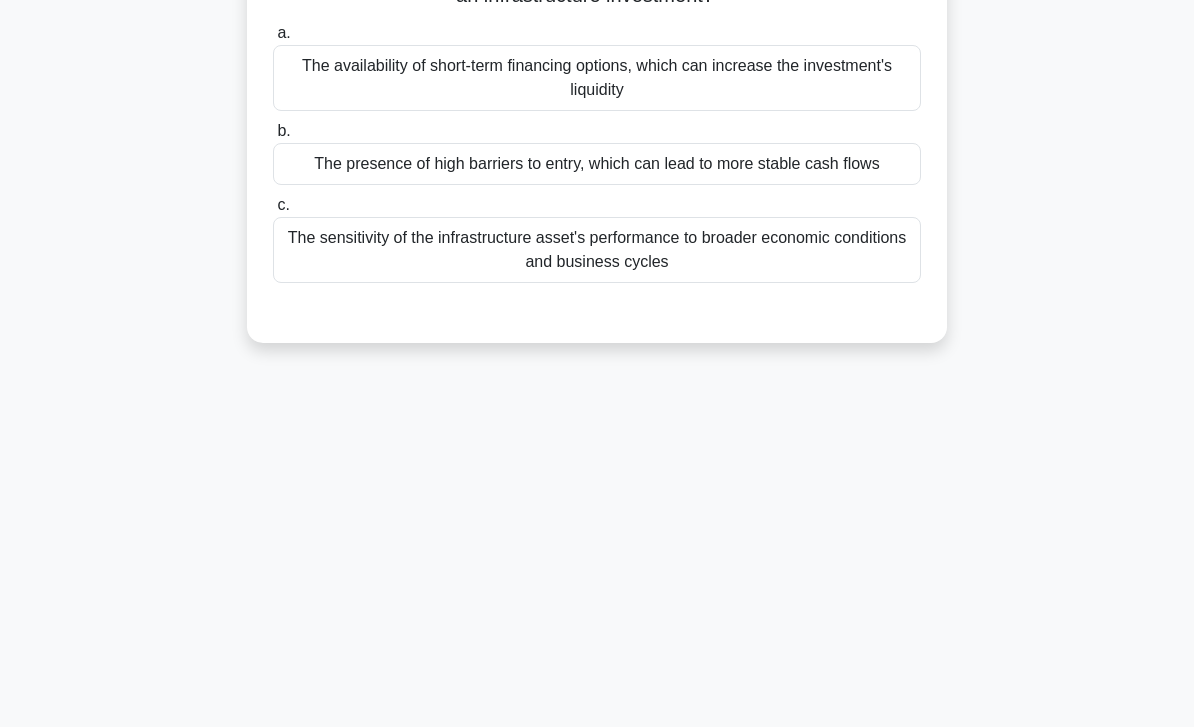 scroll, scrollTop: 0, scrollLeft: 0, axis: both 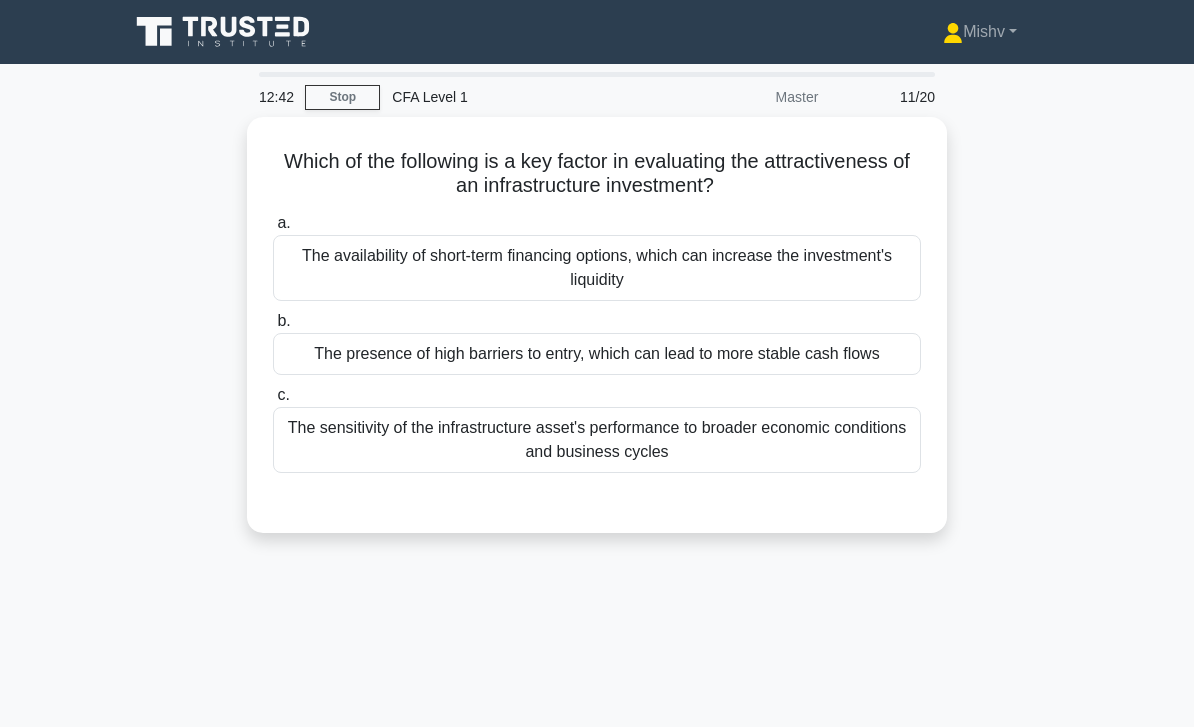 click on "The presence of high barriers to entry, which can lead to more stable cash flows" at bounding box center [597, 354] 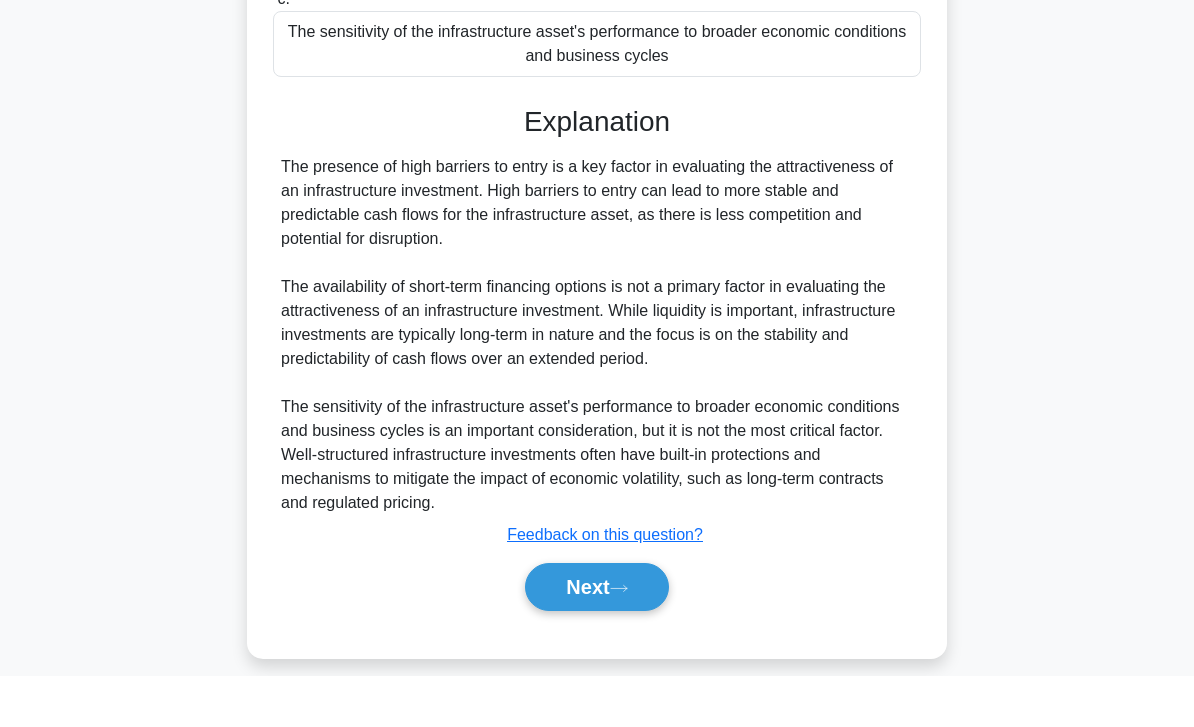 scroll, scrollTop: 344, scrollLeft: 0, axis: vertical 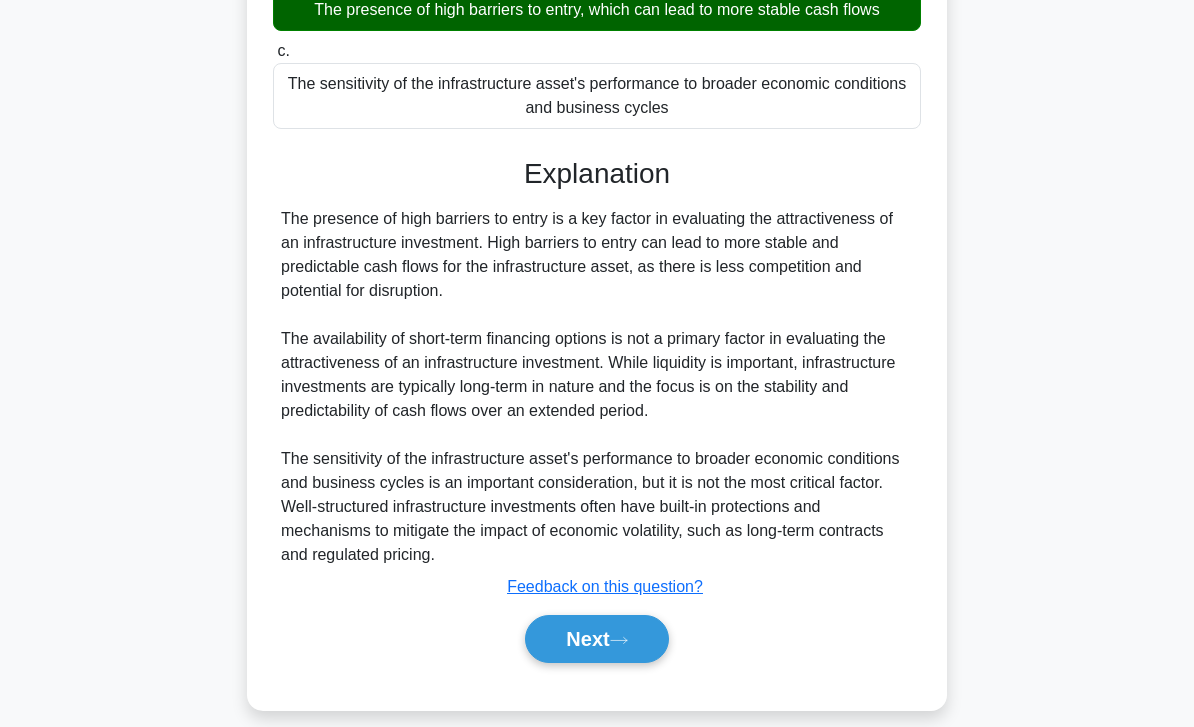 click on "Next" at bounding box center [596, 639] 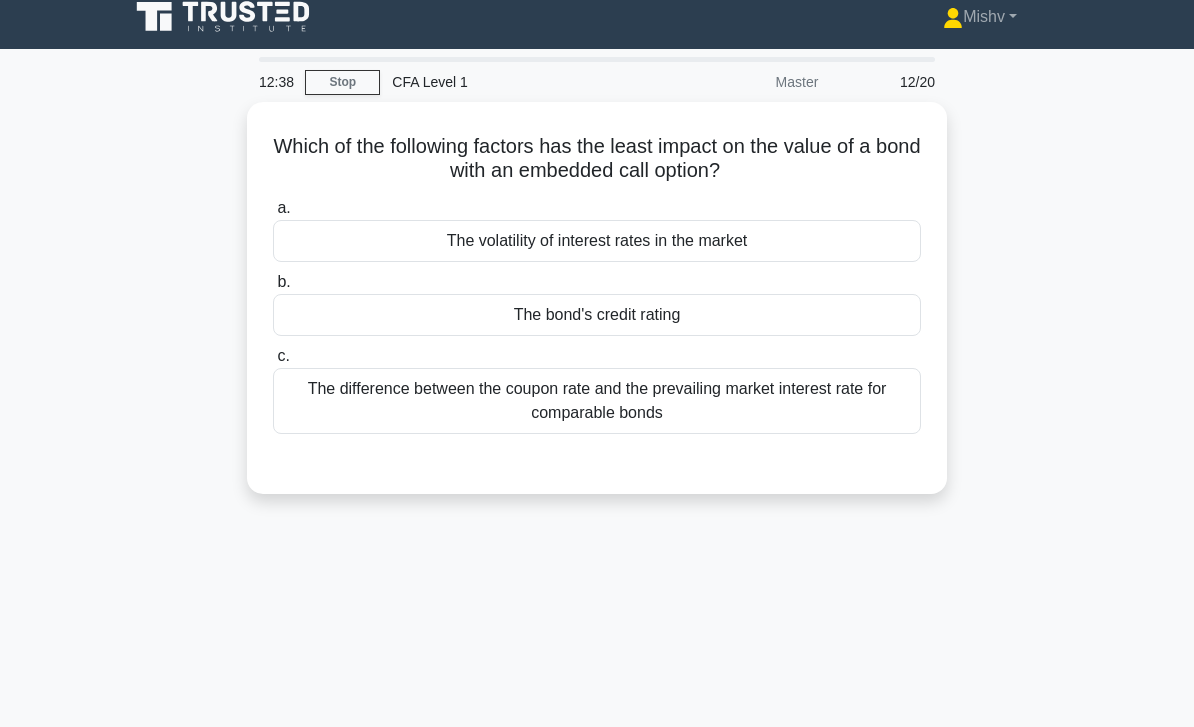 scroll, scrollTop: 0, scrollLeft: 0, axis: both 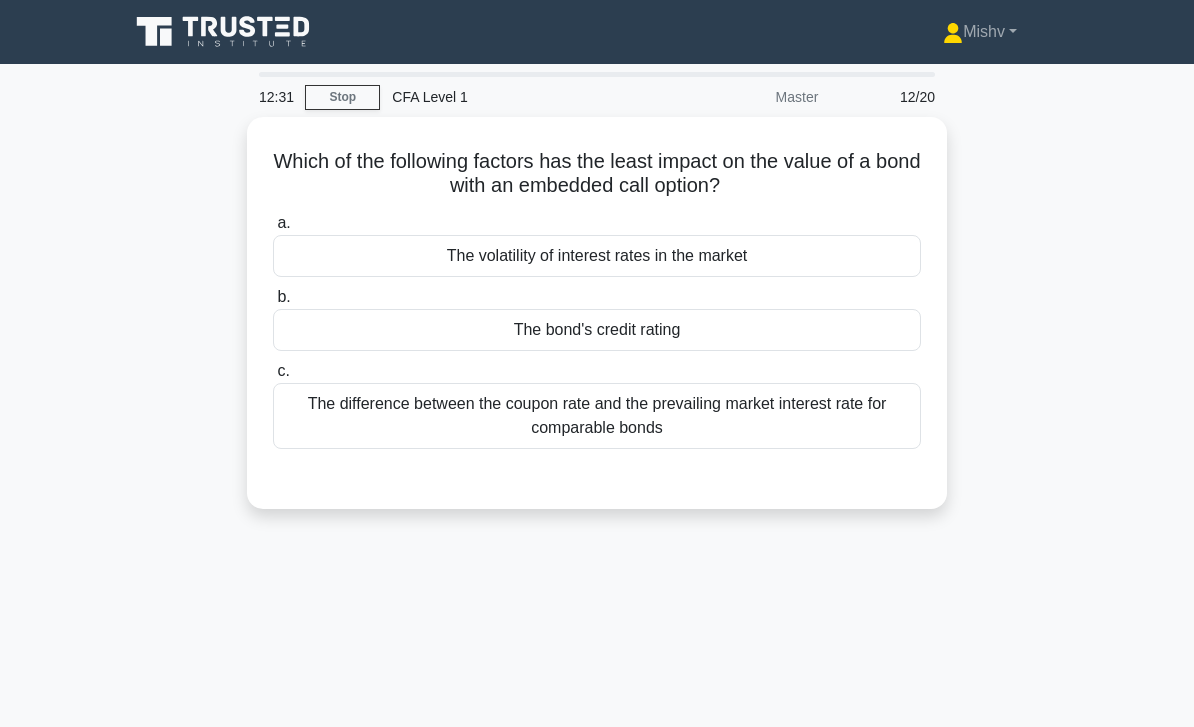 click on "The bond's credit rating" at bounding box center [597, 330] 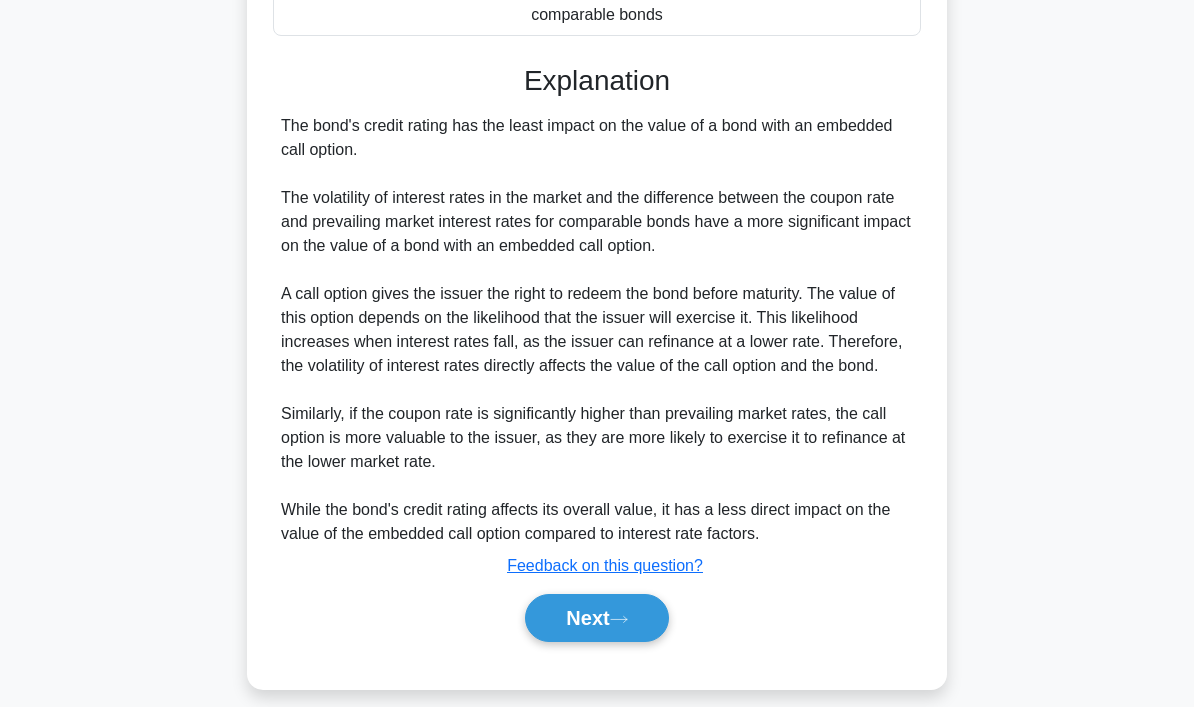 scroll, scrollTop: 392, scrollLeft: 0, axis: vertical 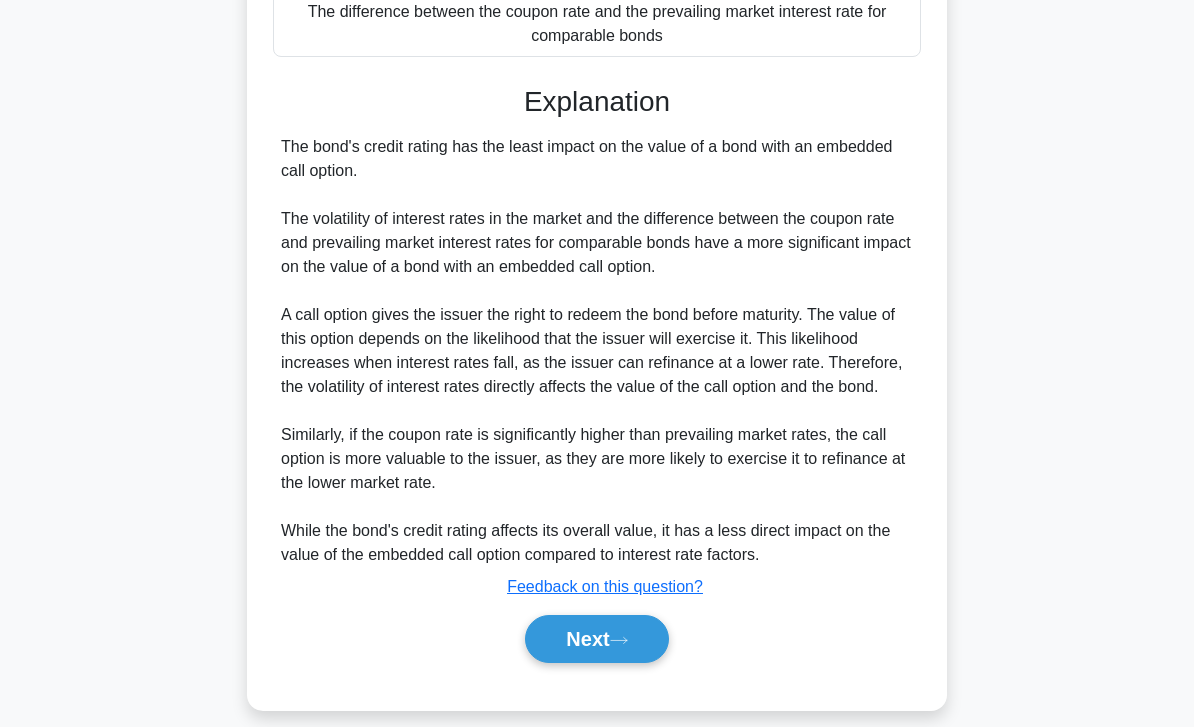 click on "Next" at bounding box center (596, 639) 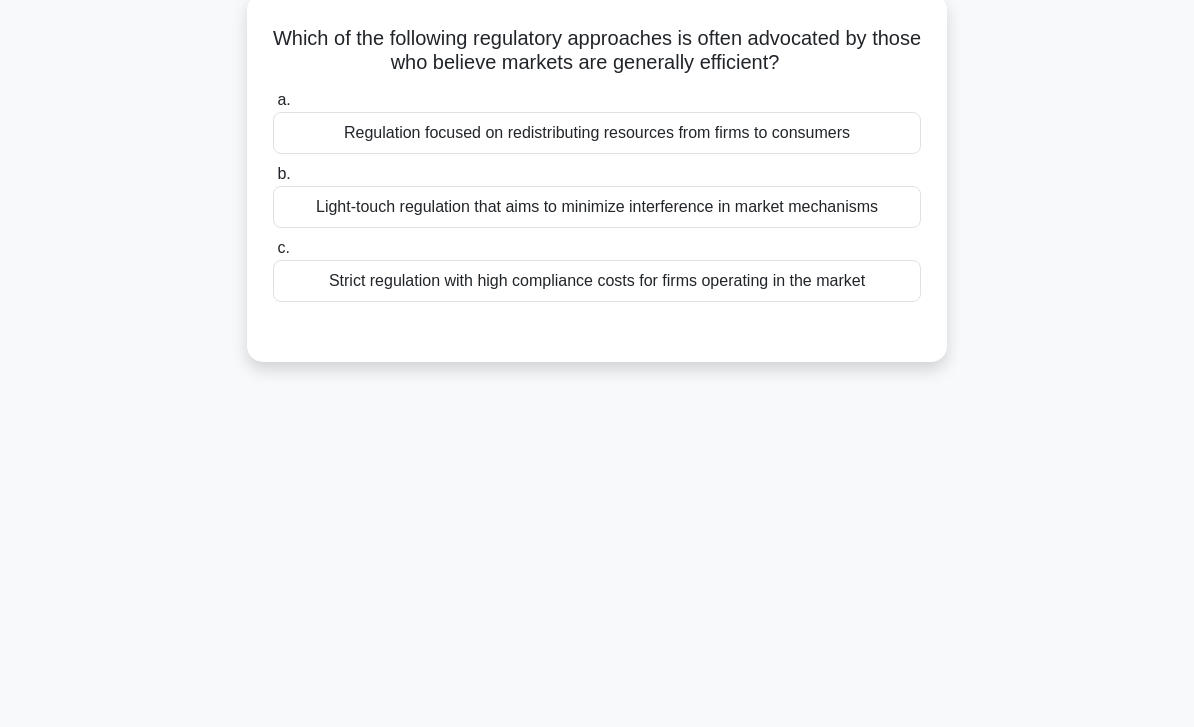 scroll, scrollTop: 0, scrollLeft: 0, axis: both 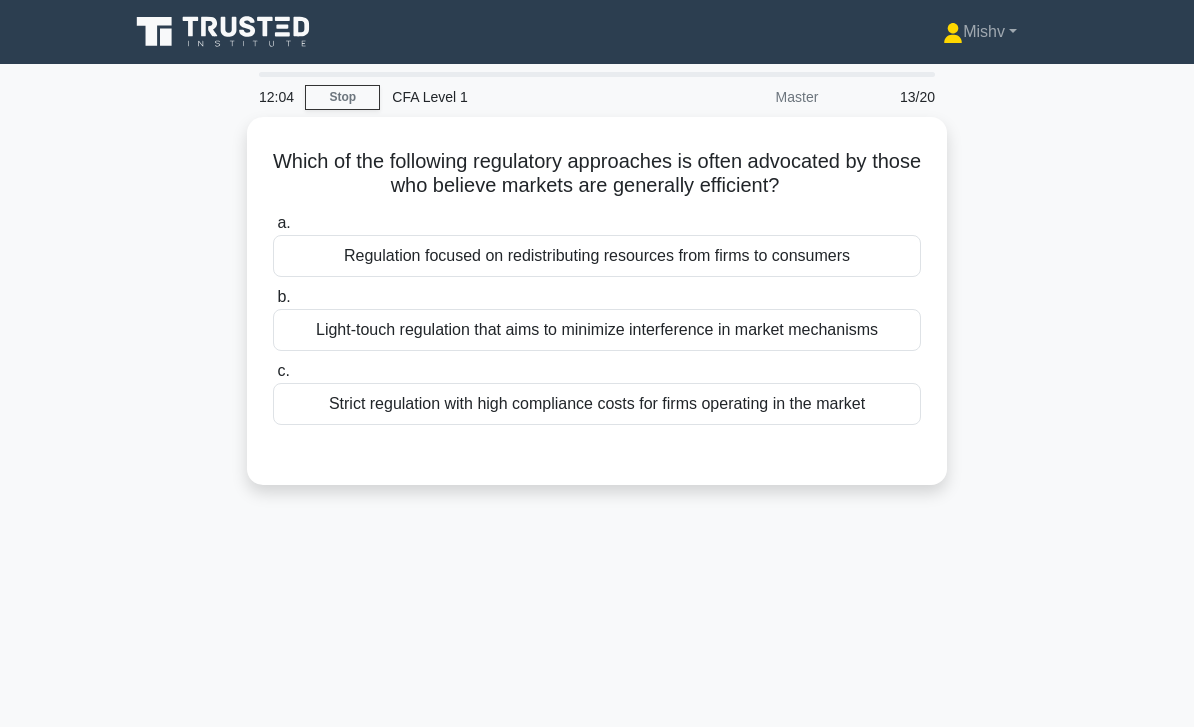 click on "Regulation focused on redistributing resources from firms to consumers" at bounding box center [597, 256] 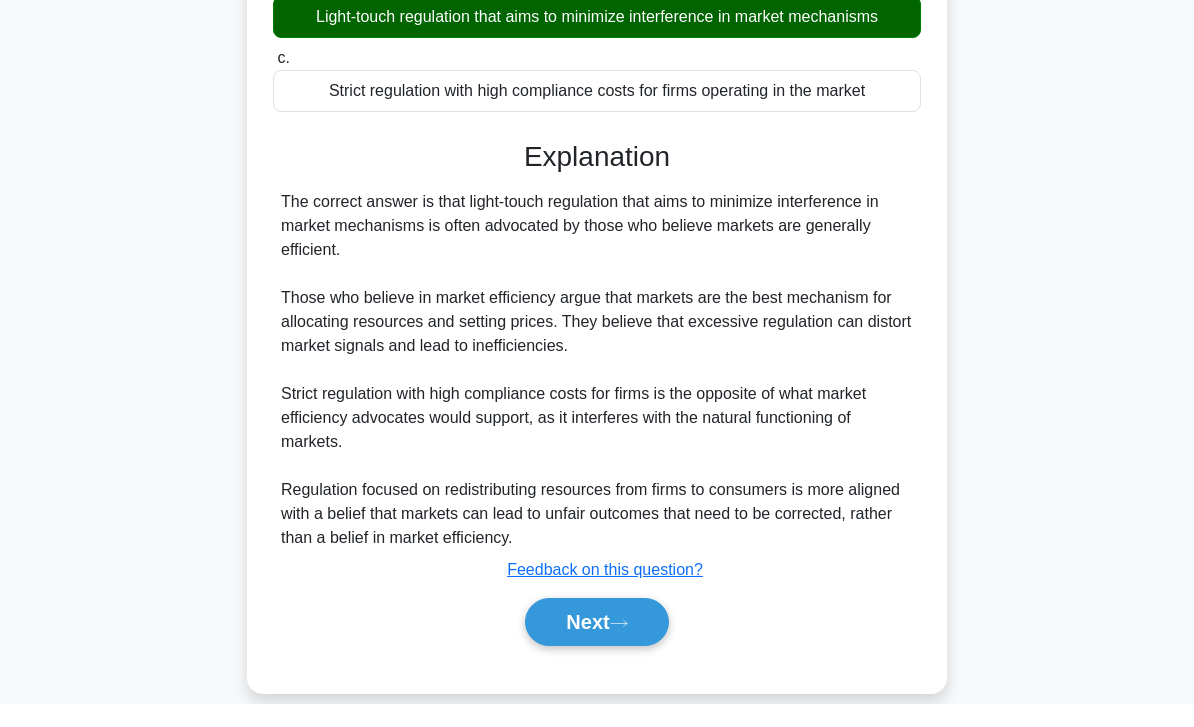scroll, scrollTop: 289, scrollLeft: 0, axis: vertical 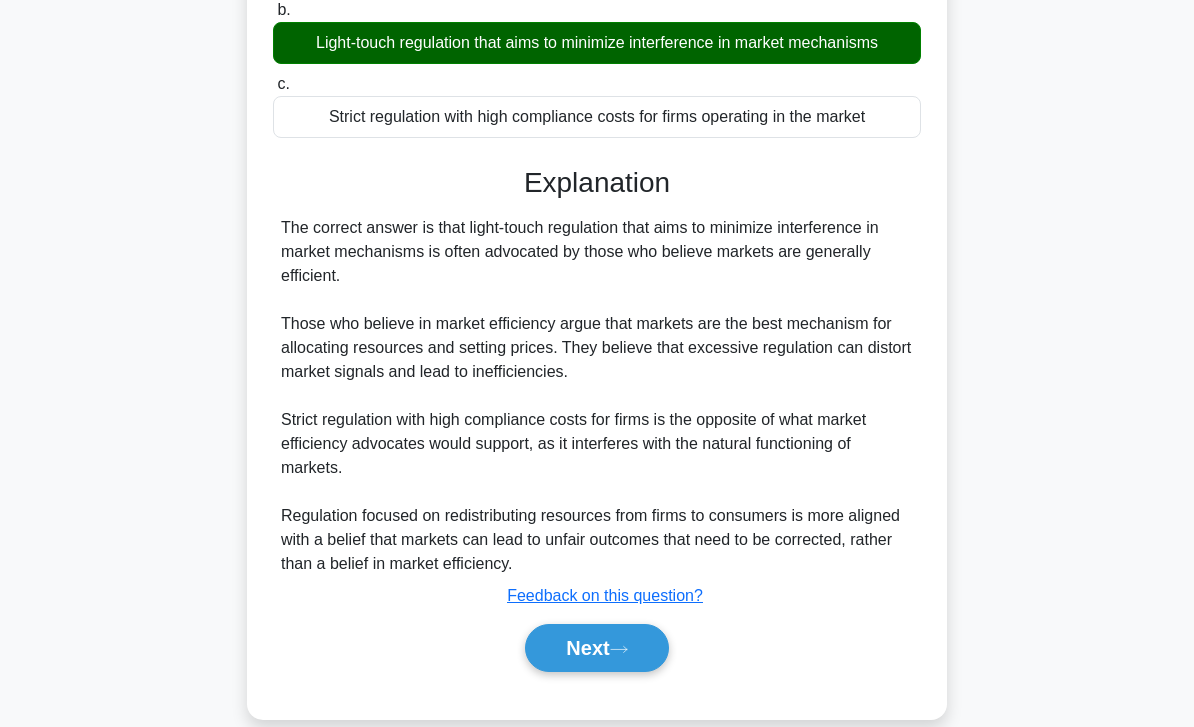click on "Next" at bounding box center (596, 648) 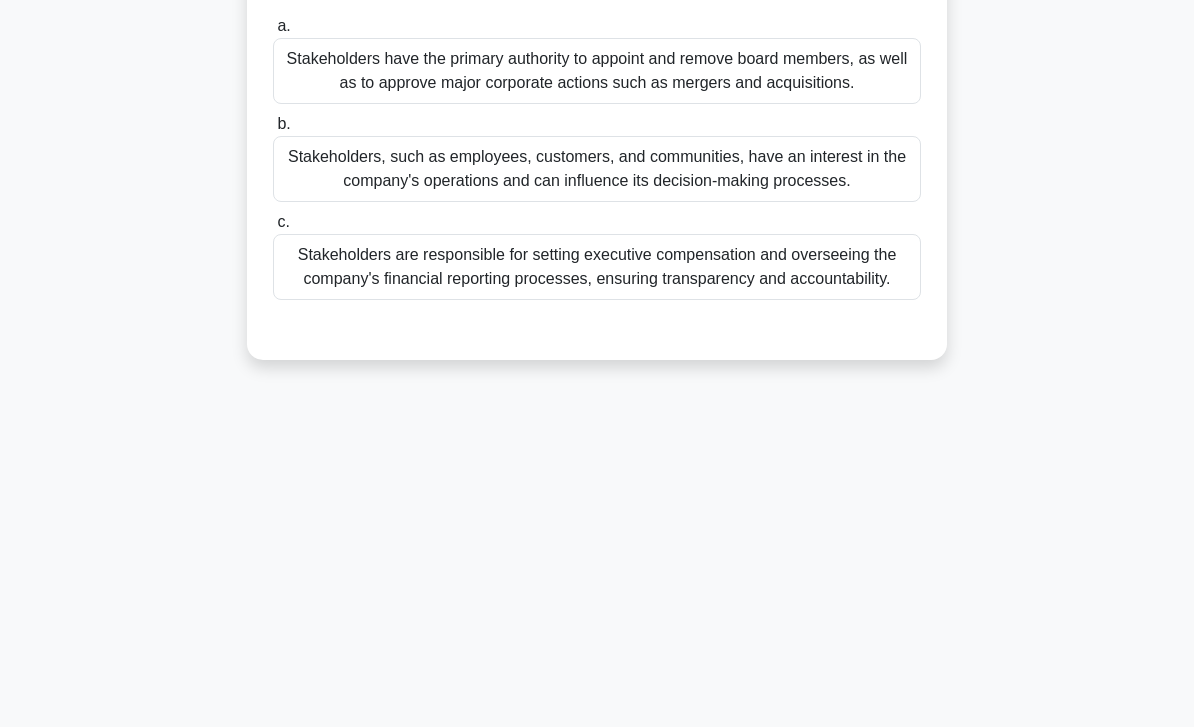 scroll, scrollTop: 0, scrollLeft: 0, axis: both 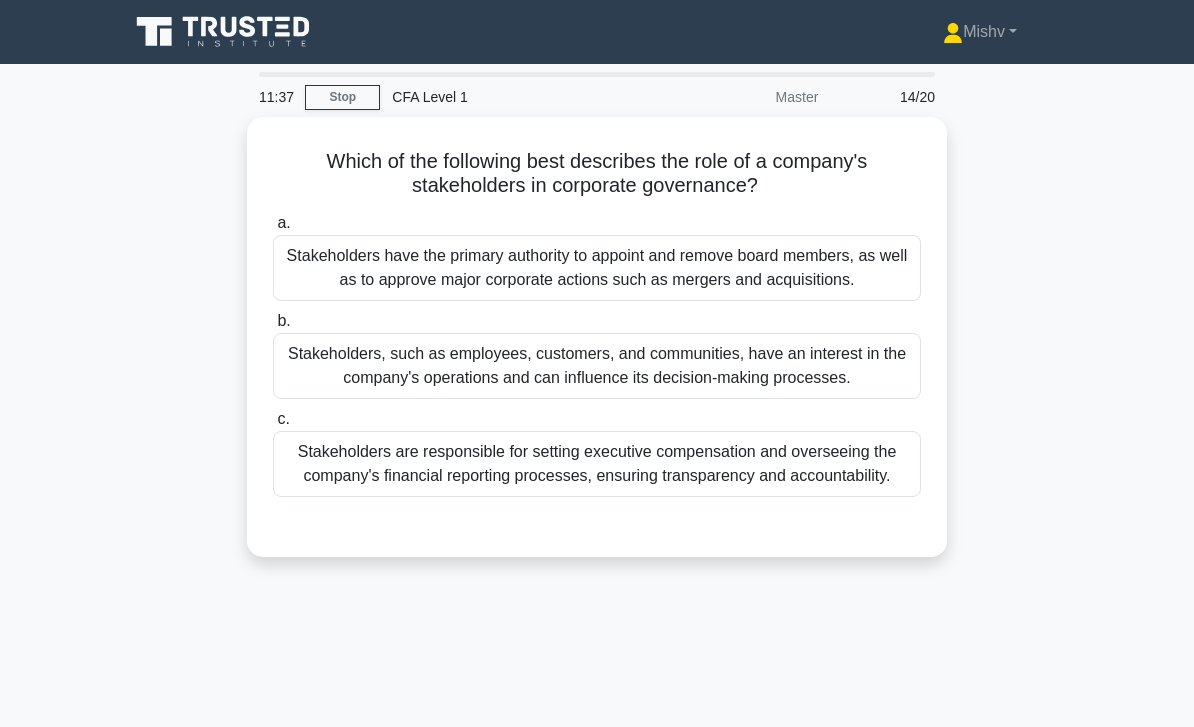 click on "Stakeholders, such as employees, customers, and communities, have an interest in the company's operations and can influence its decision-making processes." at bounding box center [597, 366] 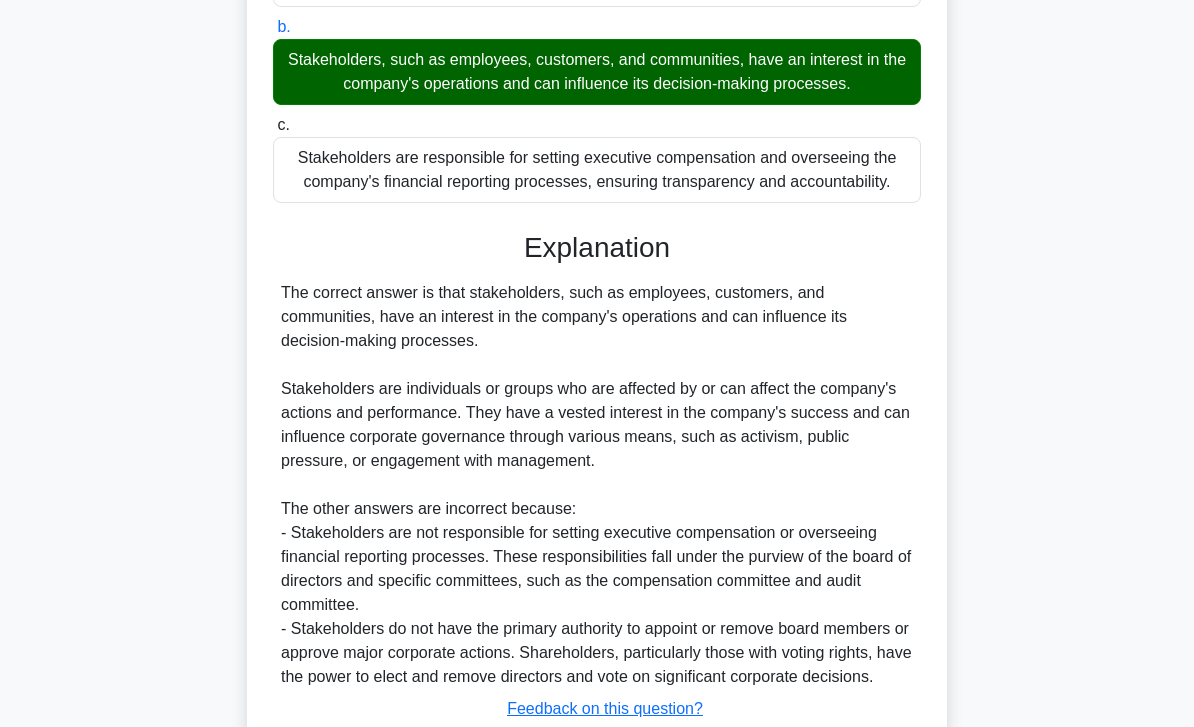 scroll, scrollTop: 464, scrollLeft: 0, axis: vertical 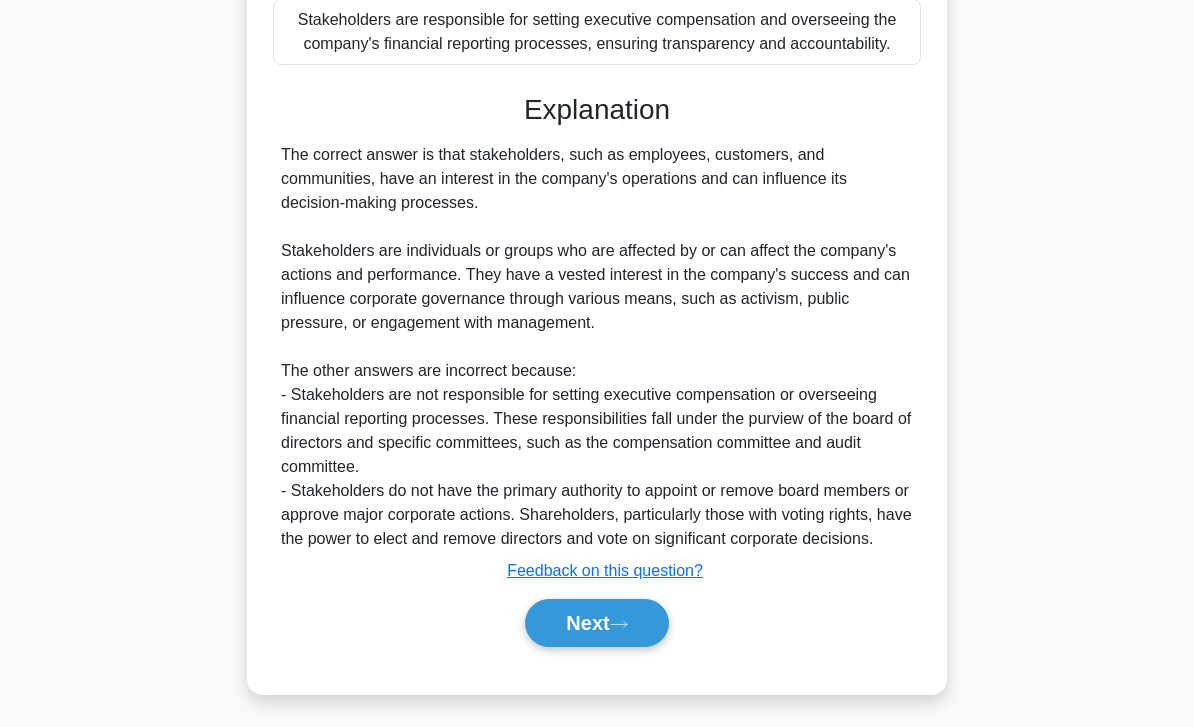 click 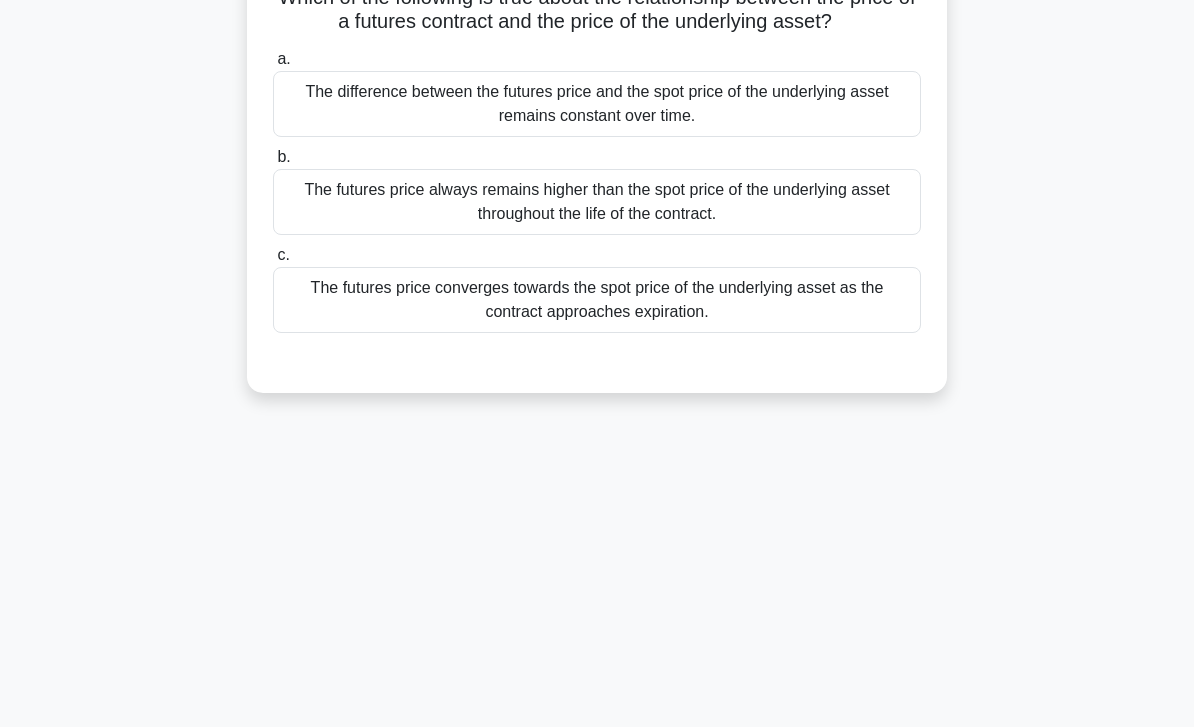 scroll, scrollTop: 0, scrollLeft: 0, axis: both 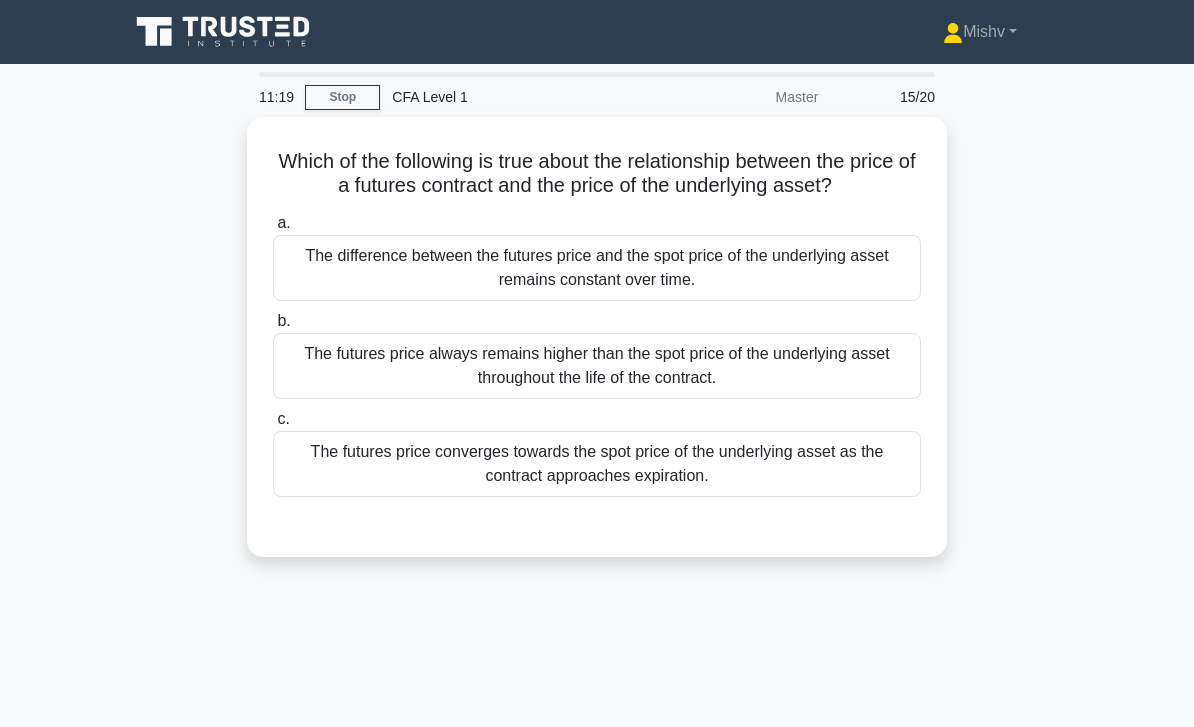 click on "The futures price converges towards the spot price of the underlying asset as the contract approaches expiration." at bounding box center (597, 464) 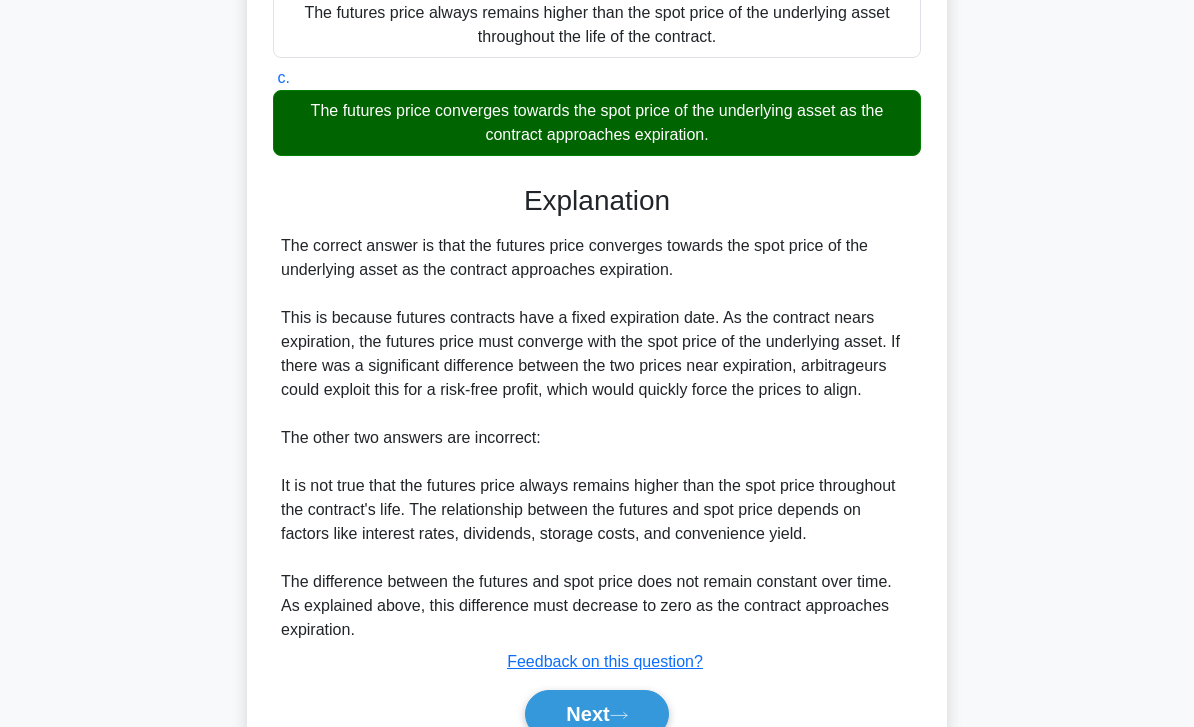 scroll, scrollTop: 440, scrollLeft: 0, axis: vertical 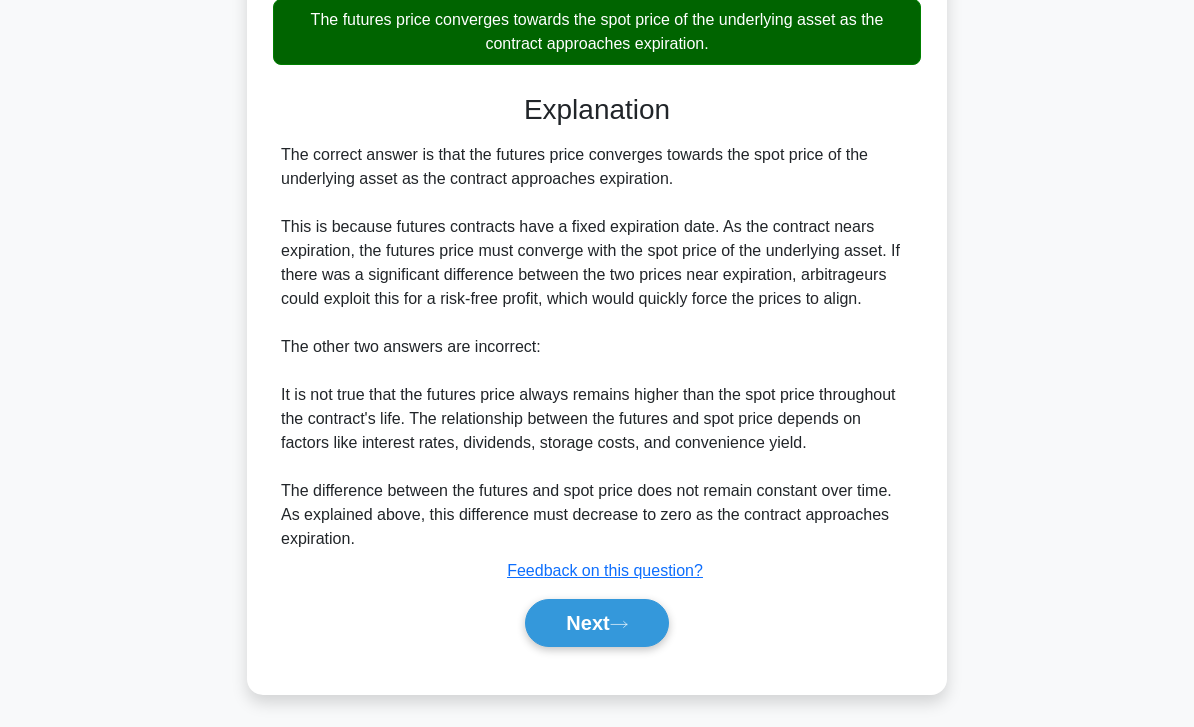 click on "Next" at bounding box center (596, 623) 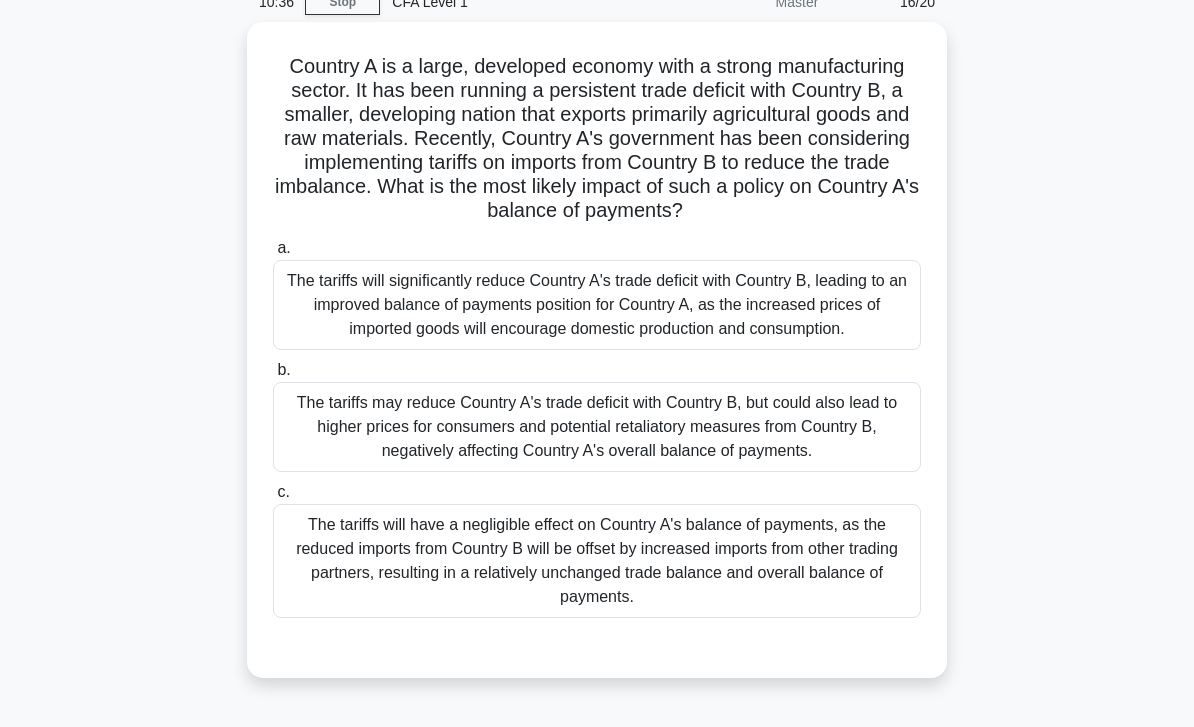 scroll, scrollTop: 94, scrollLeft: 0, axis: vertical 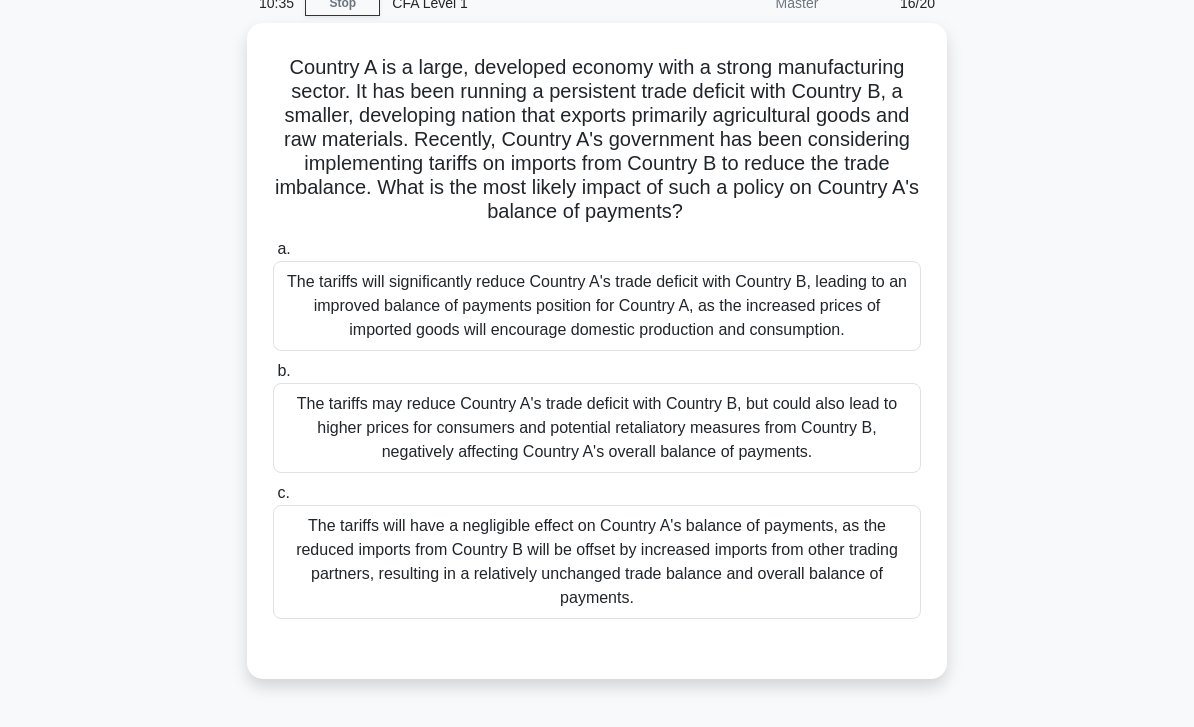 click on "The tariffs will significantly reduce Country A's trade deficit with Country B, leading to an improved balance of payments position for Country A, as the increased prices of imported goods will encourage domestic production and consumption." at bounding box center [597, 306] 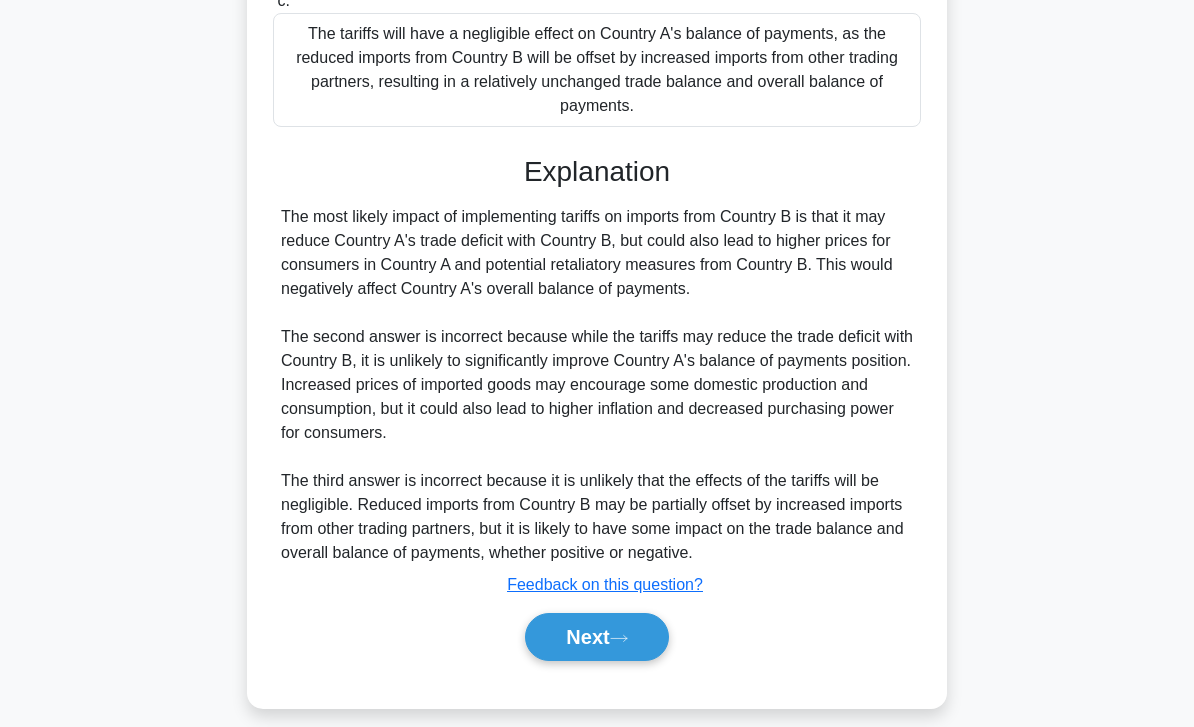 click on "Next" at bounding box center [596, 637] 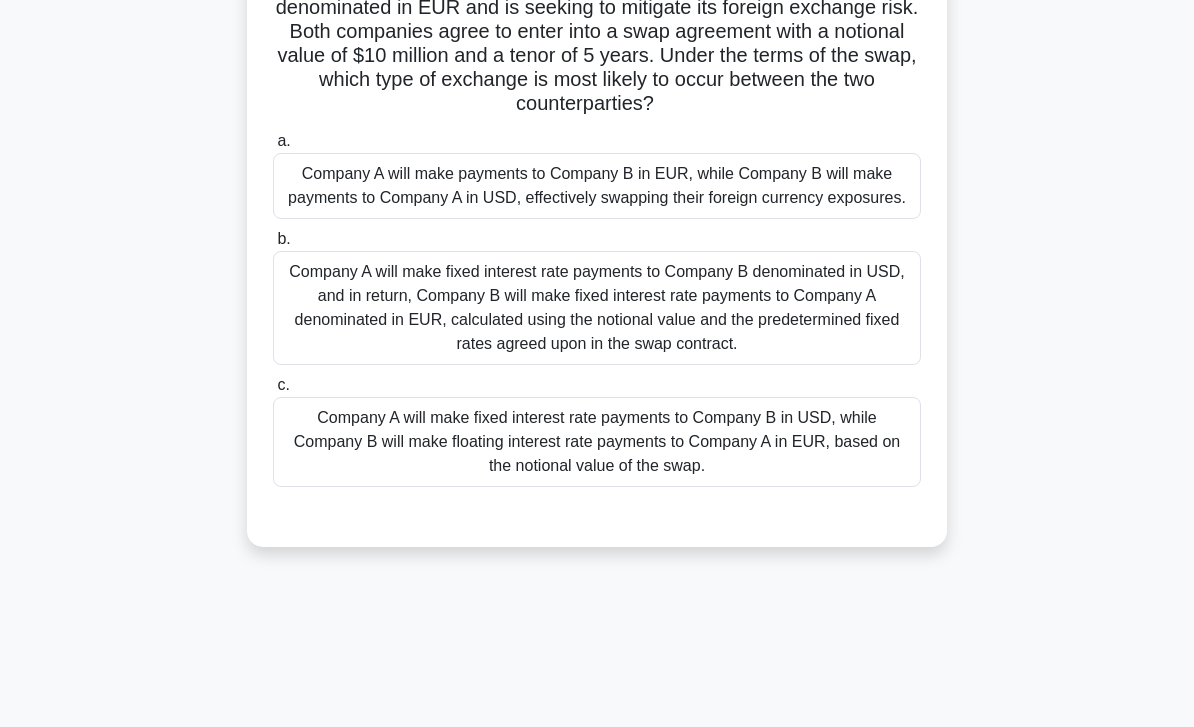 scroll, scrollTop: 205, scrollLeft: 0, axis: vertical 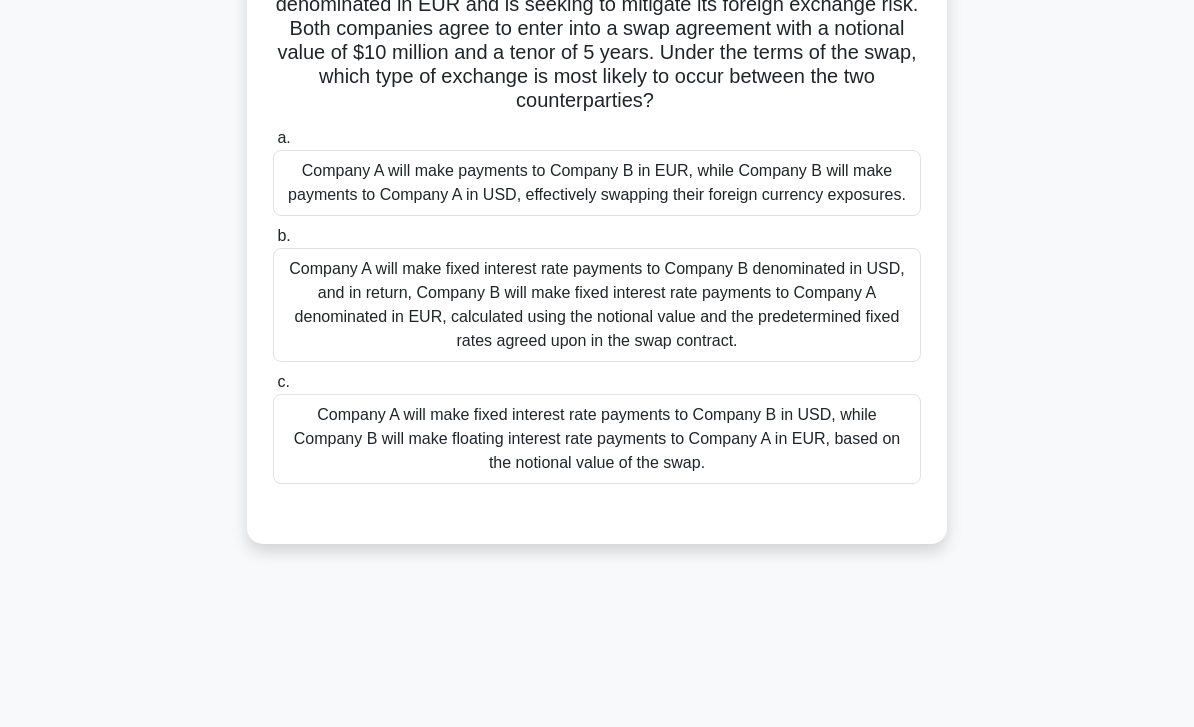 click on "Company A will make fixed interest rate payments to Company B denominated in USD, and in return, Company B will make fixed interest rate payments to Company A denominated in EUR, calculated using the notional value and the predetermined fixed rates agreed upon in the swap contract." at bounding box center [597, 305] 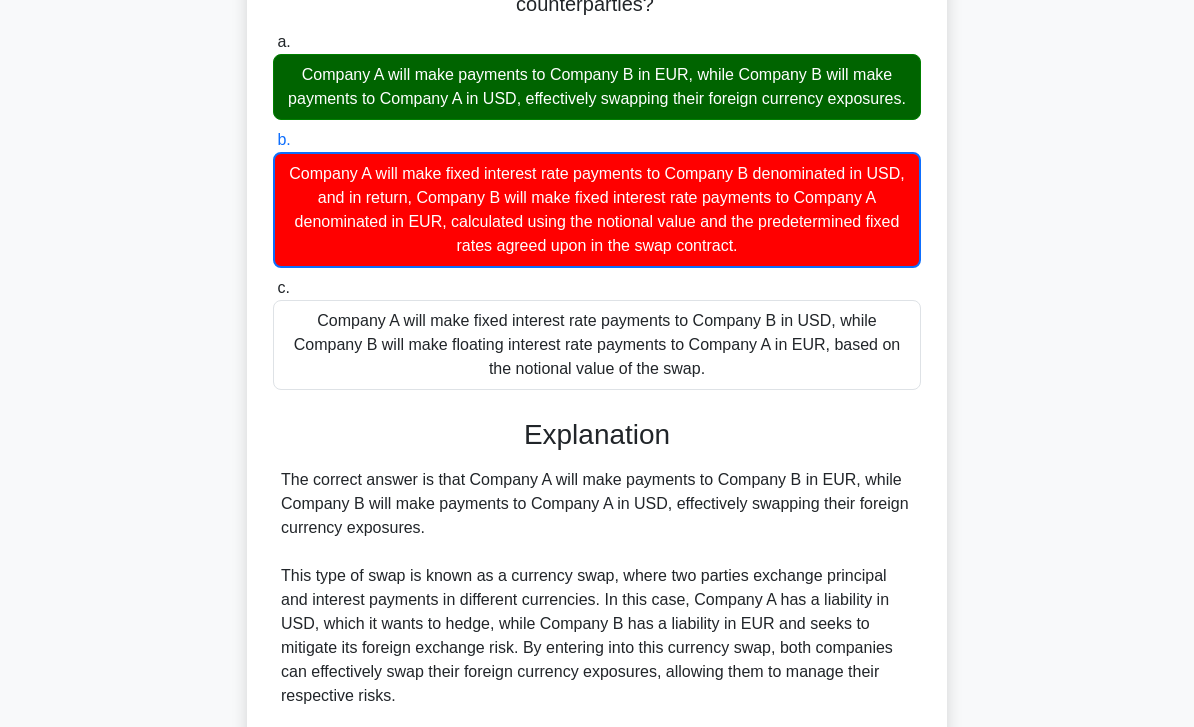 scroll, scrollTop: 586, scrollLeft: 0, axis: vertical 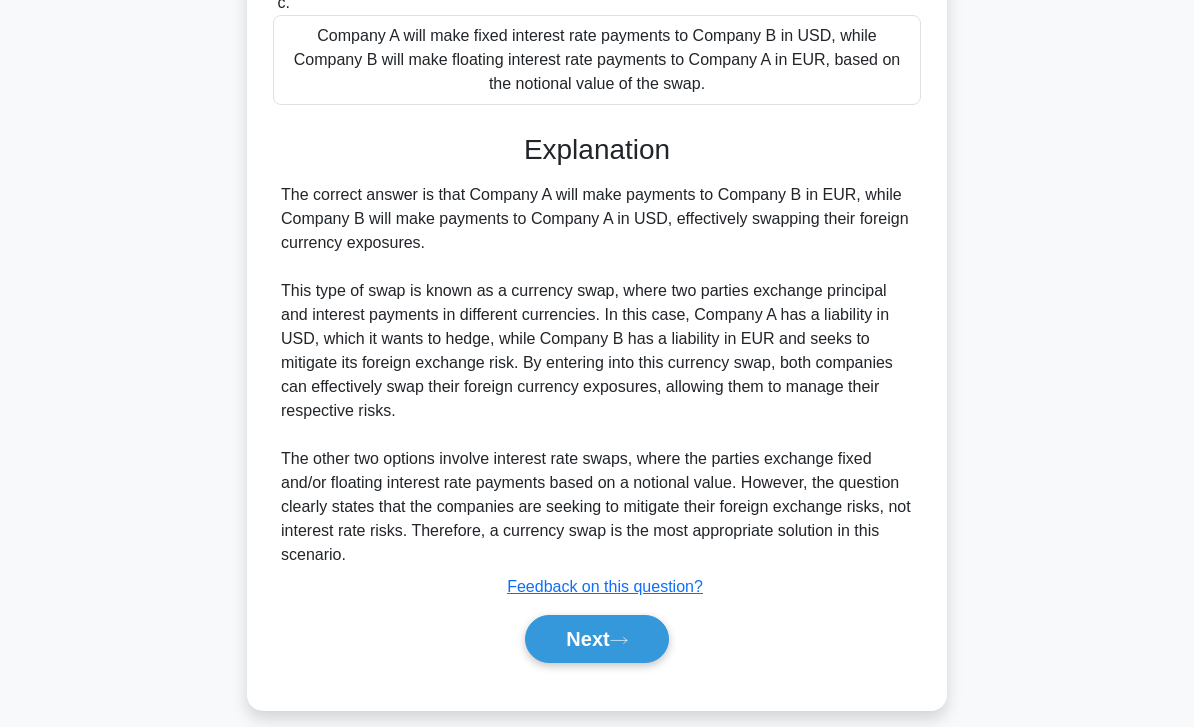 click on "Next" at bounding box center [596, 639] 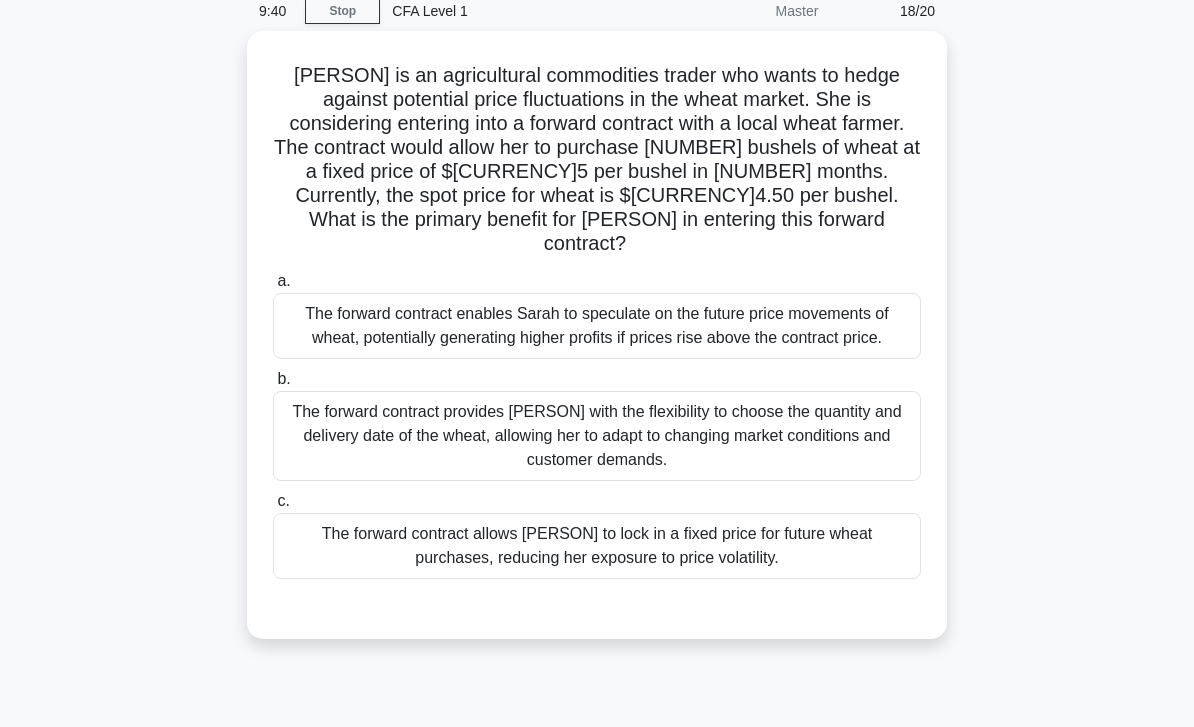 scroll, scrollTop: 68, scrollLeft: 0, axis: vertical 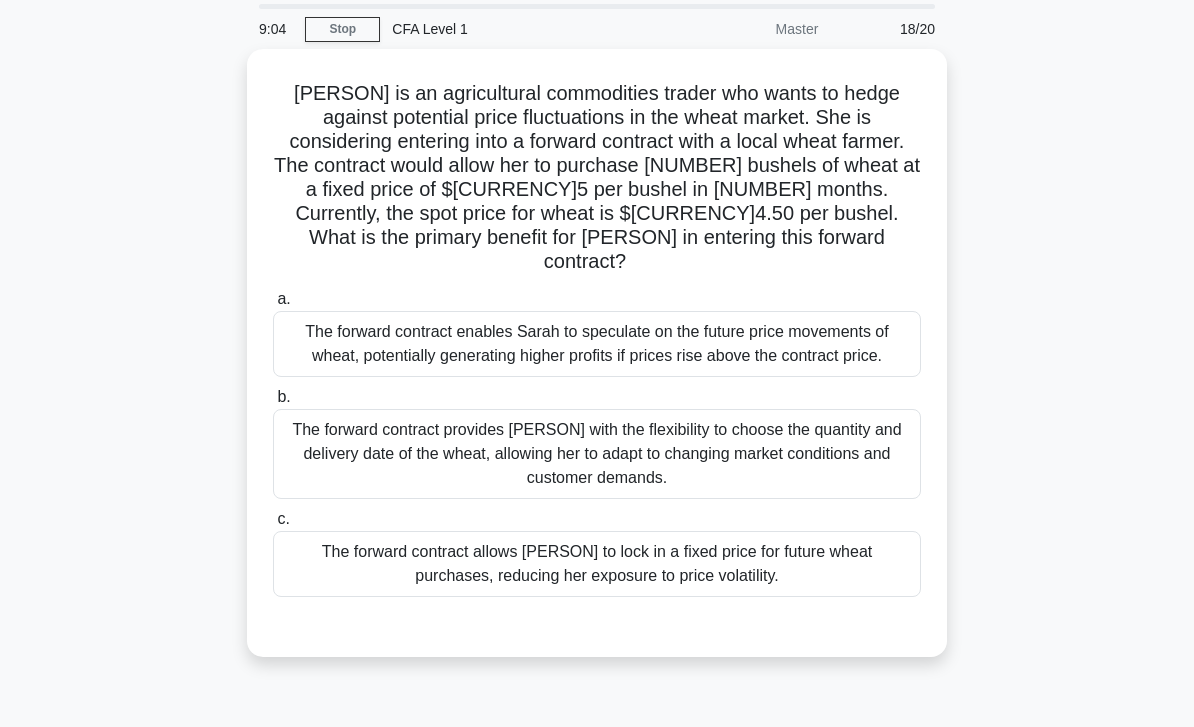 click on "The forward contract allows [PERSON] to lock in a fixed price for future wheat purchases, reducing her exposure to price volatility." at bounding box center [597, 564] 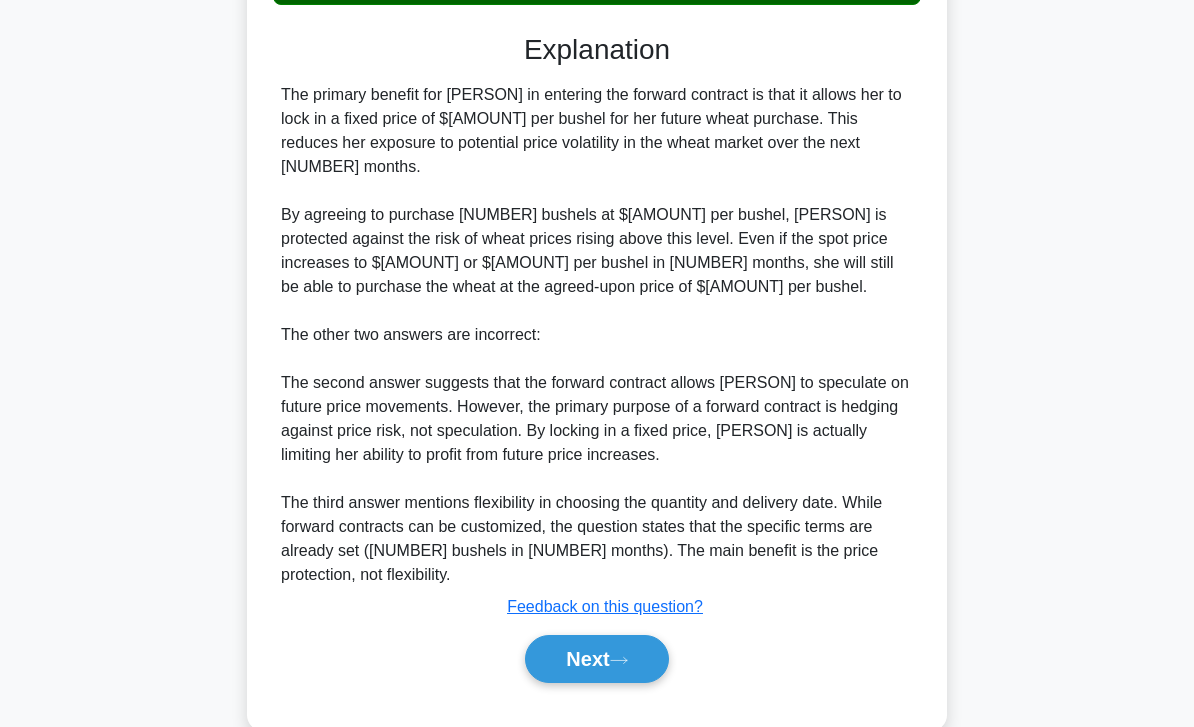 scroll, scrollTop: 680, scrollLeft: 0, axis: vertical 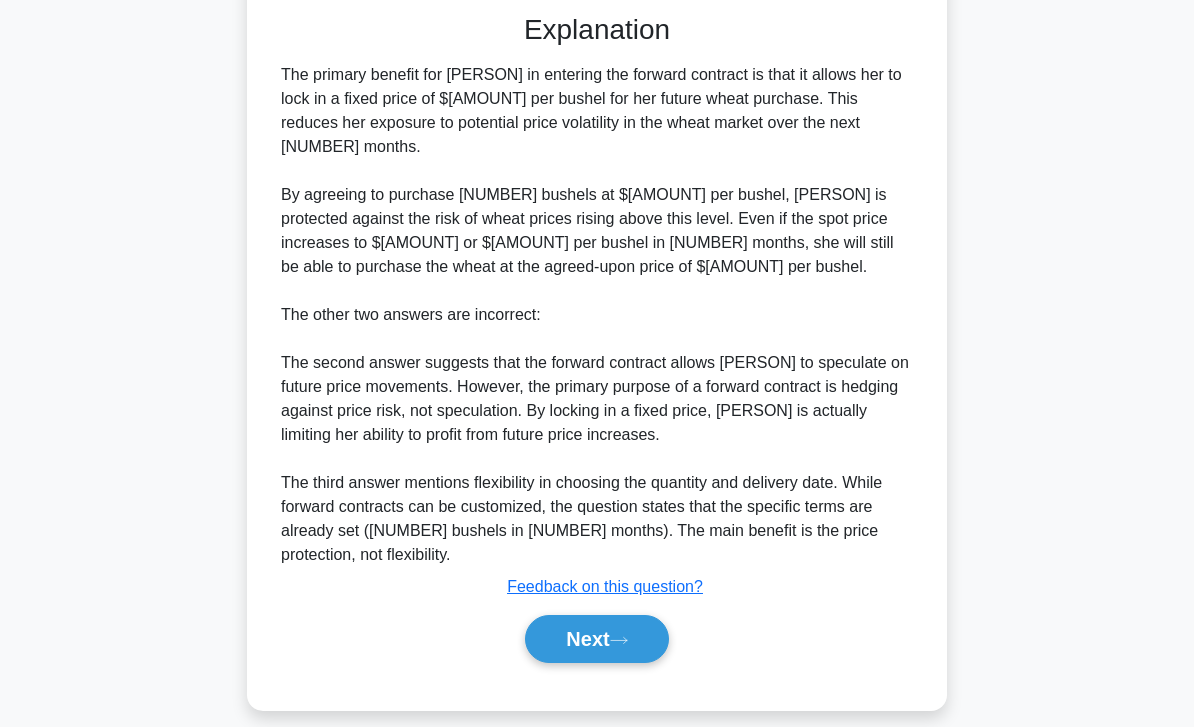 click on "Next" at bounding box center (596, 639) 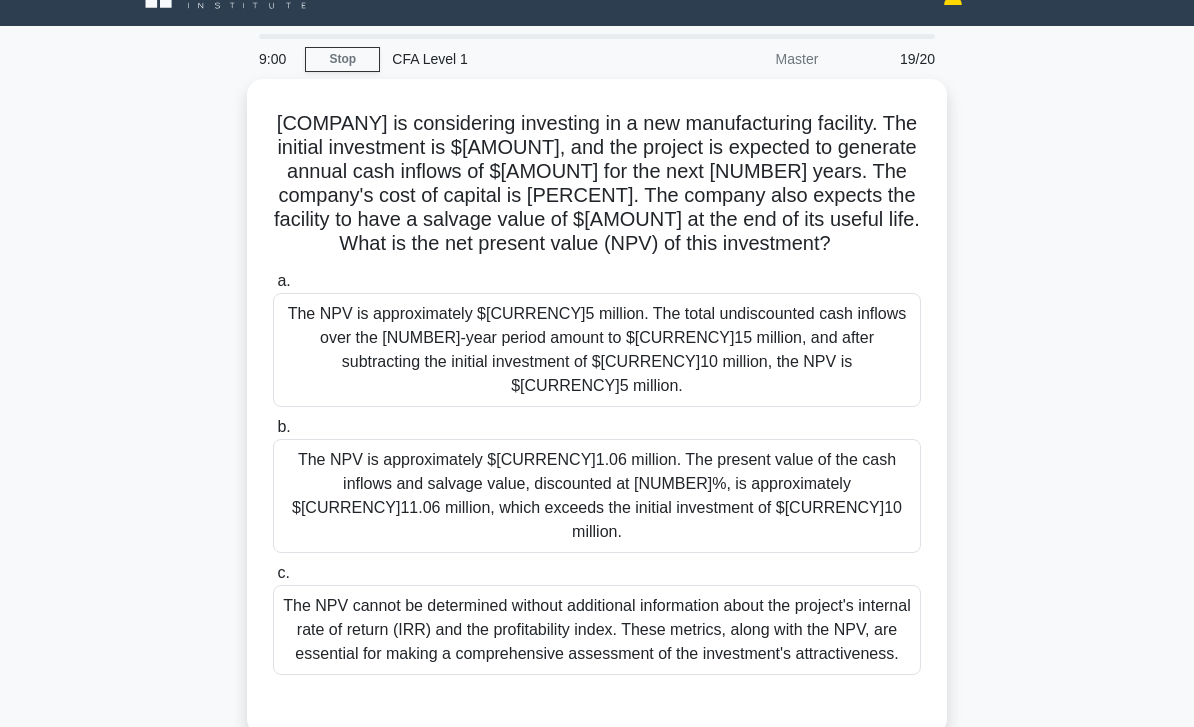 scroll, scrollTop: 46, scrollLeft: 0, axis: vertical 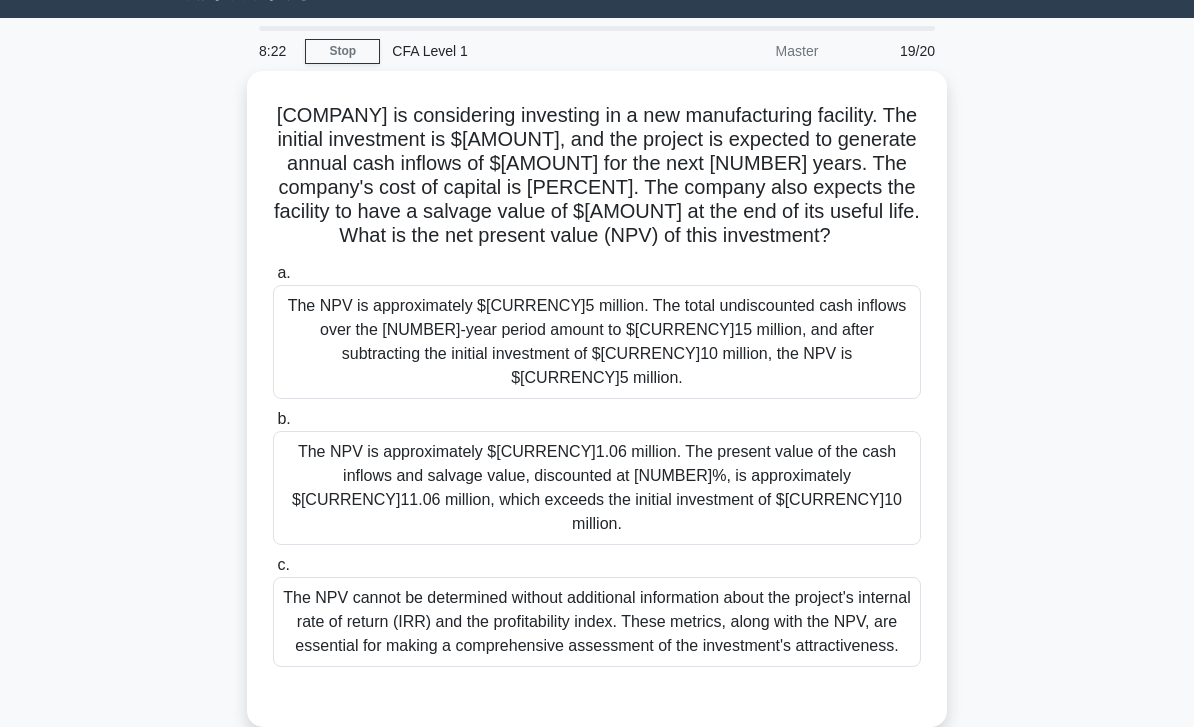 click on "The NPV is approximately $[CURRENCY]1.06 million. The present value of the cash inflows and salvage value, discounted at [NUMBER]%, is approximately $[CURRENCY]11.06 million, which exceeds the initial investment of $[CURRENCY]10 million." at bounding box center (597, 488) 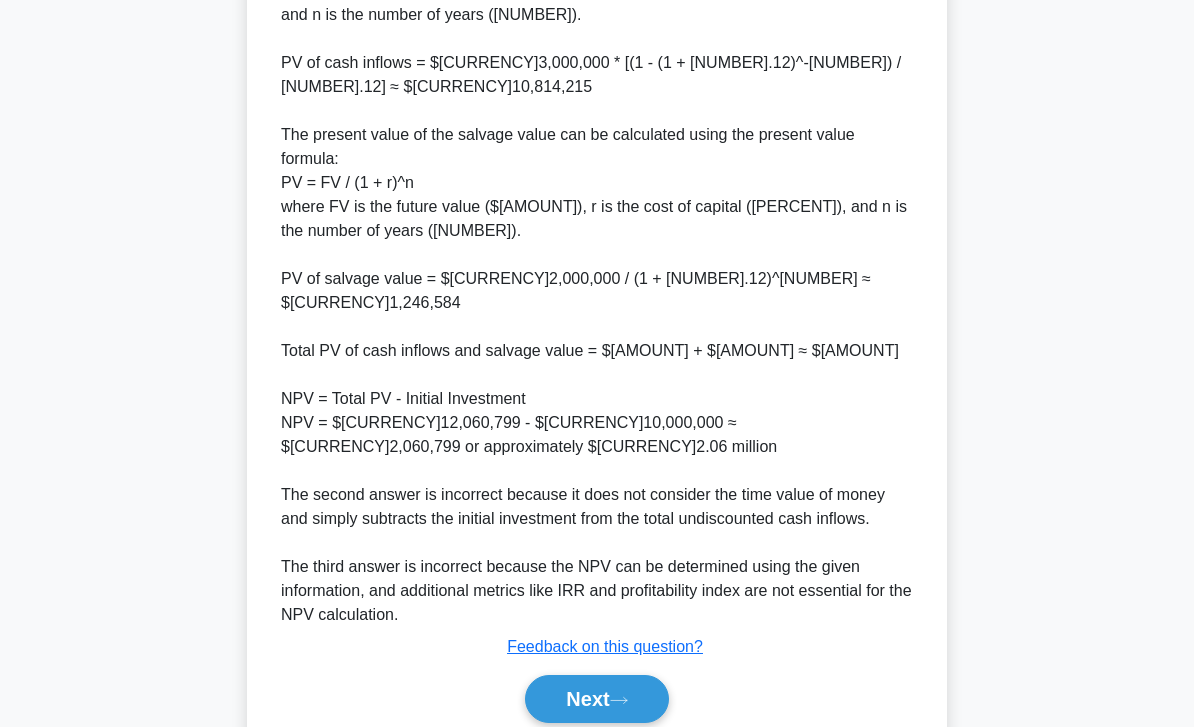scroll, scrollTop: 1088, scrollLeft: 0, axis: vertical 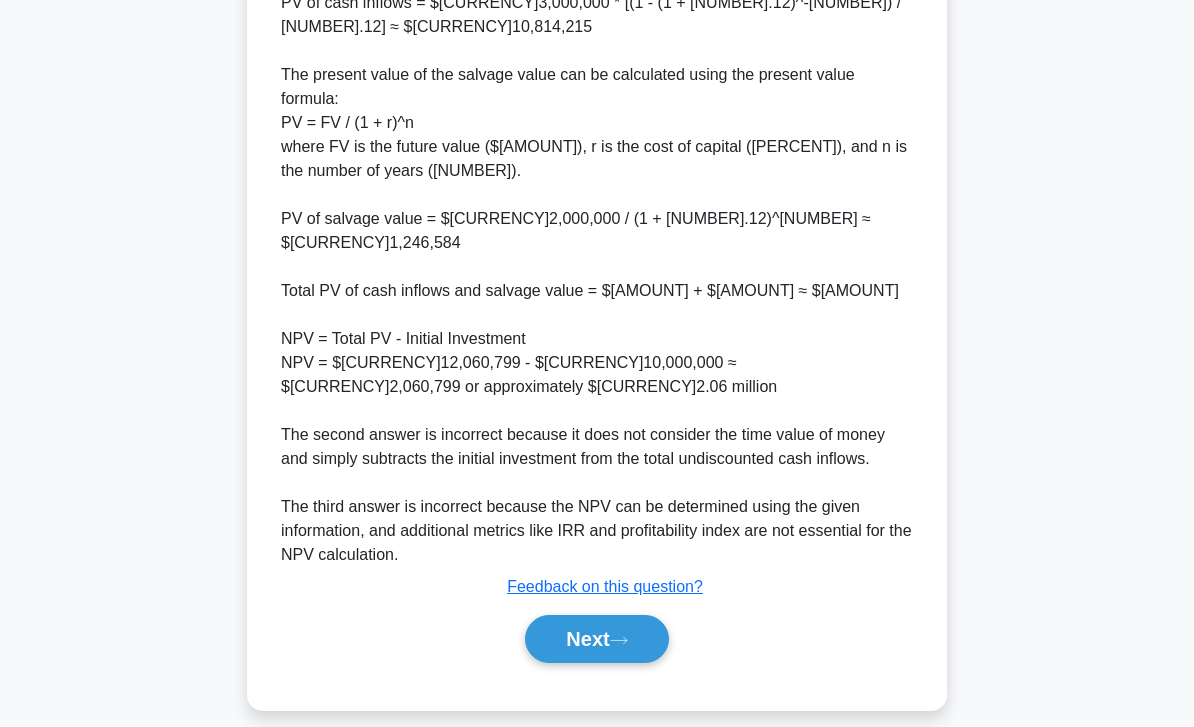 click on "Next" at bounding box center [596, 639] 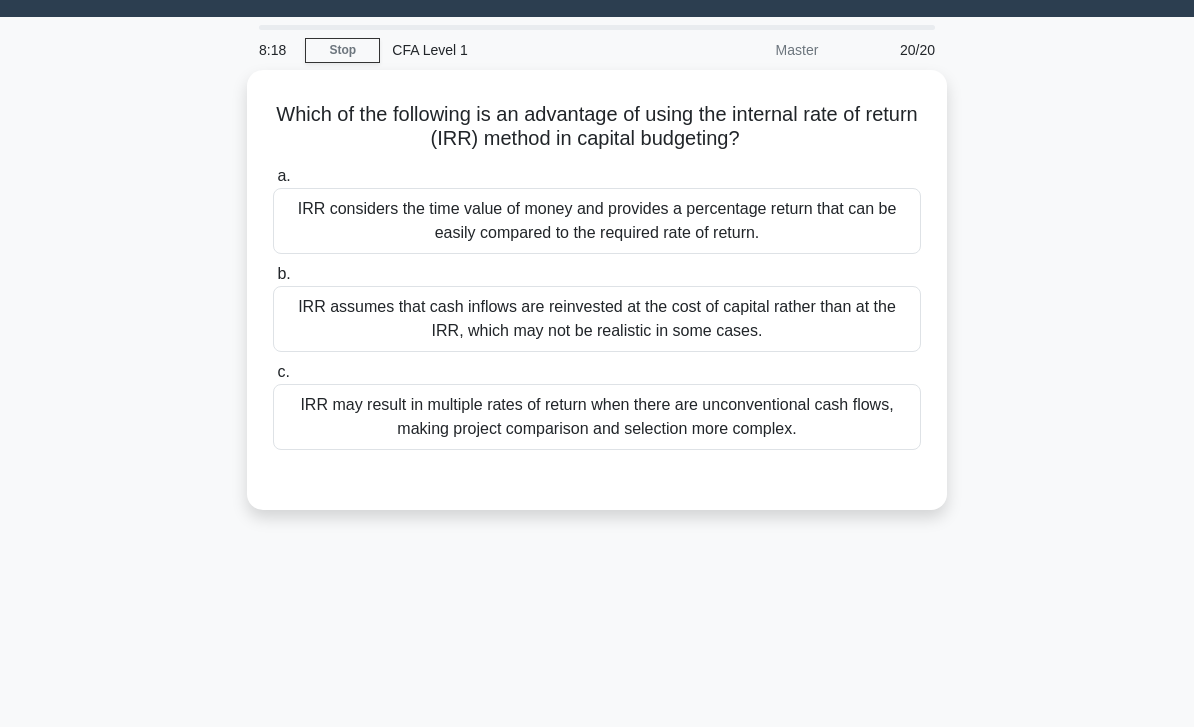 scroll, scrollTop: 0, scrollLeft: 0, axis: both 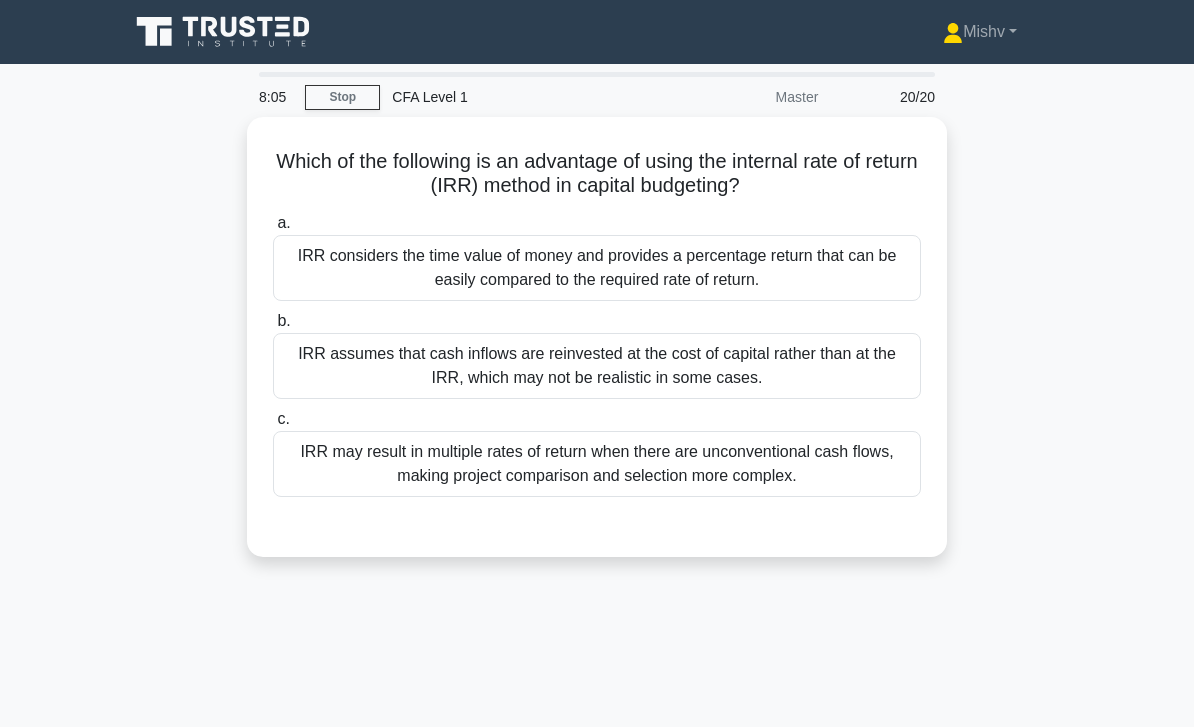 click on "IRR considers the time value of money and provides a percentage return that can be easily compared to the required rate of return." at bounding box center (597, 268) 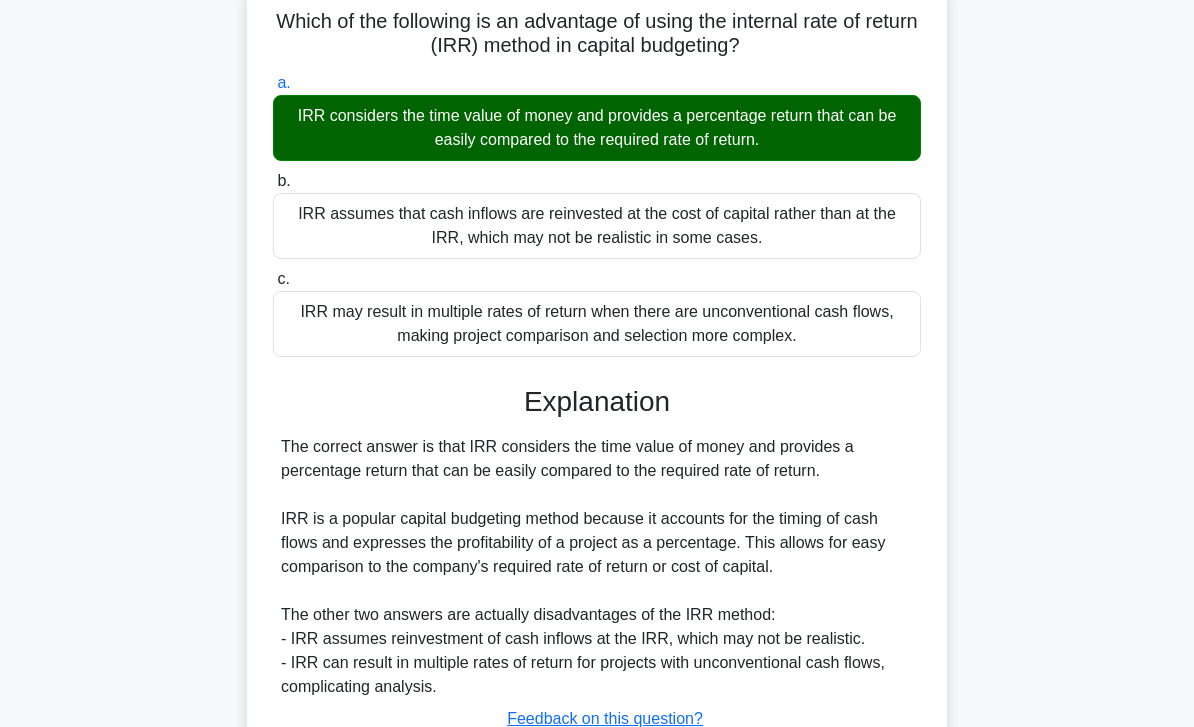 scroll, scrollTop: 296, scrollLeft: 0, axis: vertical 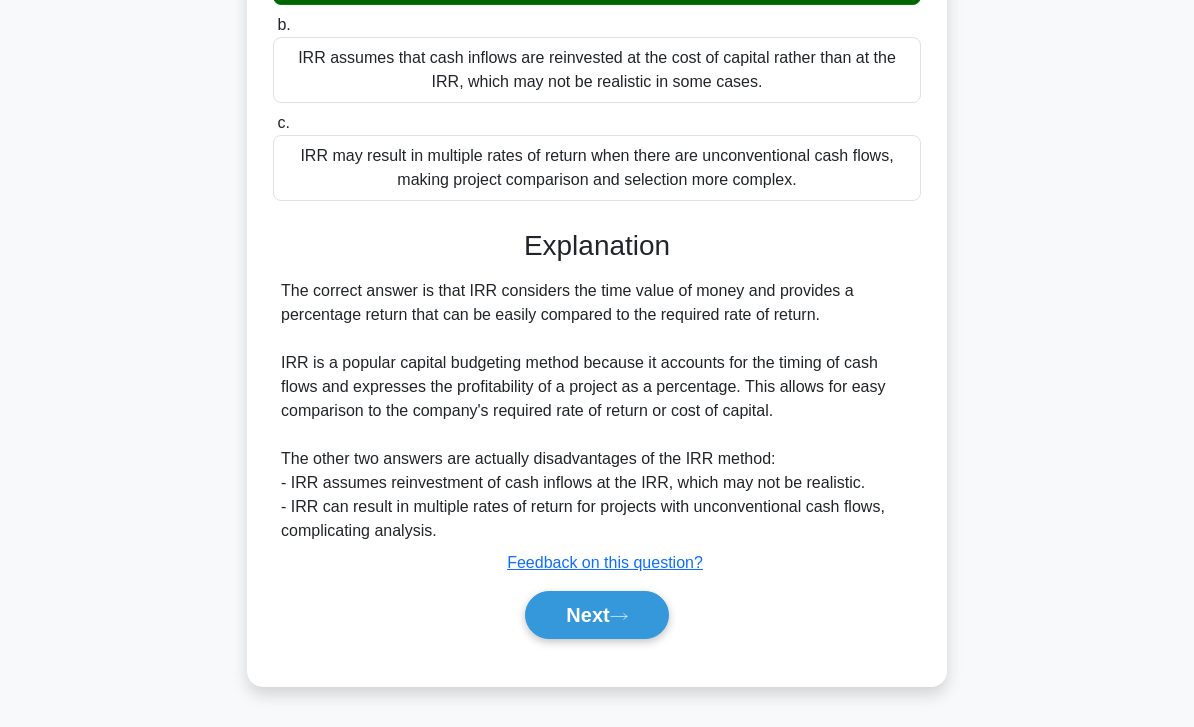 click on "Next" at bounding box center (596, 615) 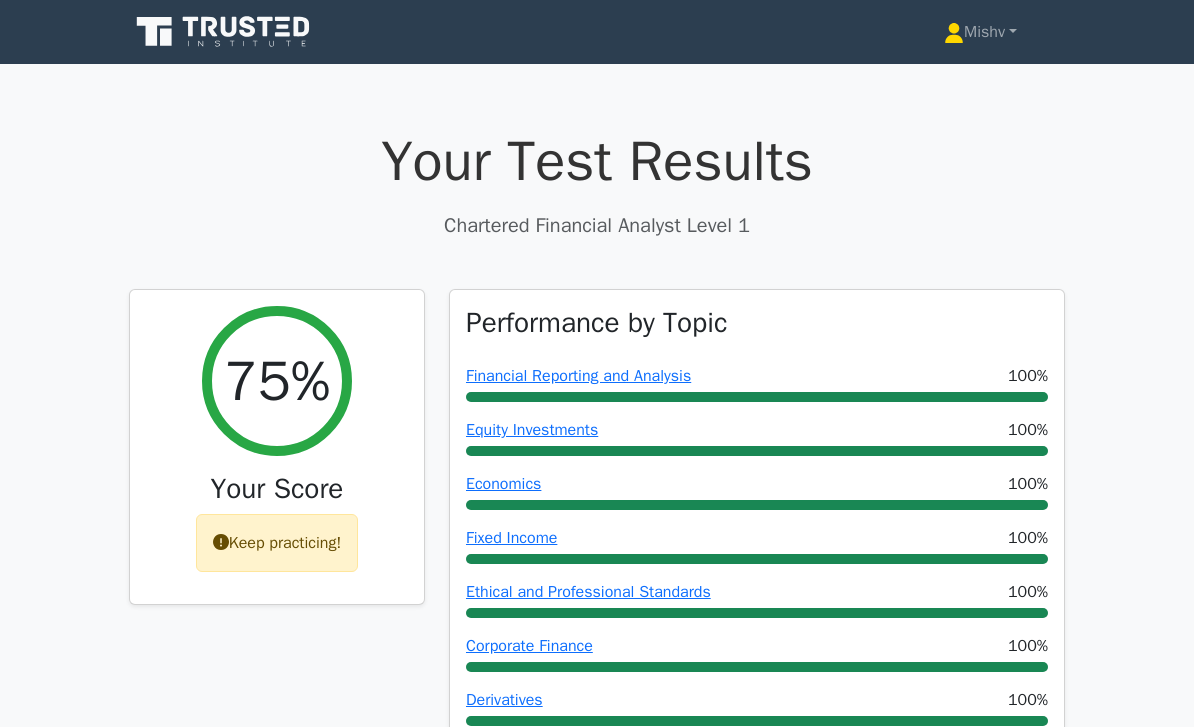 scroll, scrollTop: 0, scrollLeft: 0, axis: both 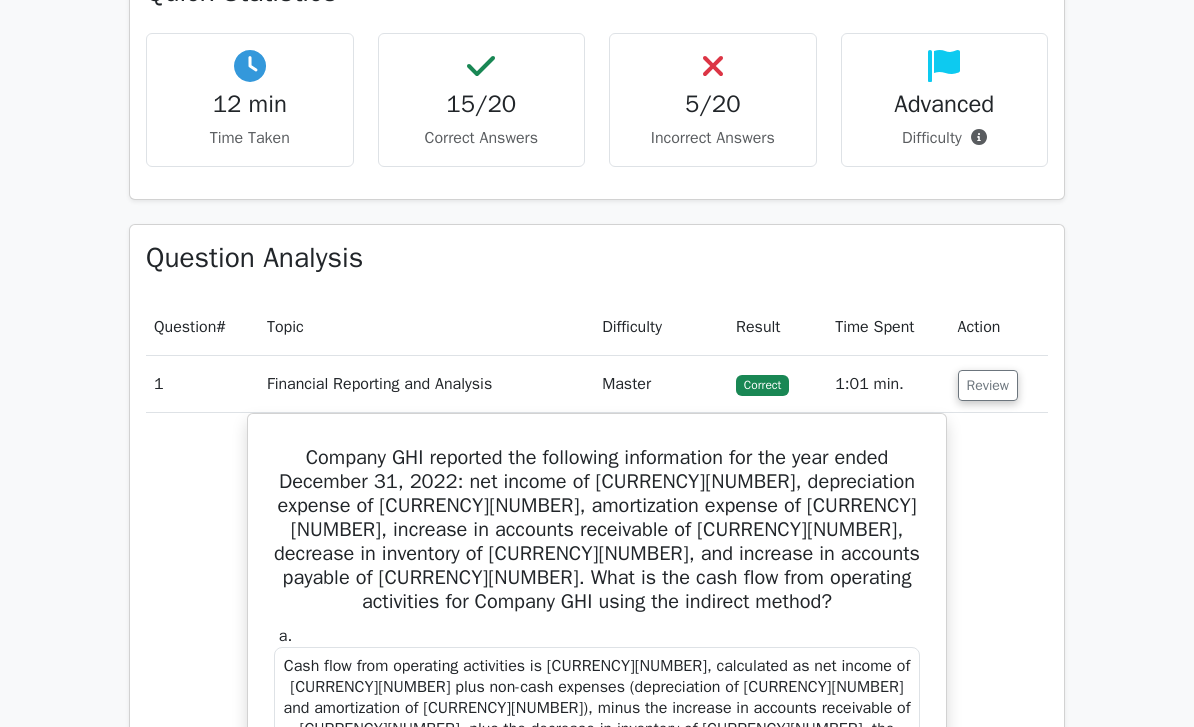 click on "Review" at bounding box center (988, 385) 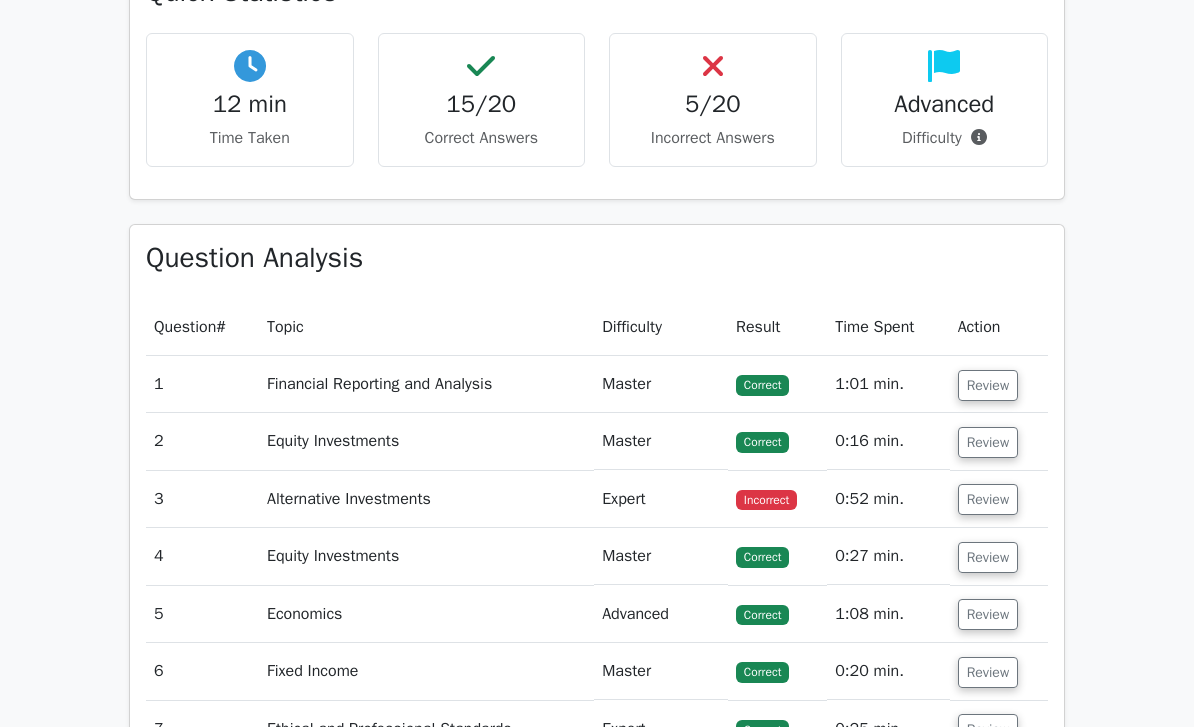 click on "Review" at bounding box center [988, 499] 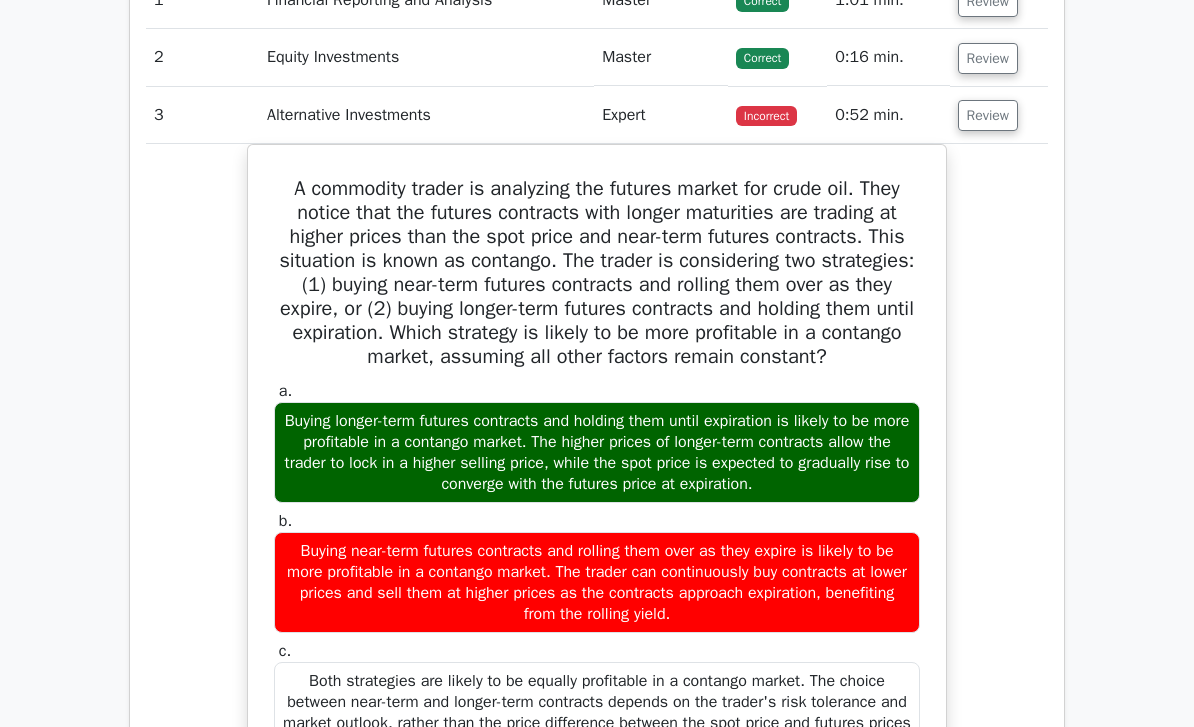 scroll, scrollTop: 1264, scrollLeft: 0, axis: vertical 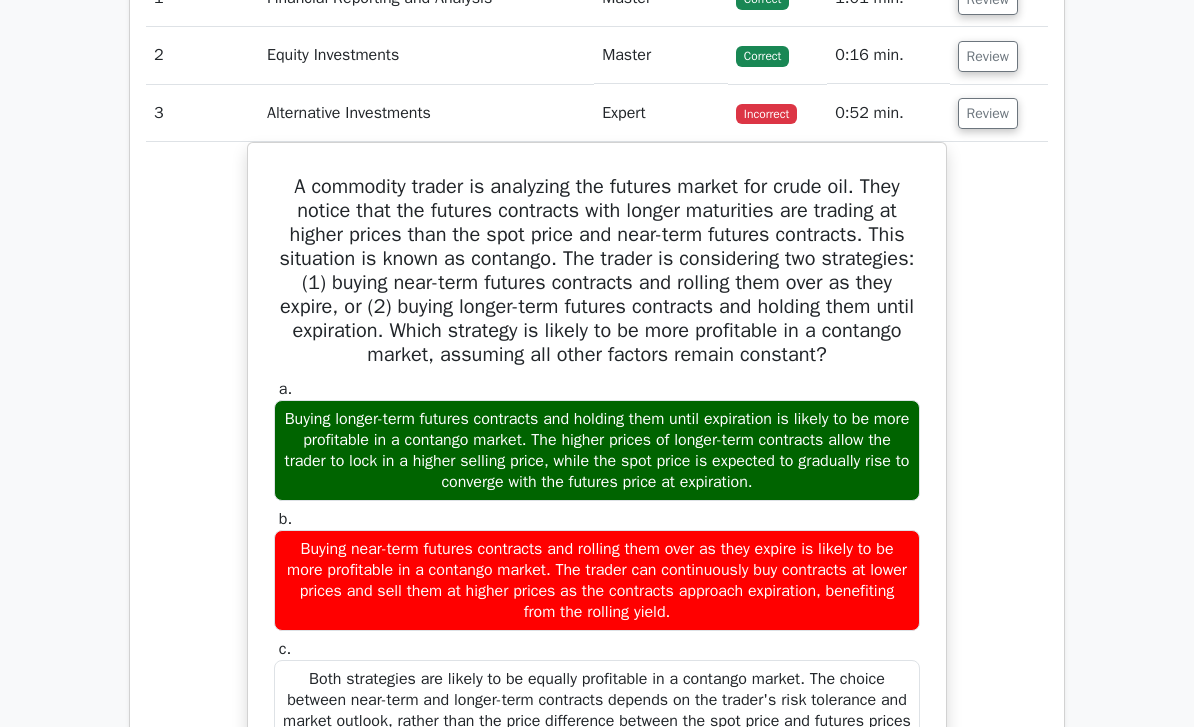 click on "Review" at bounding box center (988, 114) 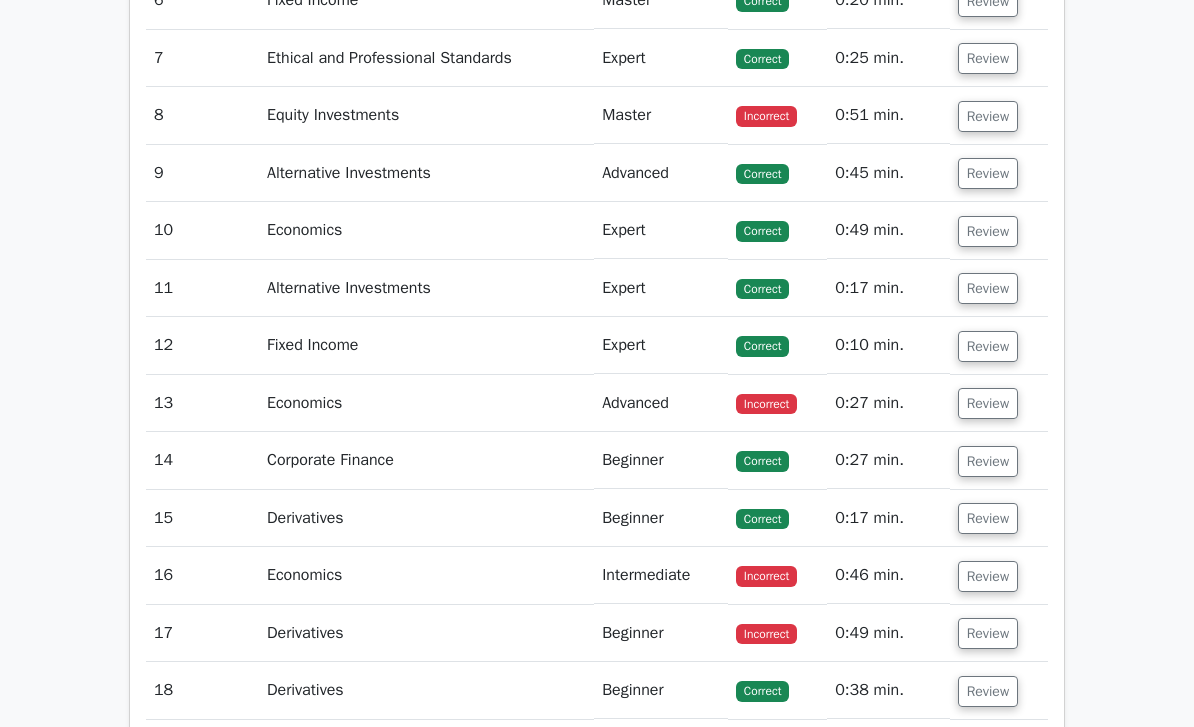 click on "Review" at bounding box center (988, 117) 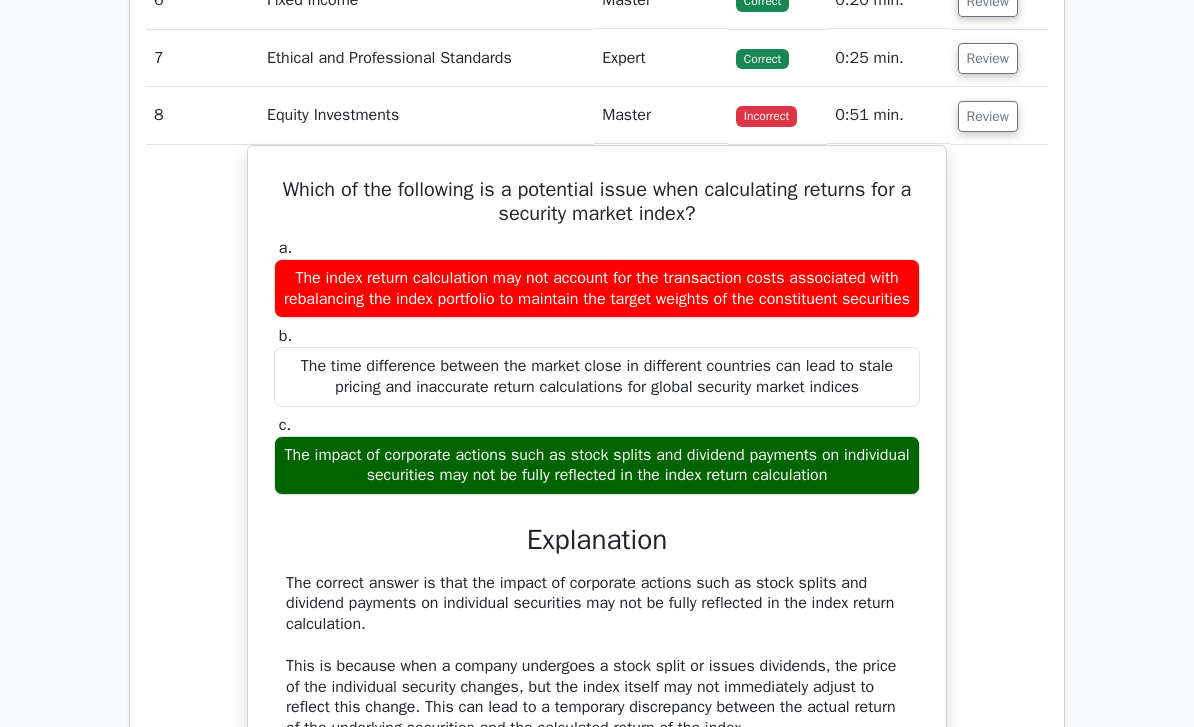 click on "Review" at bounding box center (988, 116) 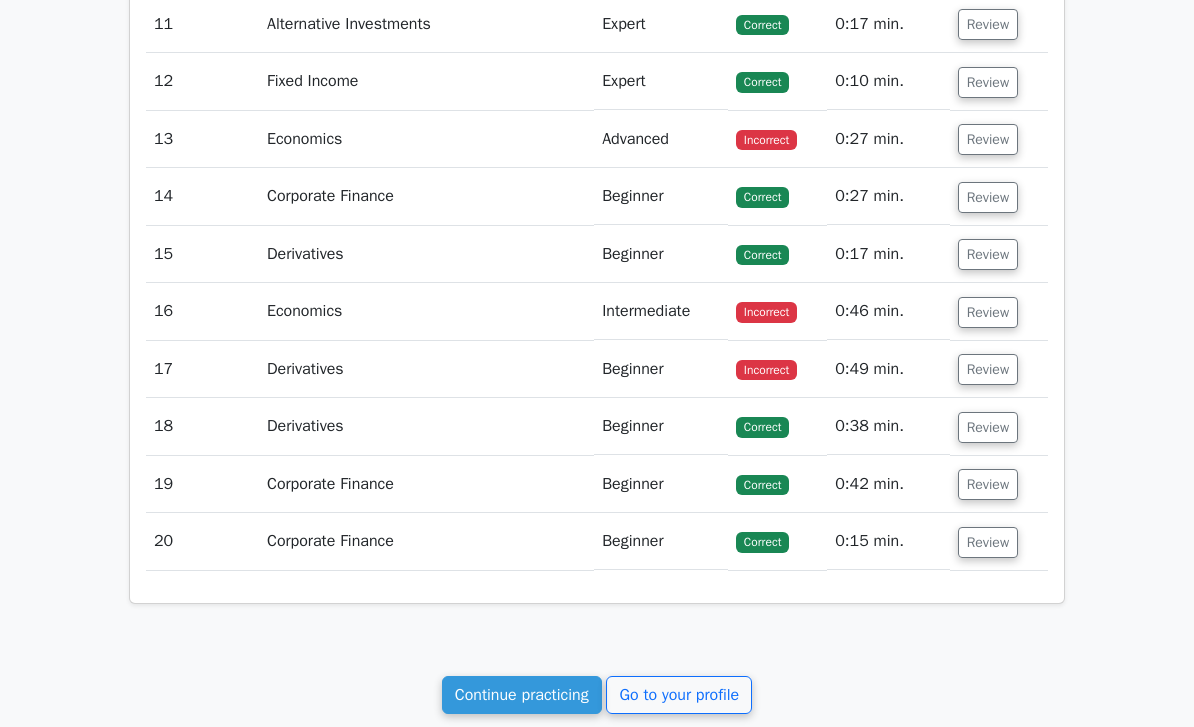 scroll, scrollTop: 1799, scrollLeft: 0, axis: vertical 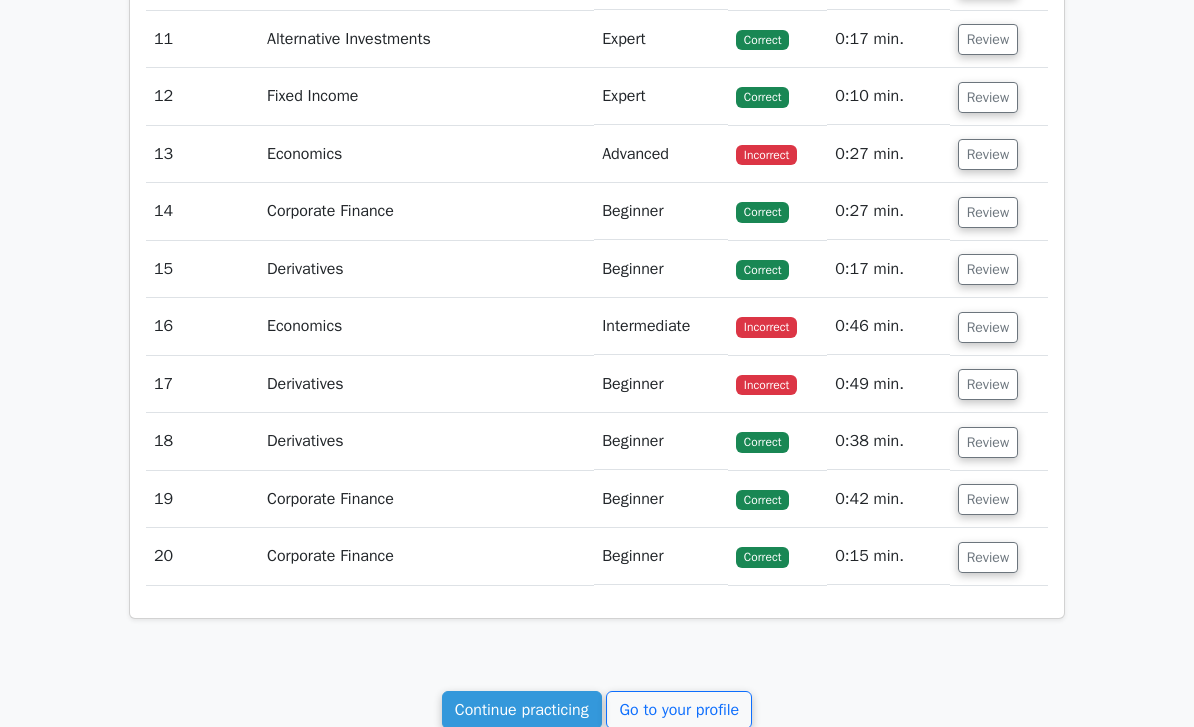 click on "Review" at bounding box center [988, 154] 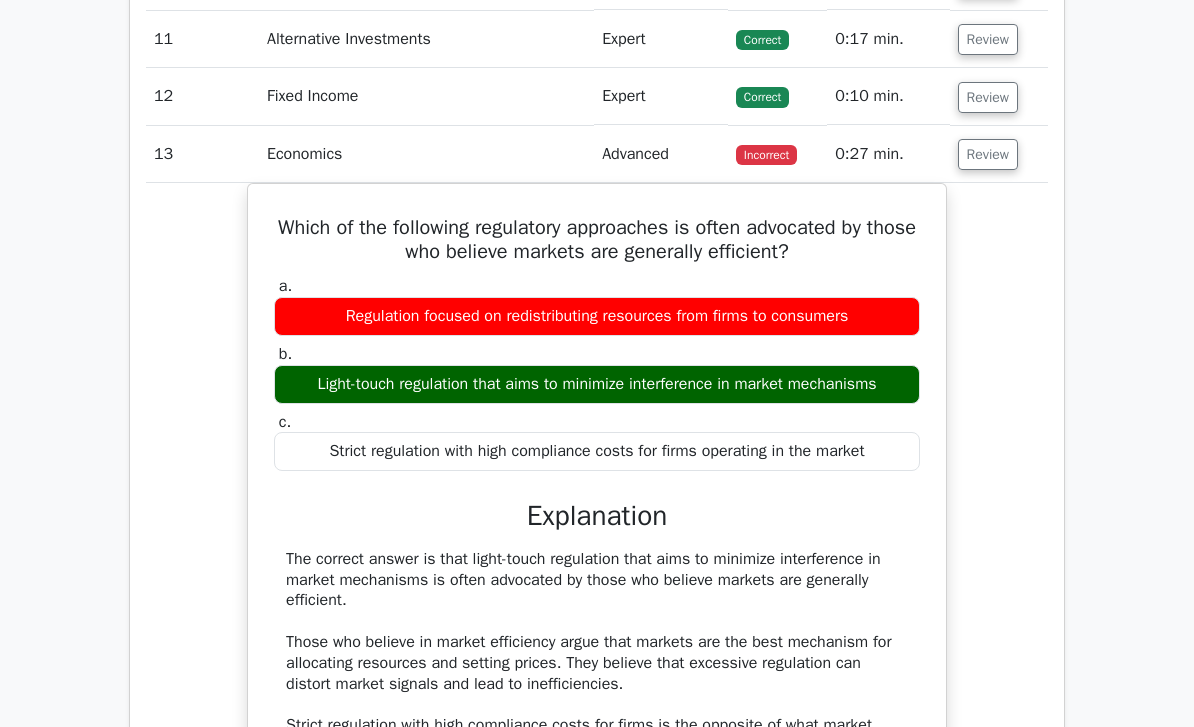 click on "Review" at bounding box center [988, 154] 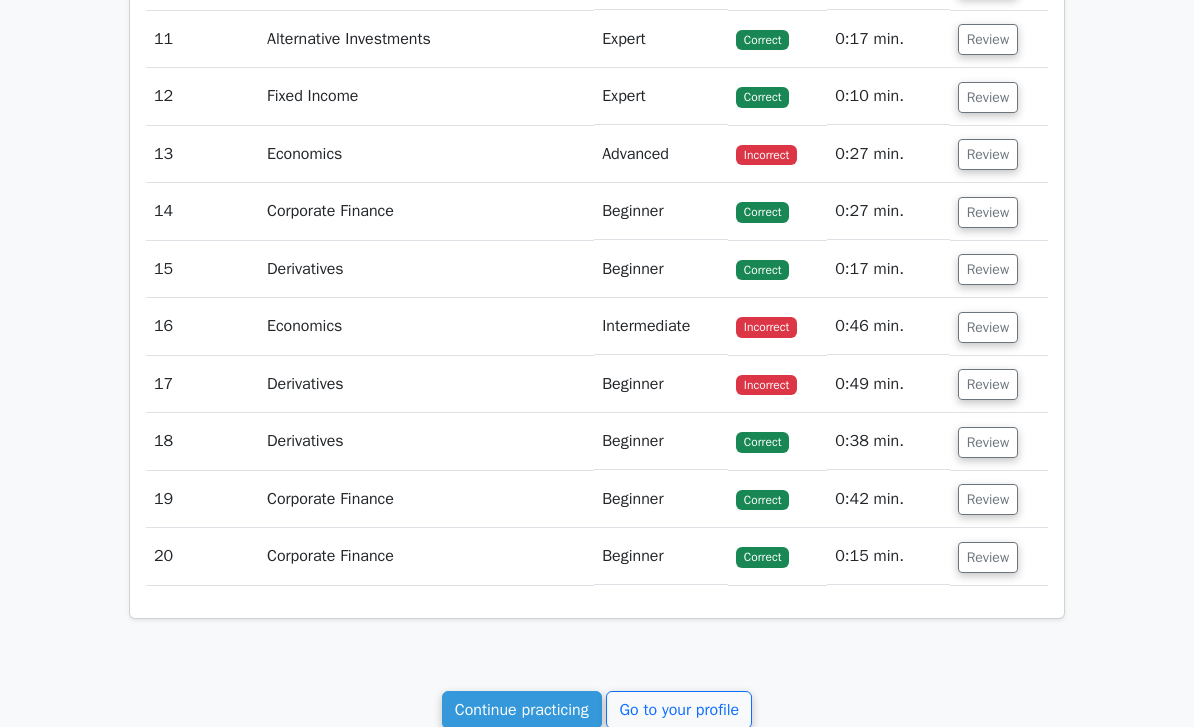 scroll, scrollTop: 1861, scrollLeft: 0, axis: vertical 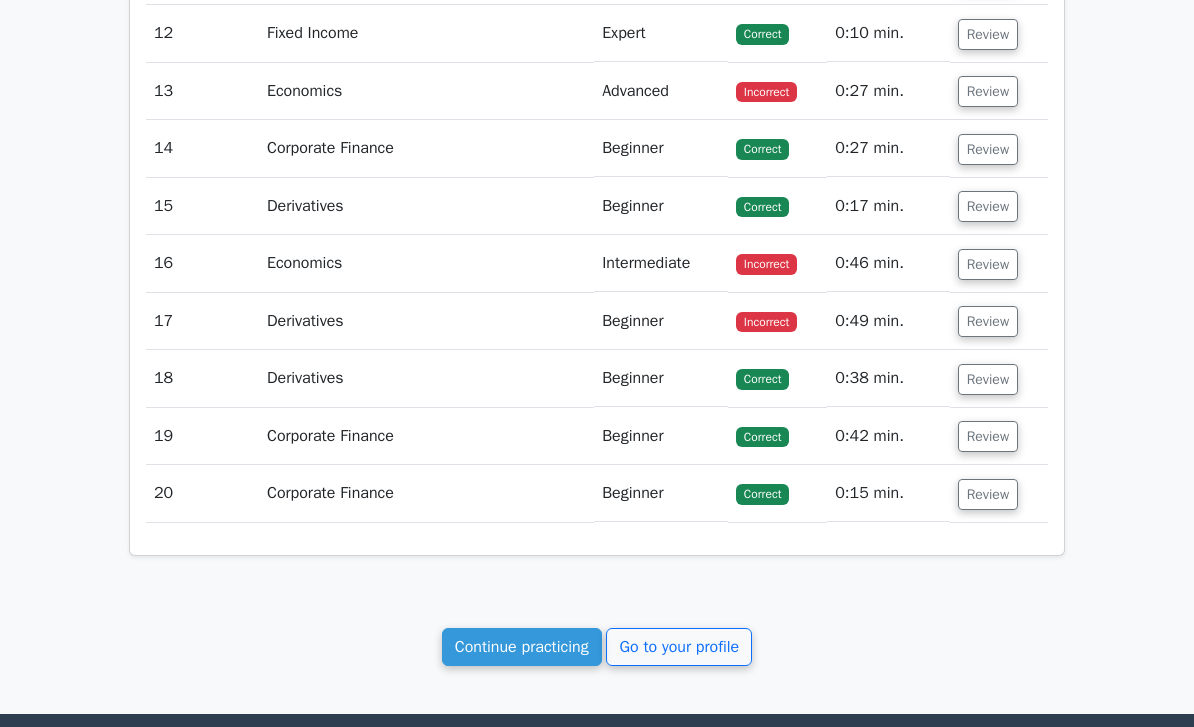 click on "Review" at bounding box center [988, 265] 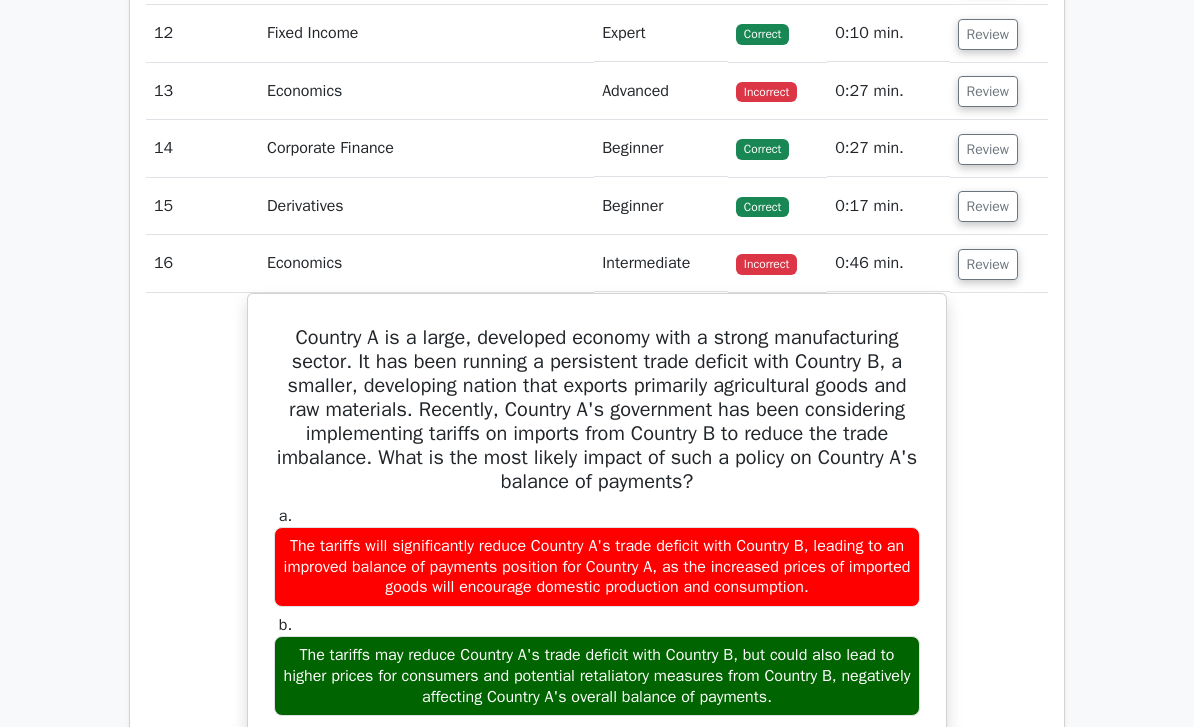 click on "Review" at bounding box center [988, 264] 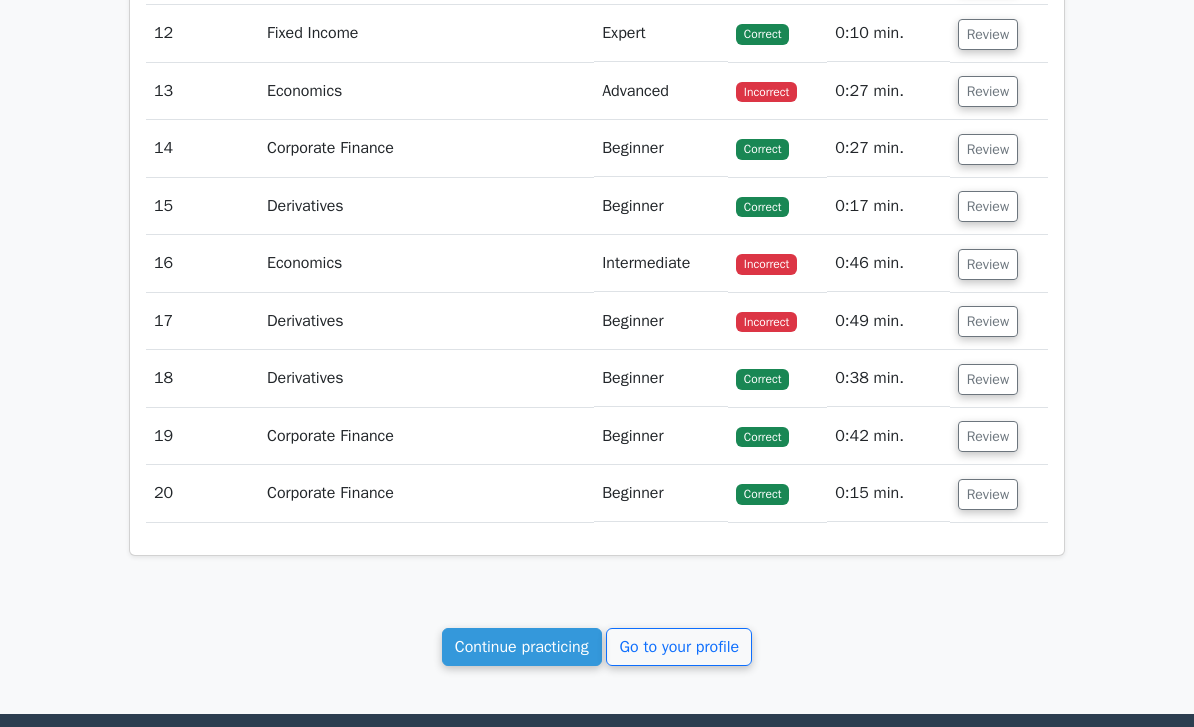 click on "Review" at bounding box center [988, 321] 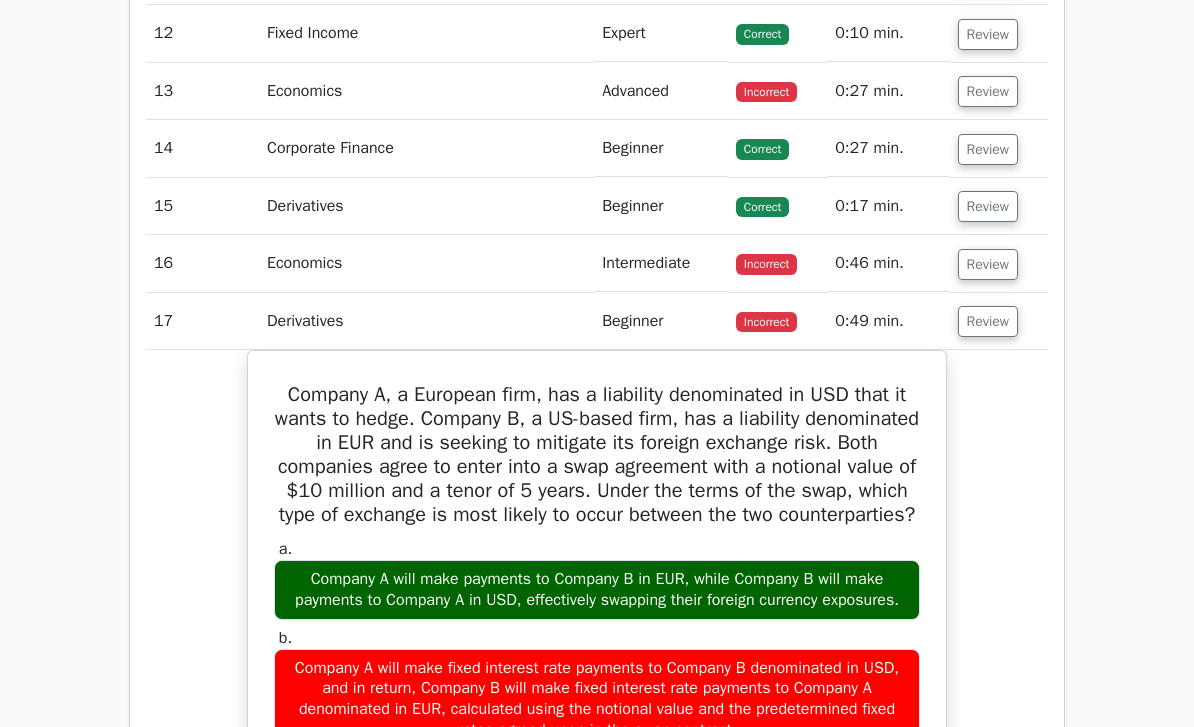 click on "Review" at bounding box center [988, 321] 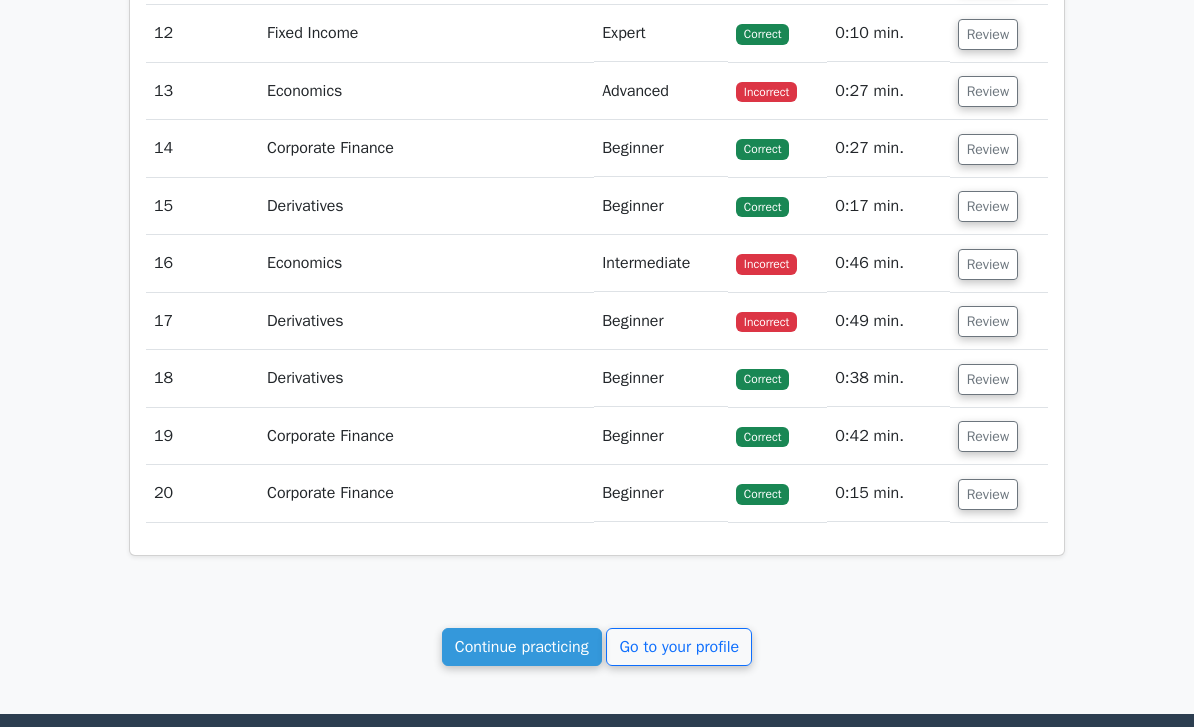 click on "Go to your profile" at bounding box center (679, 647) 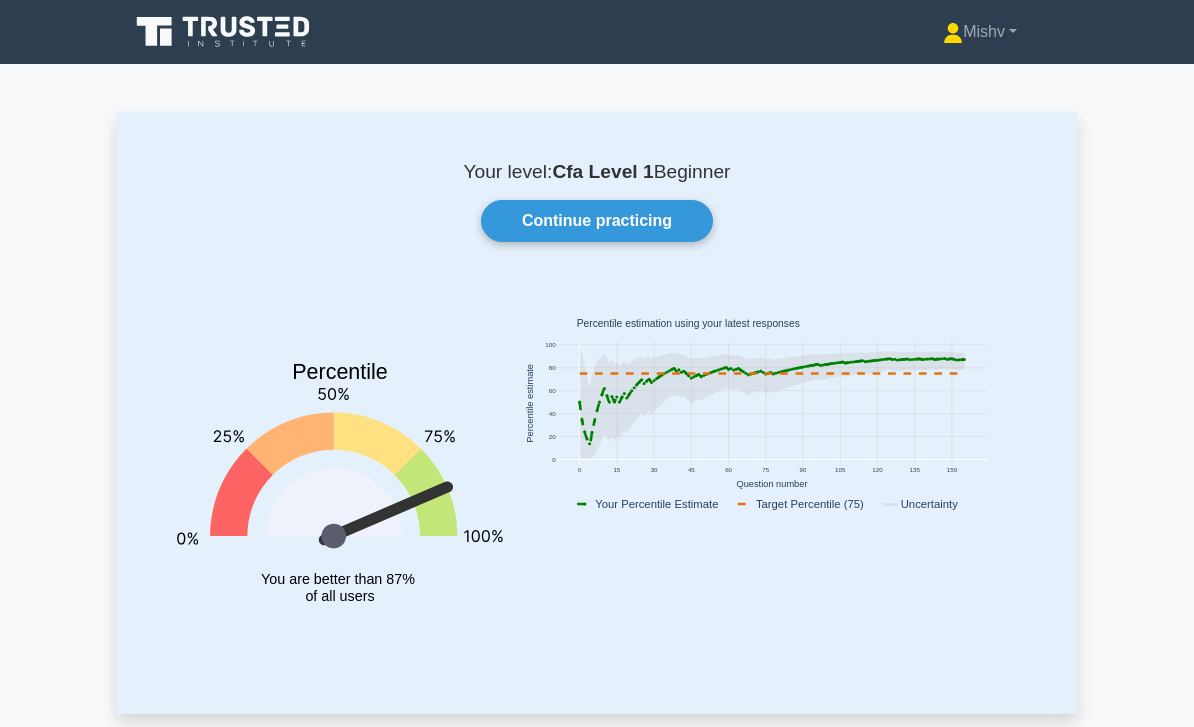 scroll, scrollTop: 0, scrollLeft: 0, axis: both 